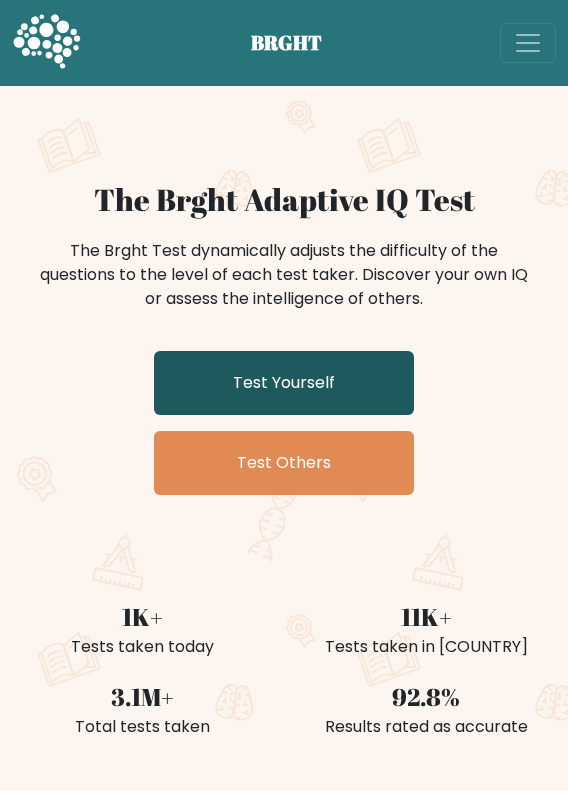click on "Test Yourself" at bounding box center (284, 383) 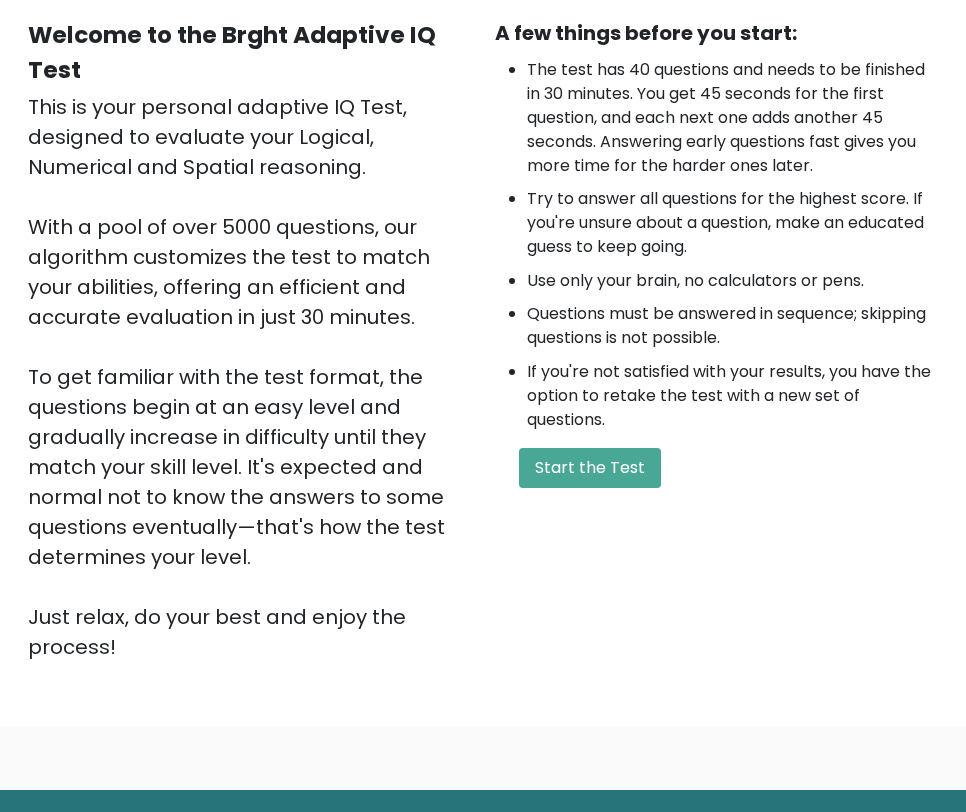 scroll, scrollTop: 0, scrollLeft: 0, axis: both 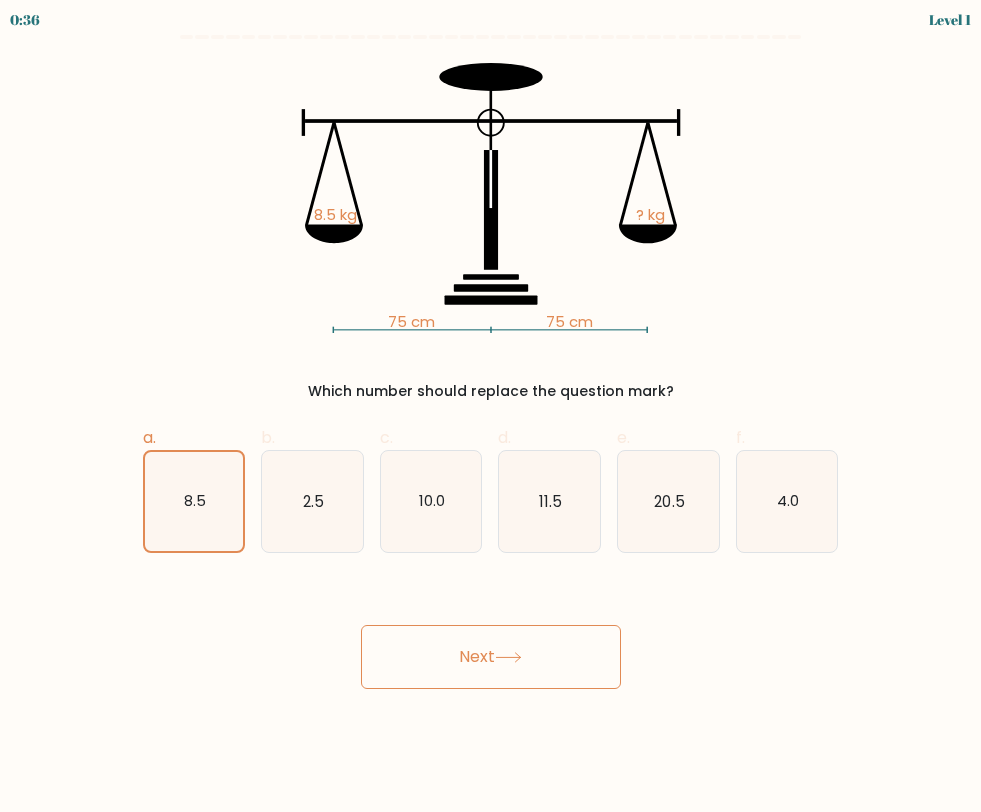 click on "Next" at bounding box center [491, 657] 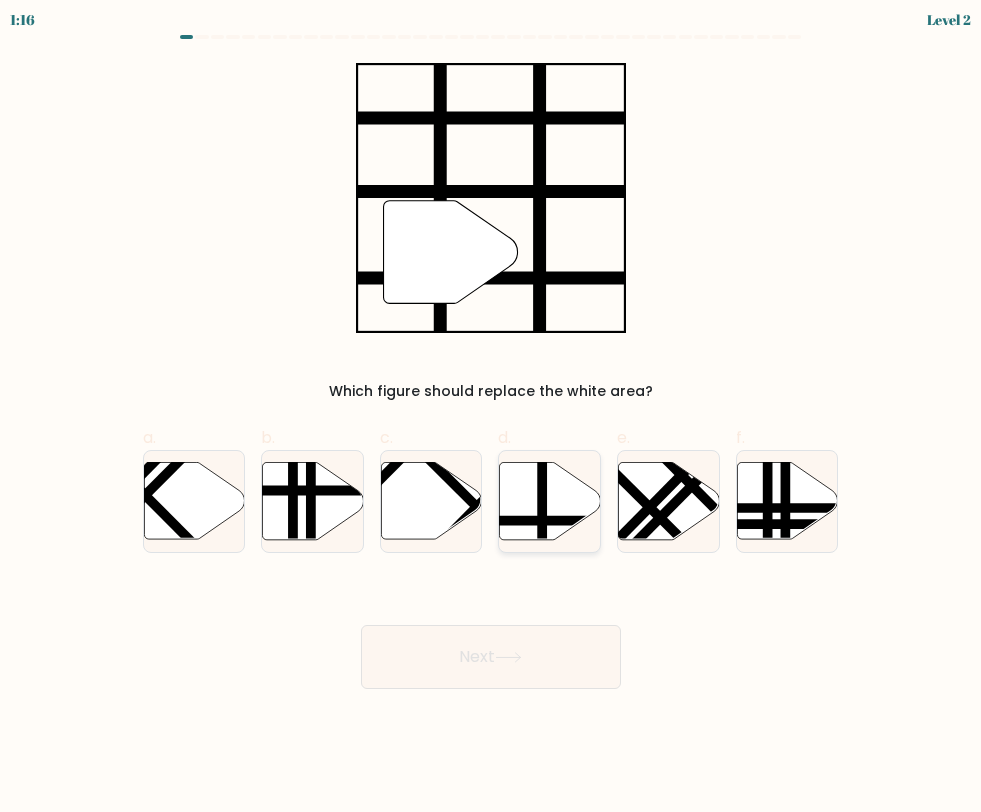 click at bounding box center (550, 500) 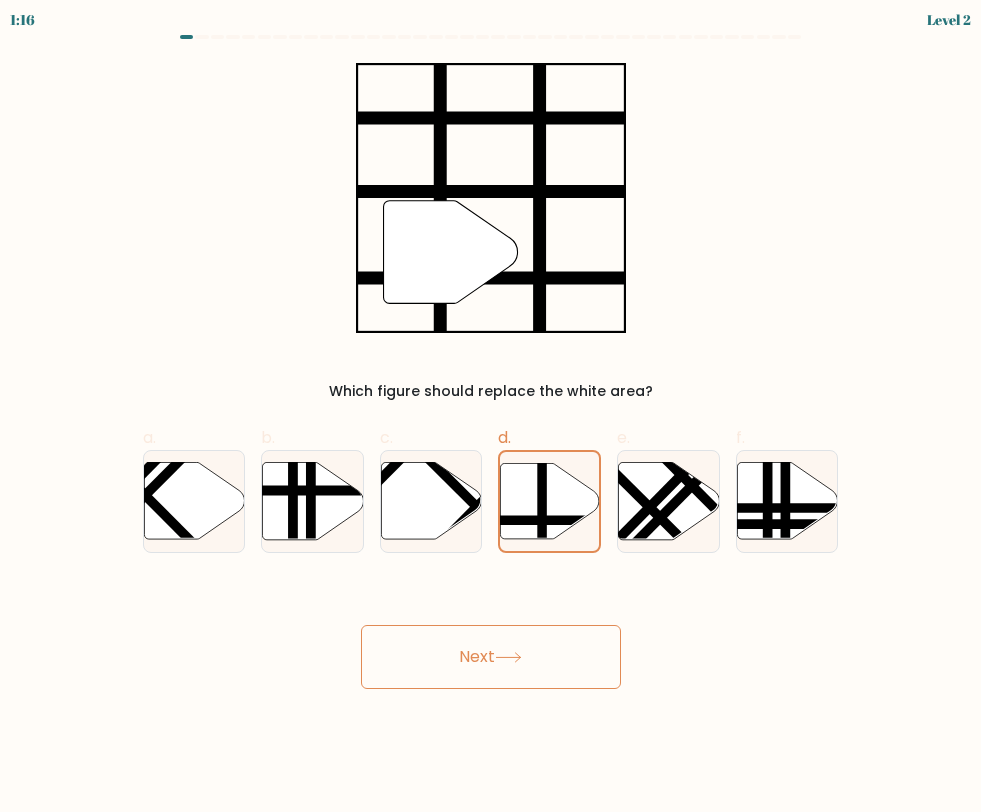 click on "Next" at bounding box center (491, 657) 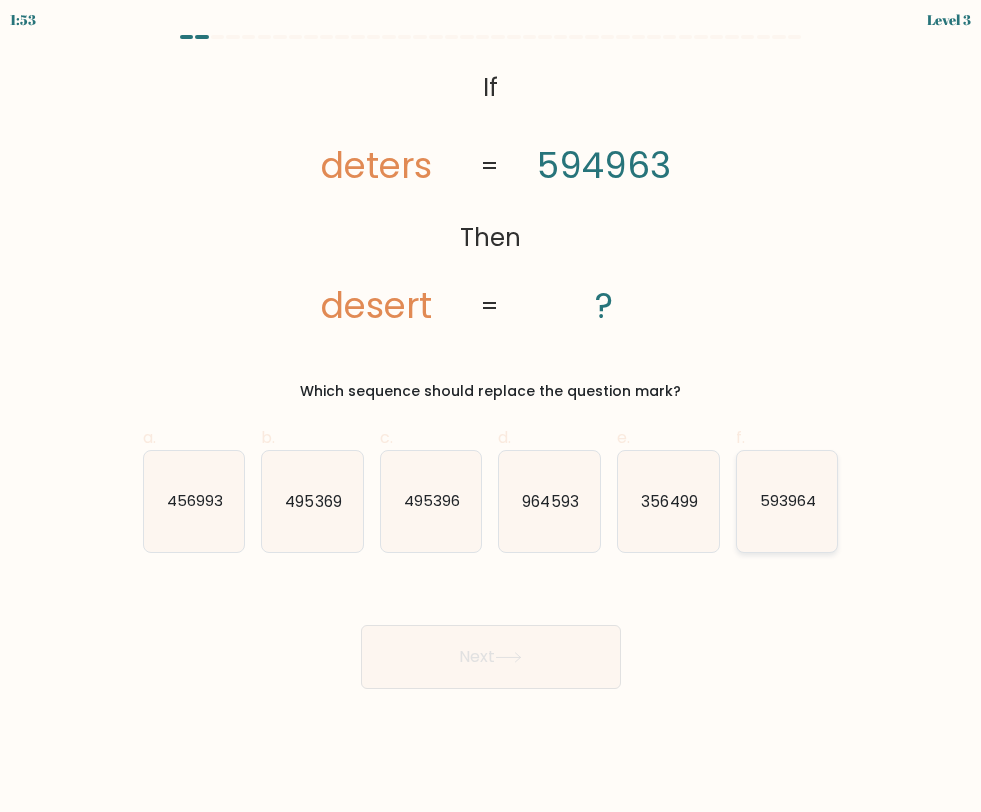 click on "593964" at bounding box center [787, 501] 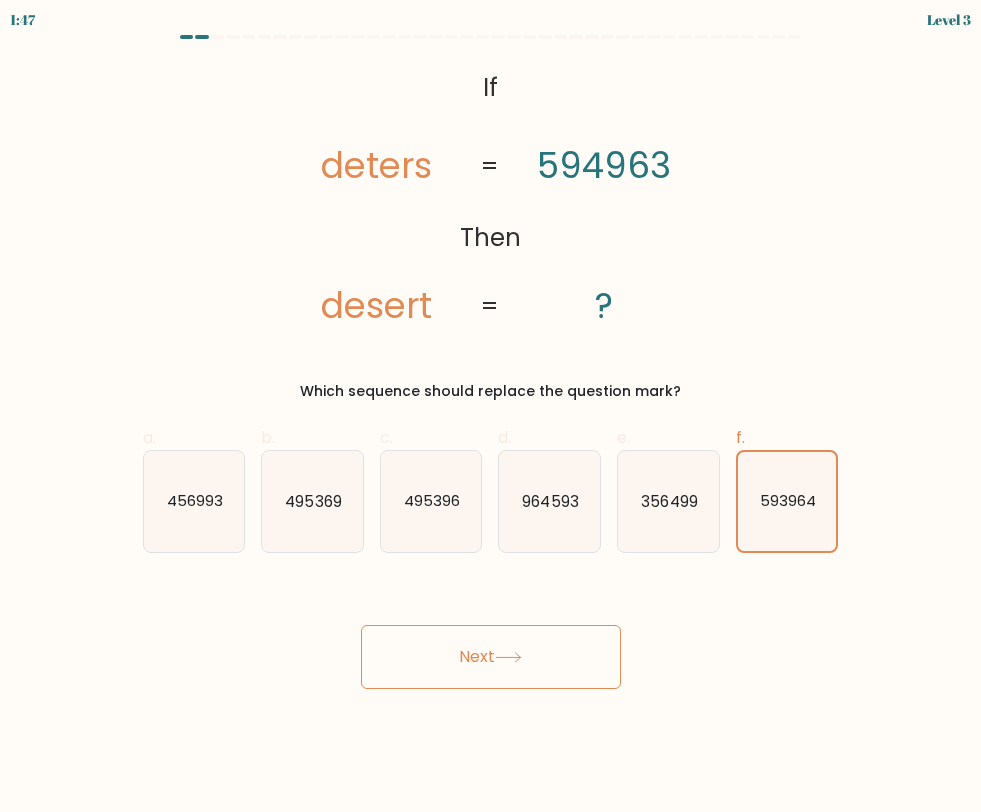 click on "Next" at bounding box center [491, 657] 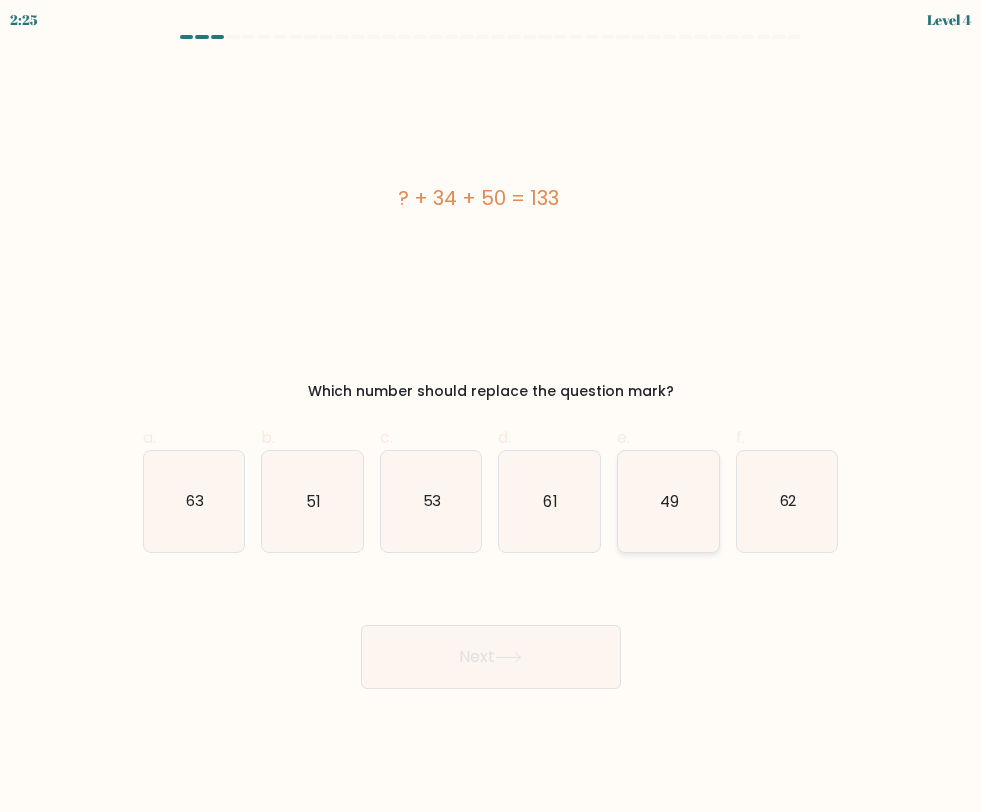 click on "49" at bounding box center (668, 501) 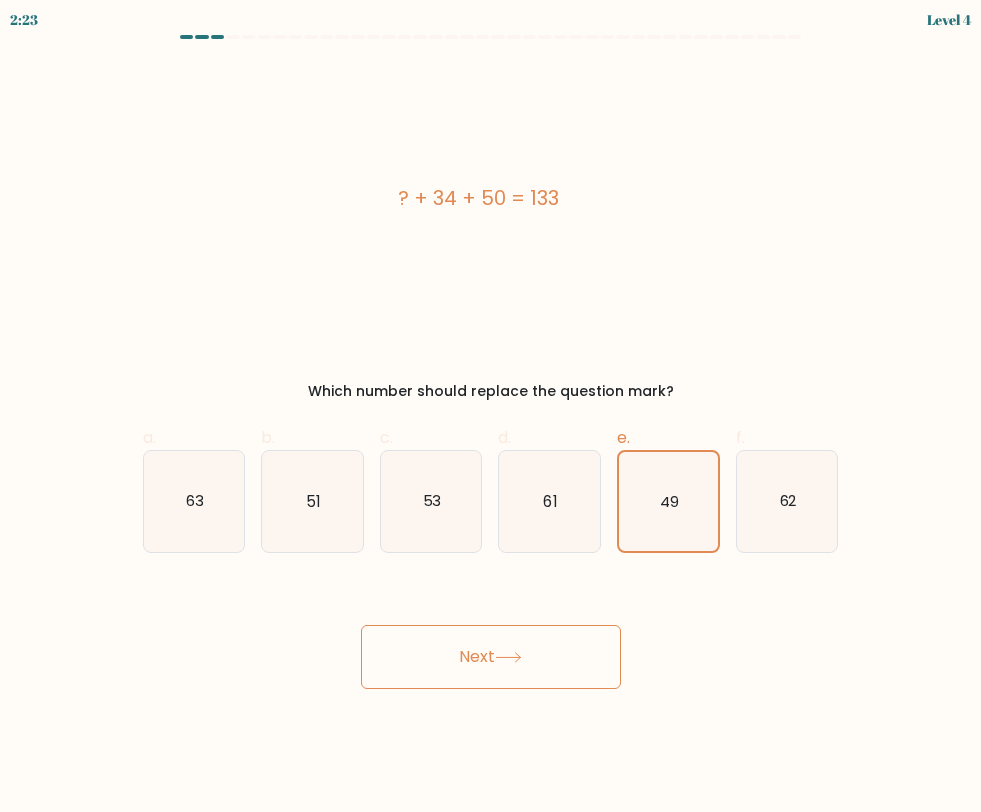 click on "Next" at bounding box center [491, 657] 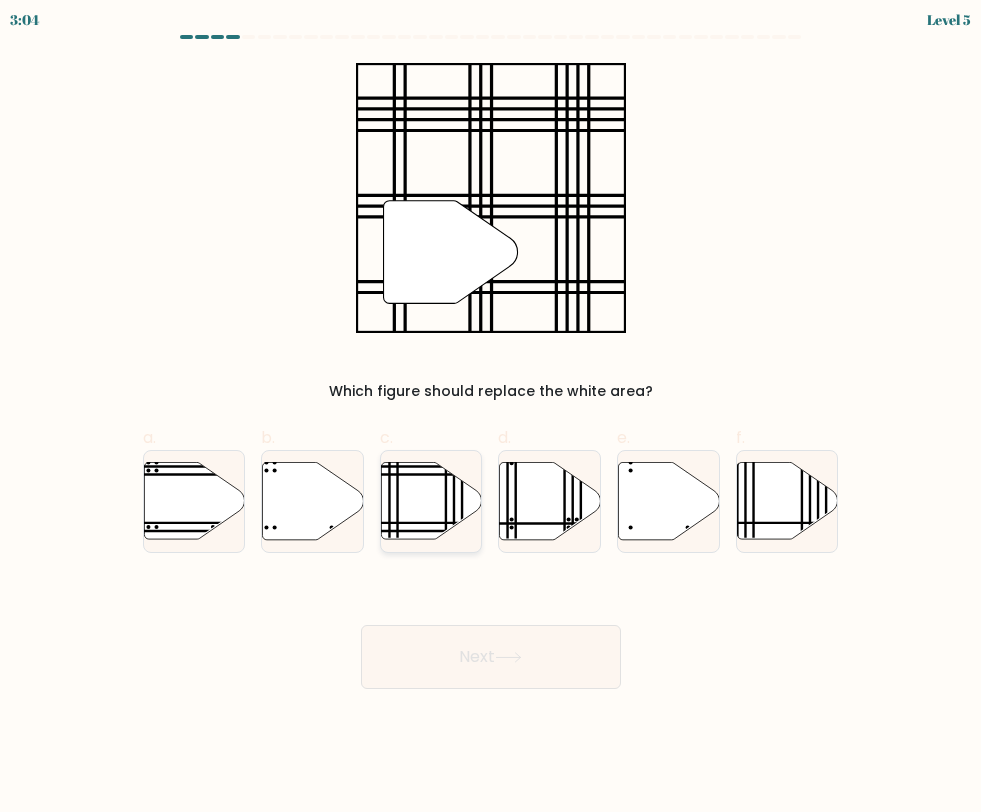 click at bounding box center (431, 500) 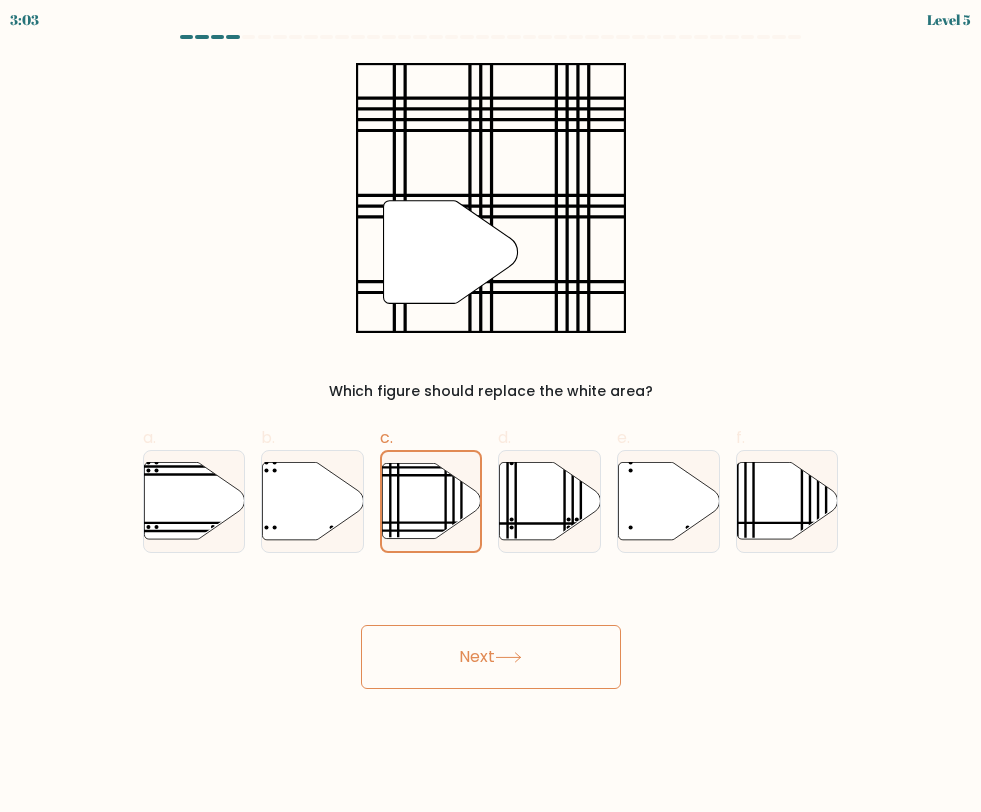 click on "Next" at bounding box center [491, 657] 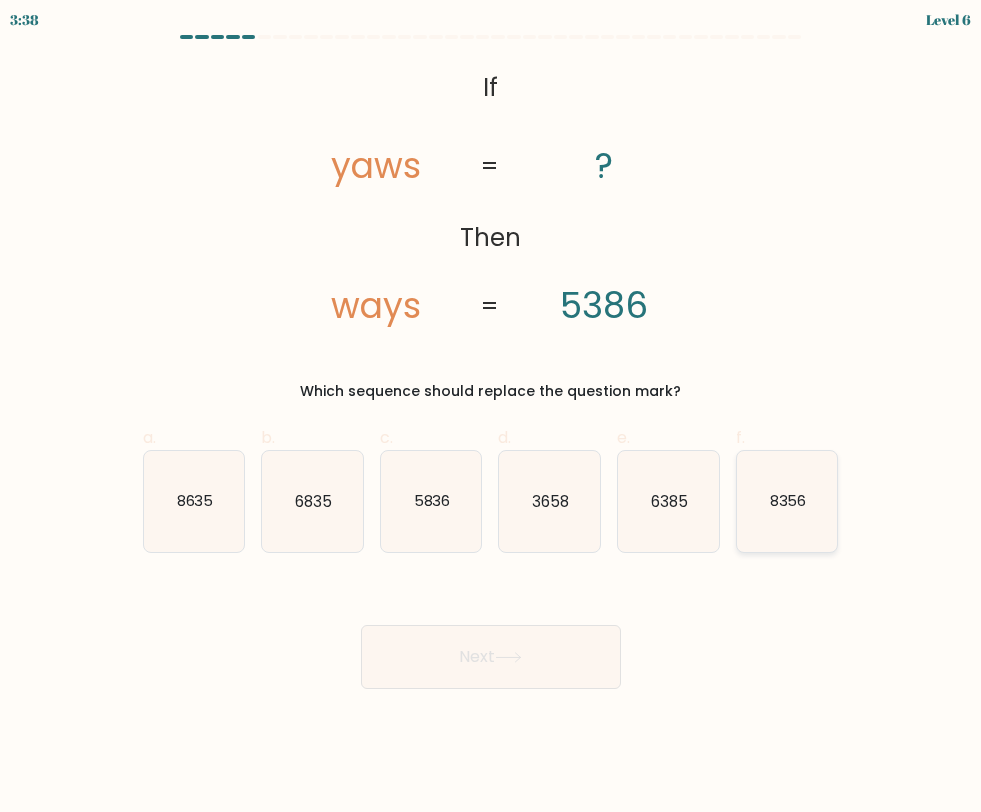 click on "8356" at bounding box center [787, 501] 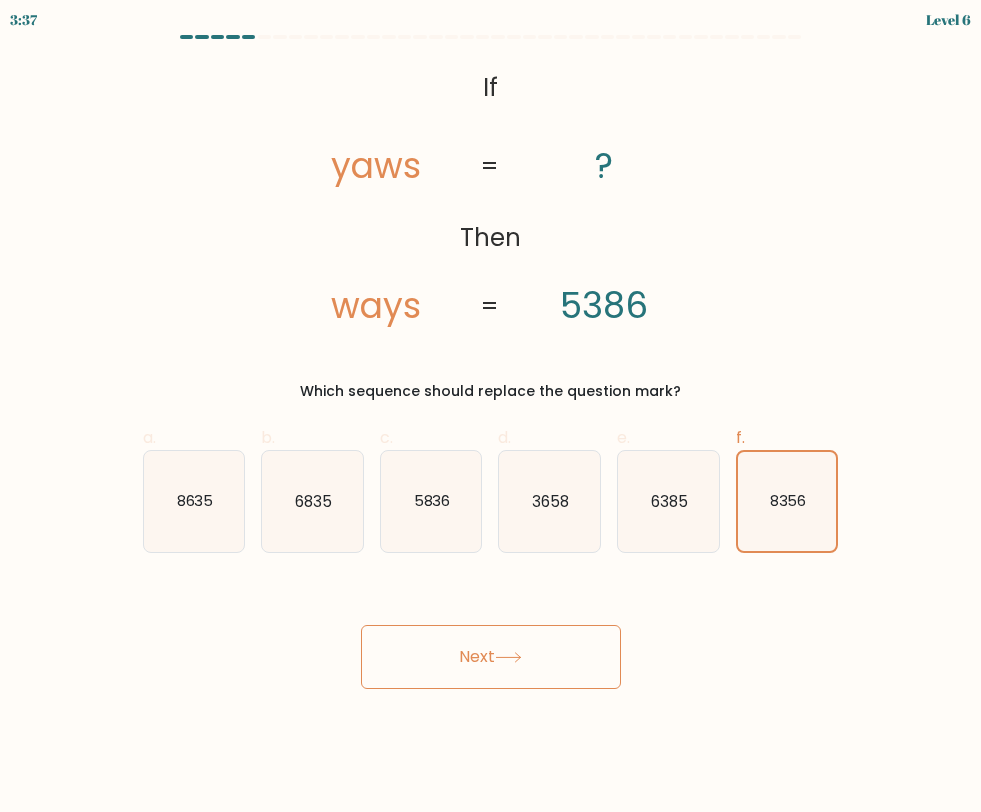 click at bounding box center [508, 657] 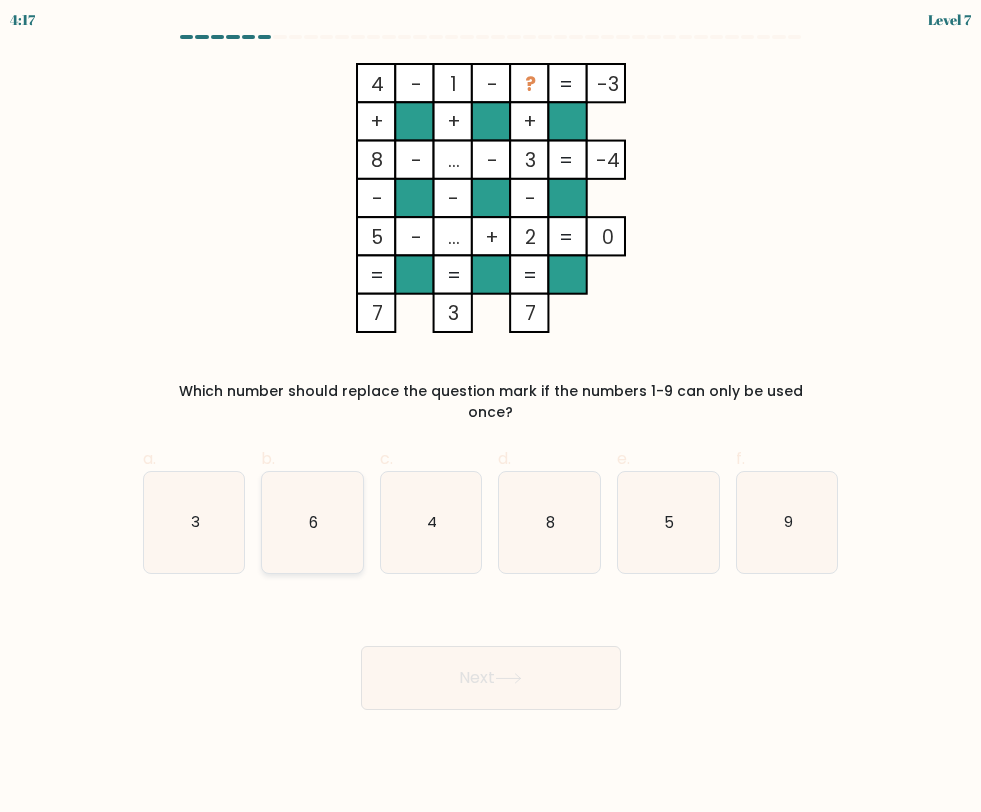 click on "6" at bounding box center [312, 522] 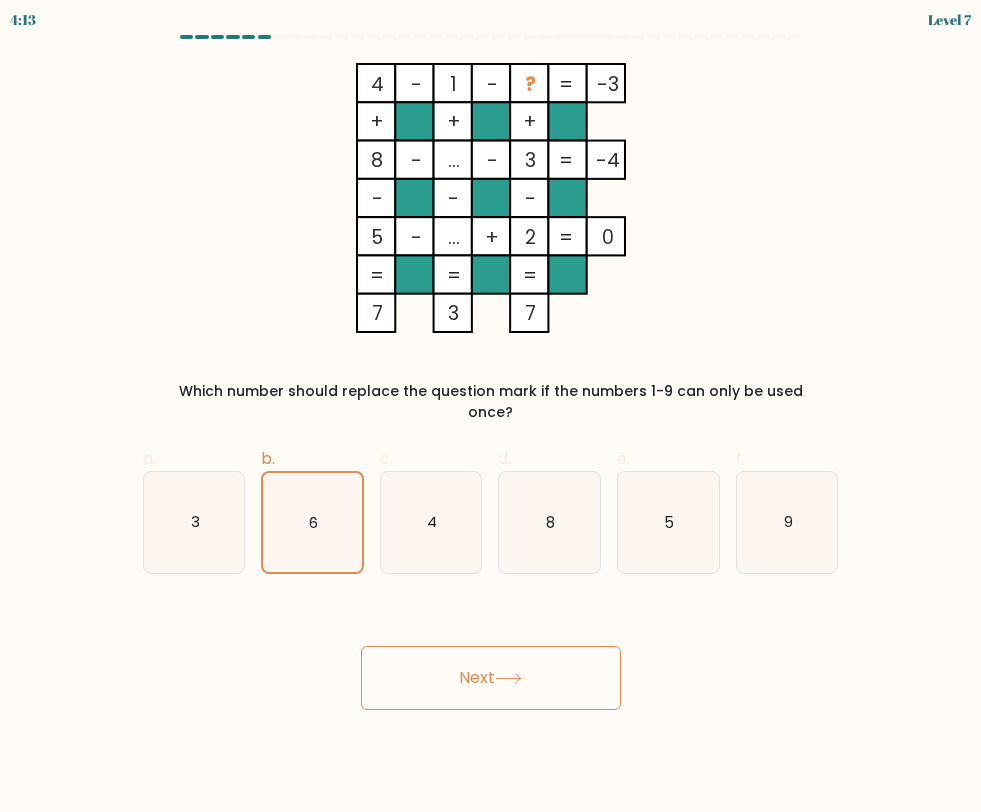 click on "Next" at bounding box center [491, 678] 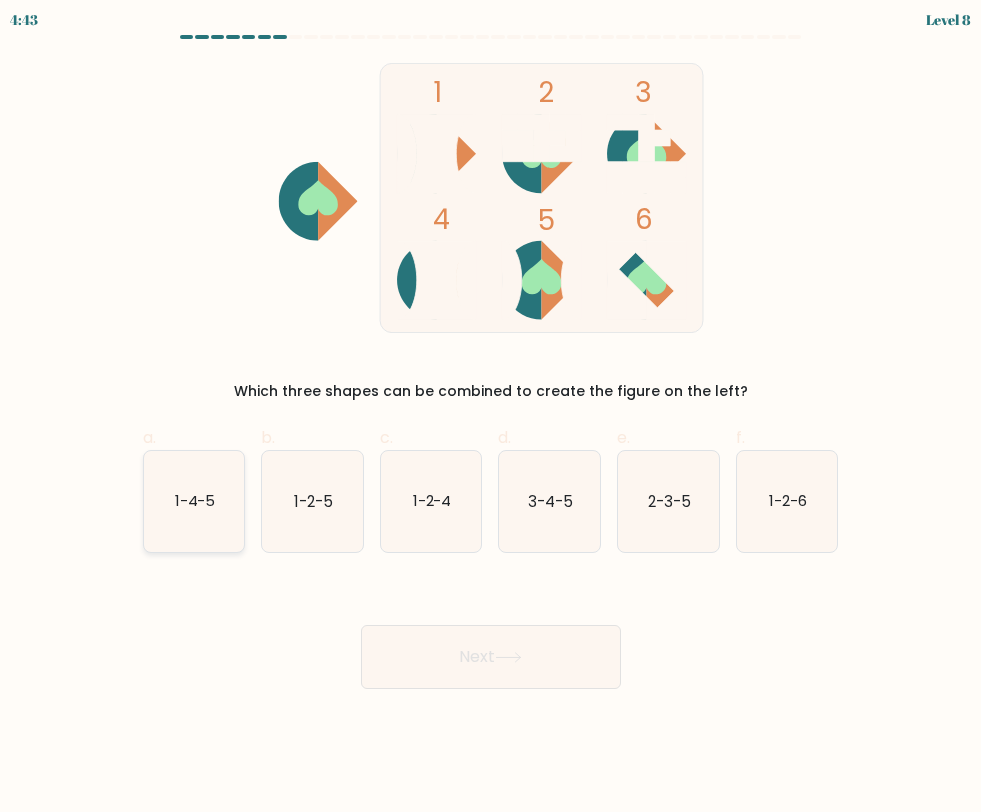 click on "1-4-5" at bounding box center [194, 500] 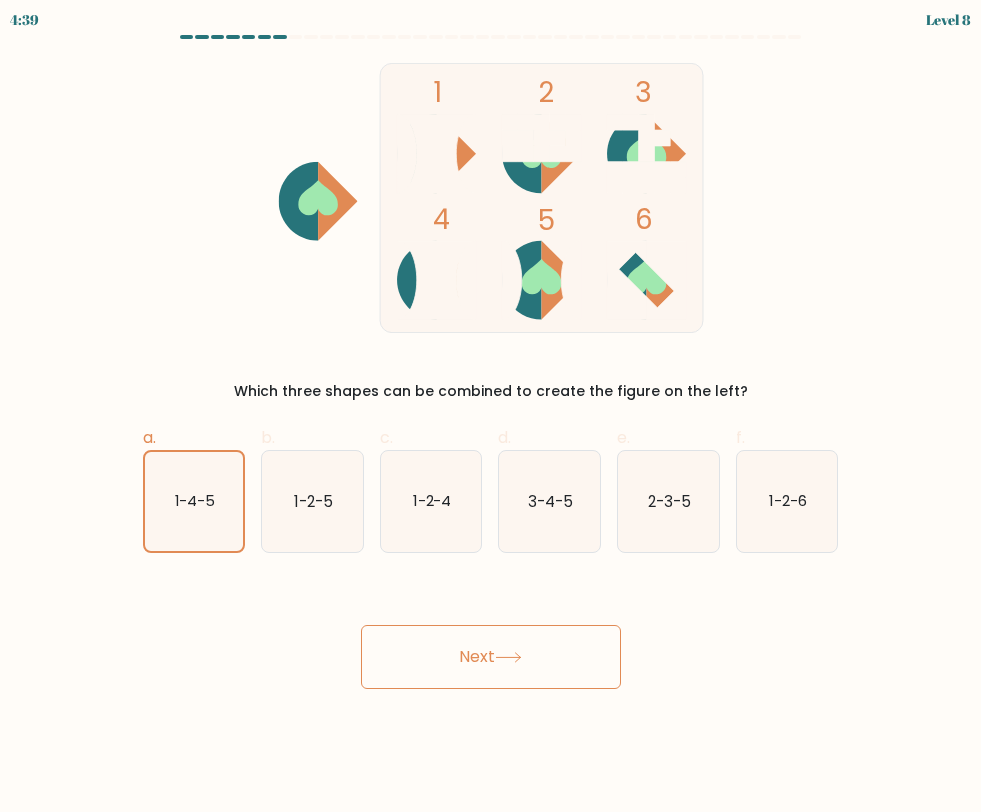 click on "Next" at bounding box center (491, 657) 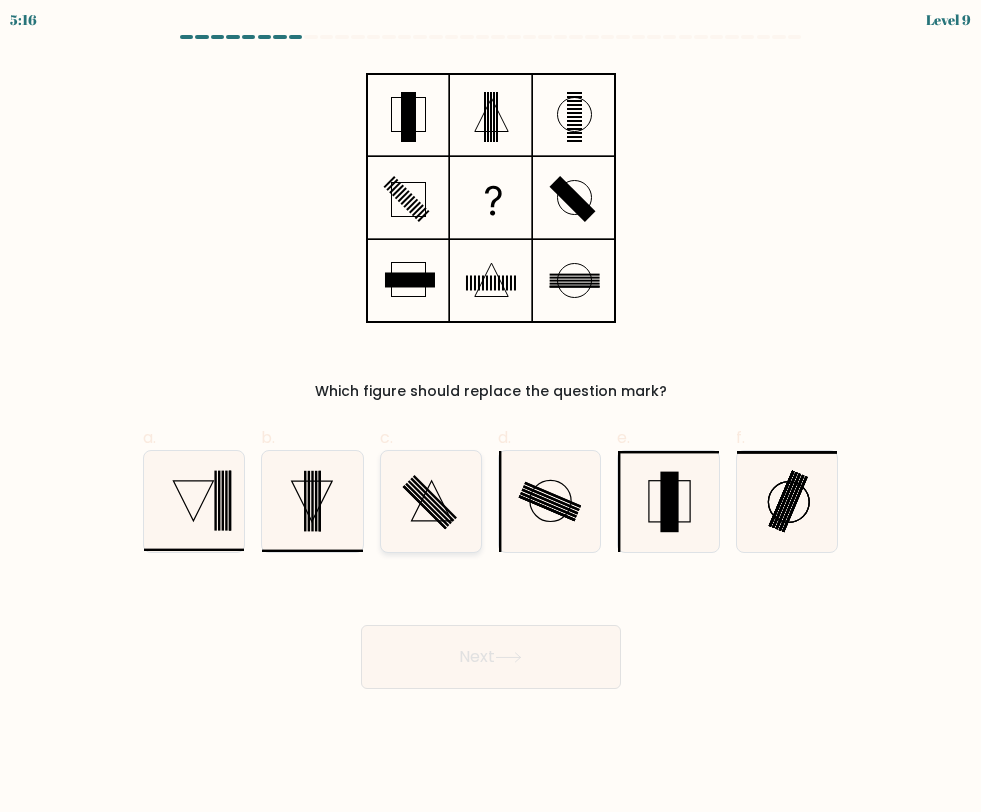 click at bounding box center (435, 497) 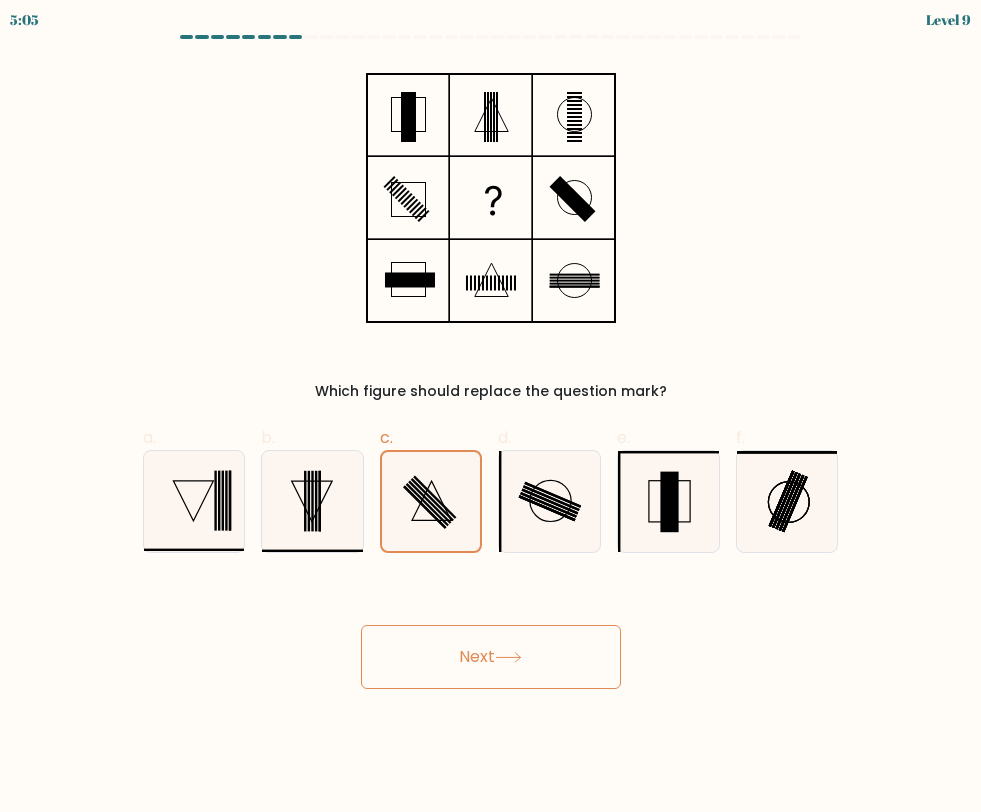 click on "Next" at bounding box center [491, 657] 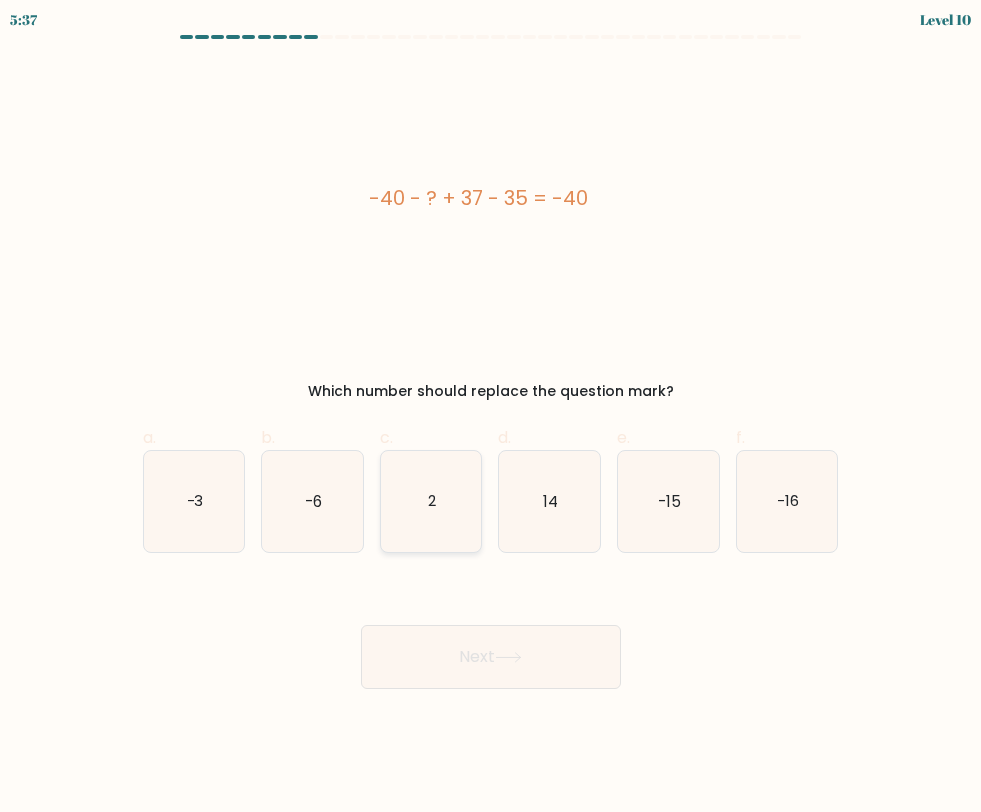click on "2" at bounding box center [431, 501] 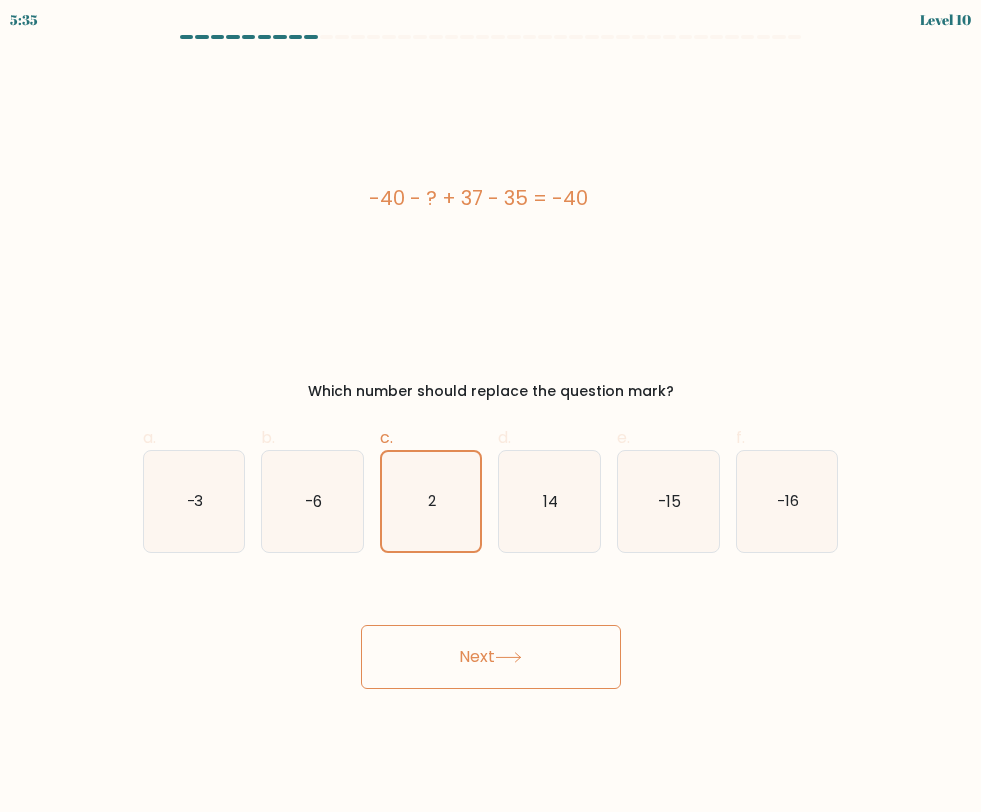 click on "Next" at bounding box center (491, 657) 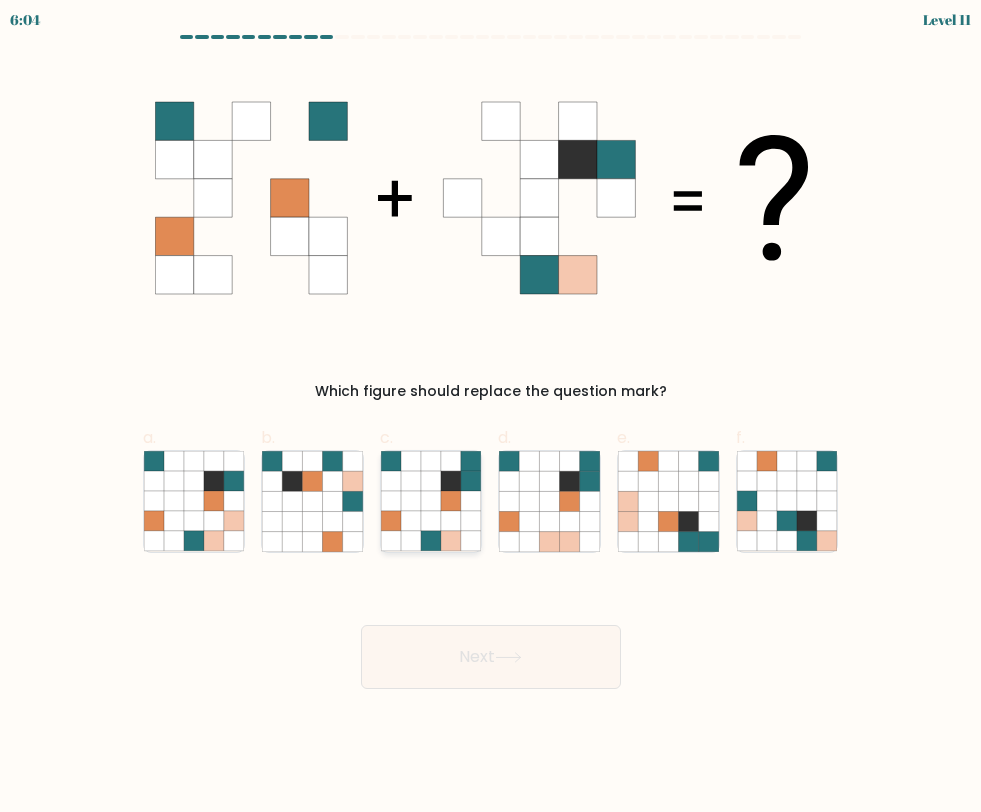 click at bounding box center (451, 521) 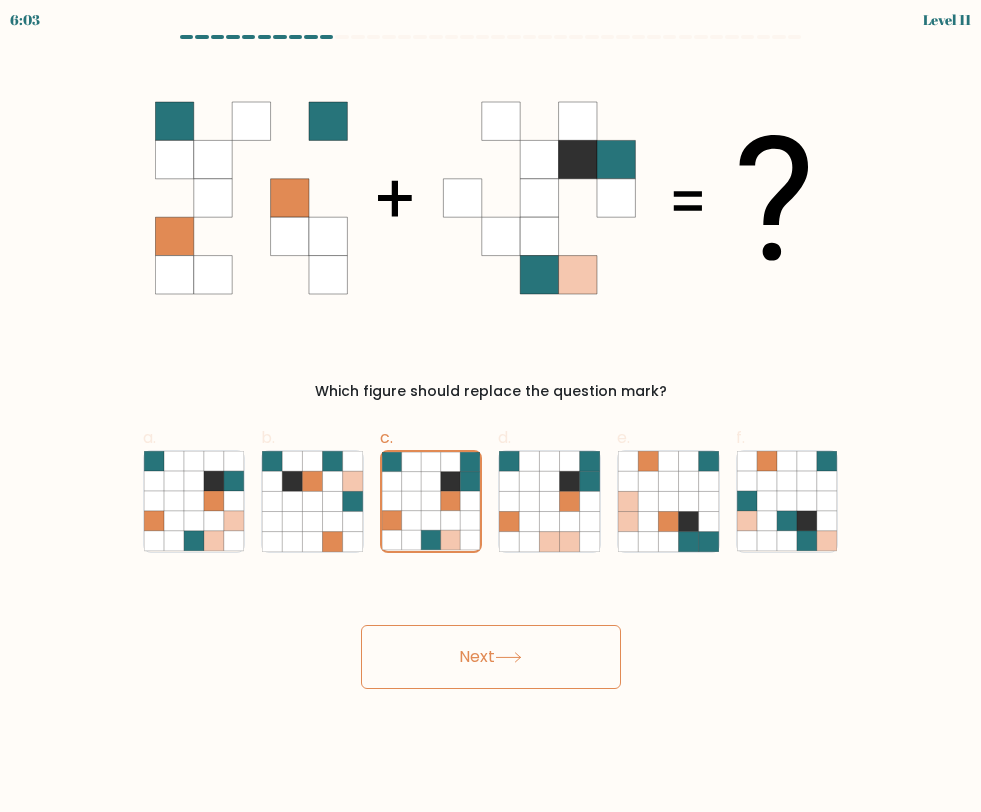 click at bounding box center [508, 657] 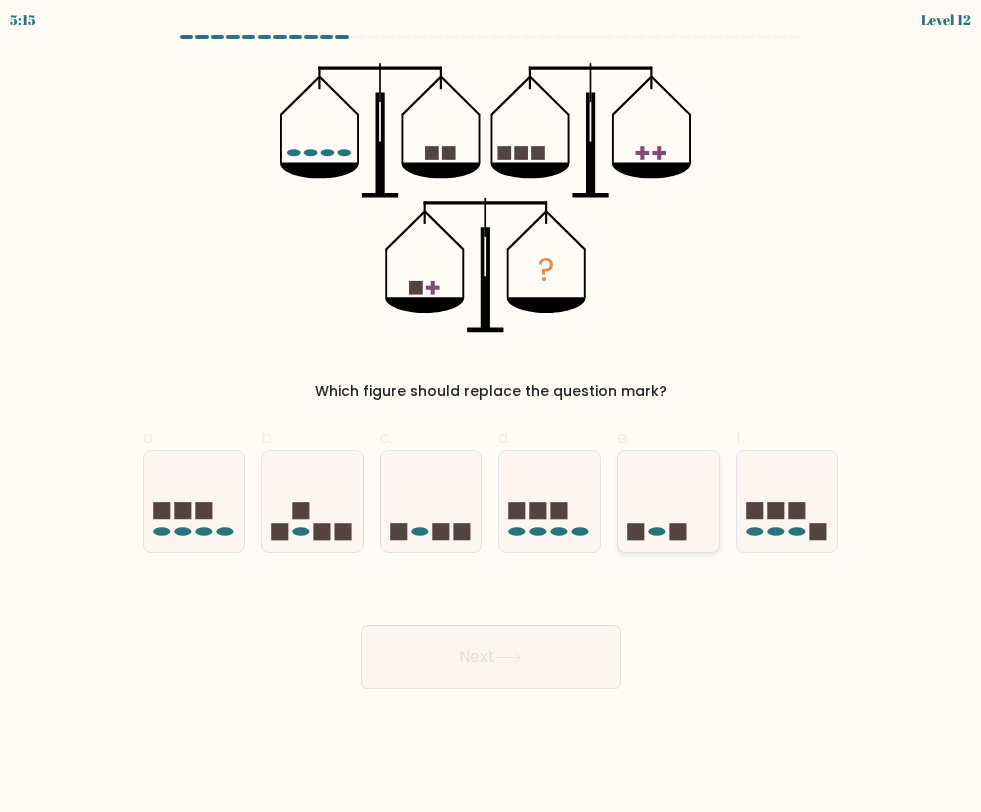 click at bounding box center [668, 501] 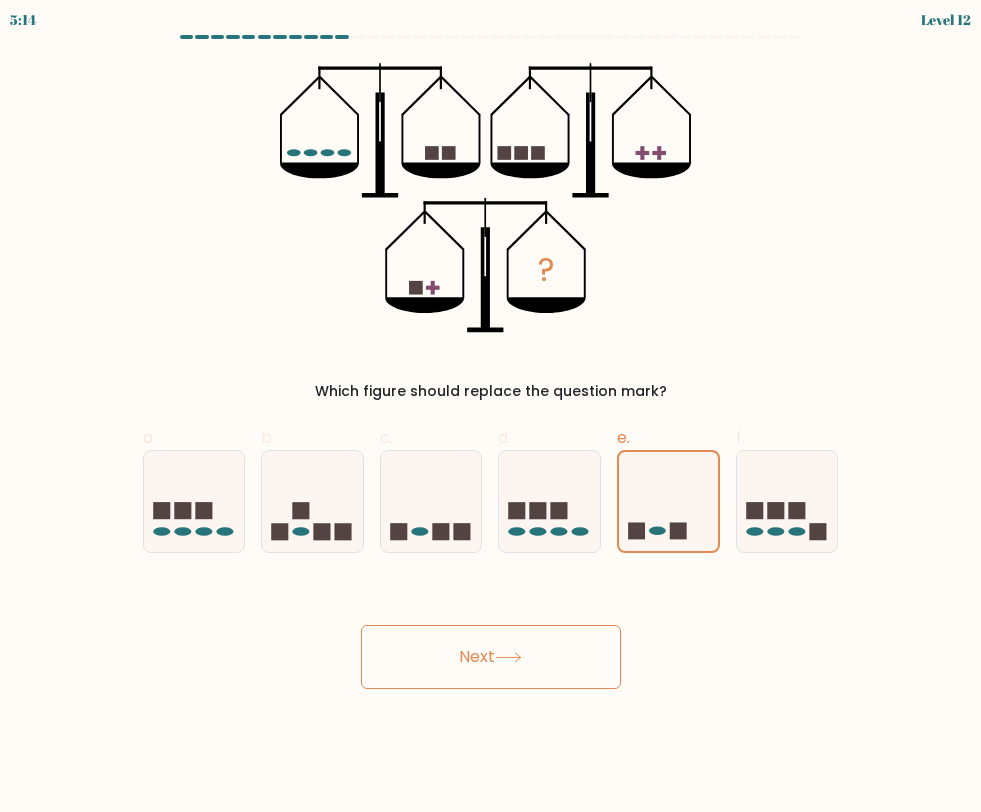 click on "Next" at bounding box center (491, 657) 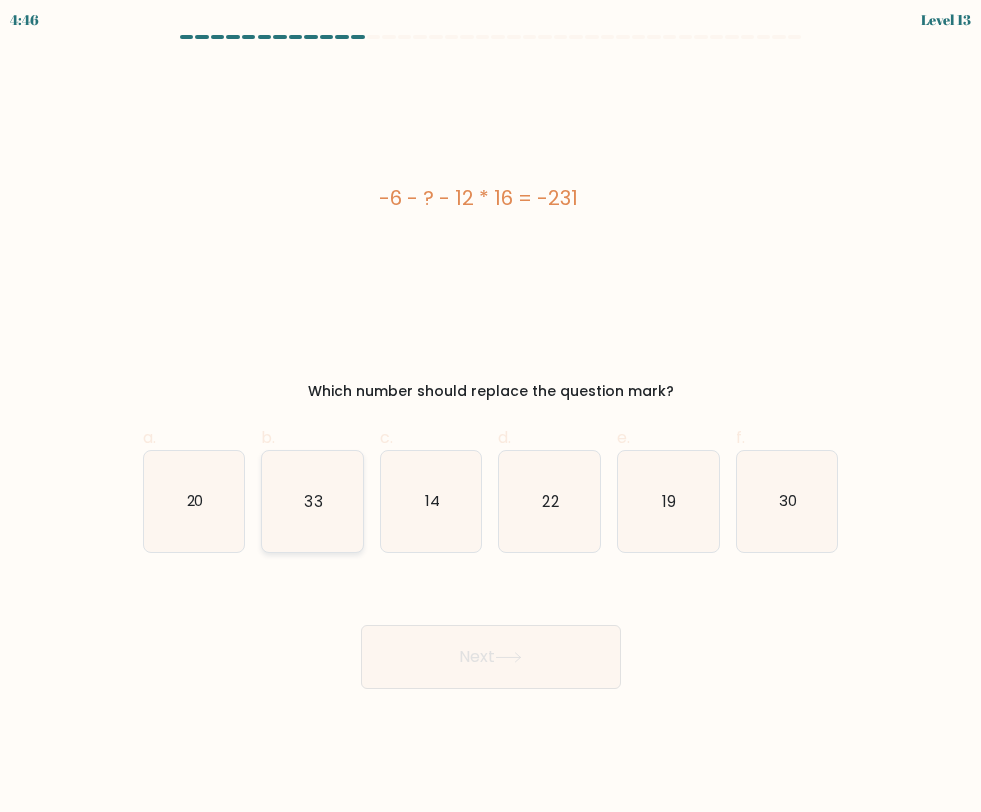 click on "33" at bounding box center [313, 500] 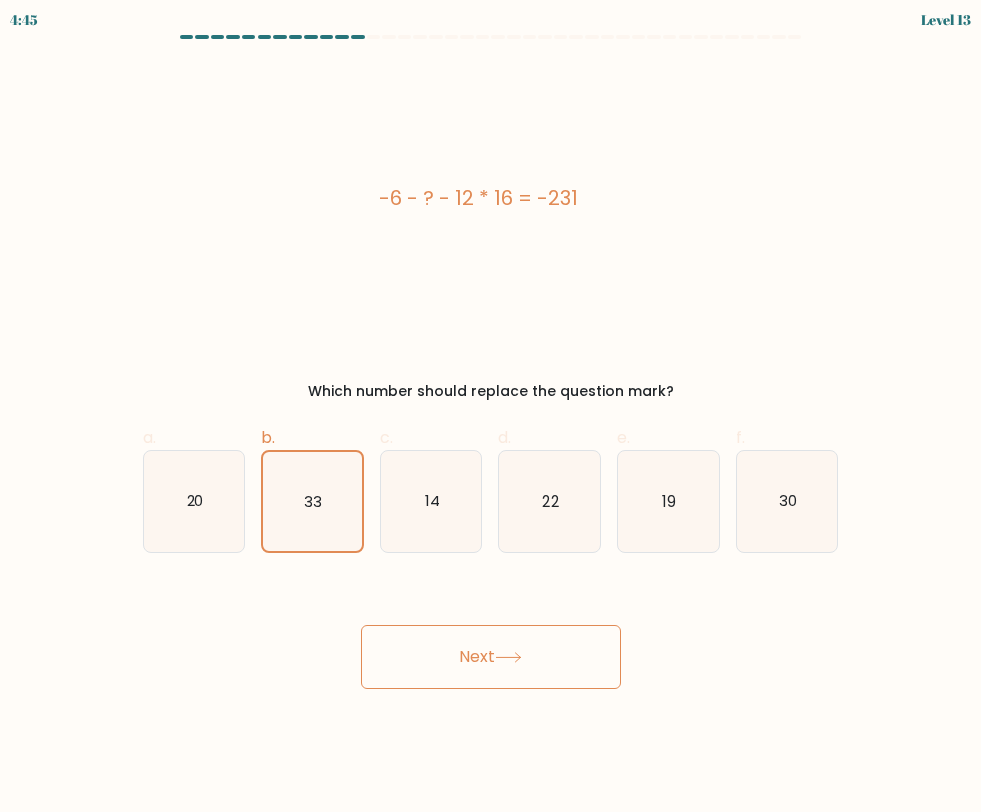 click on "Next" at bounding box center (491, 657) 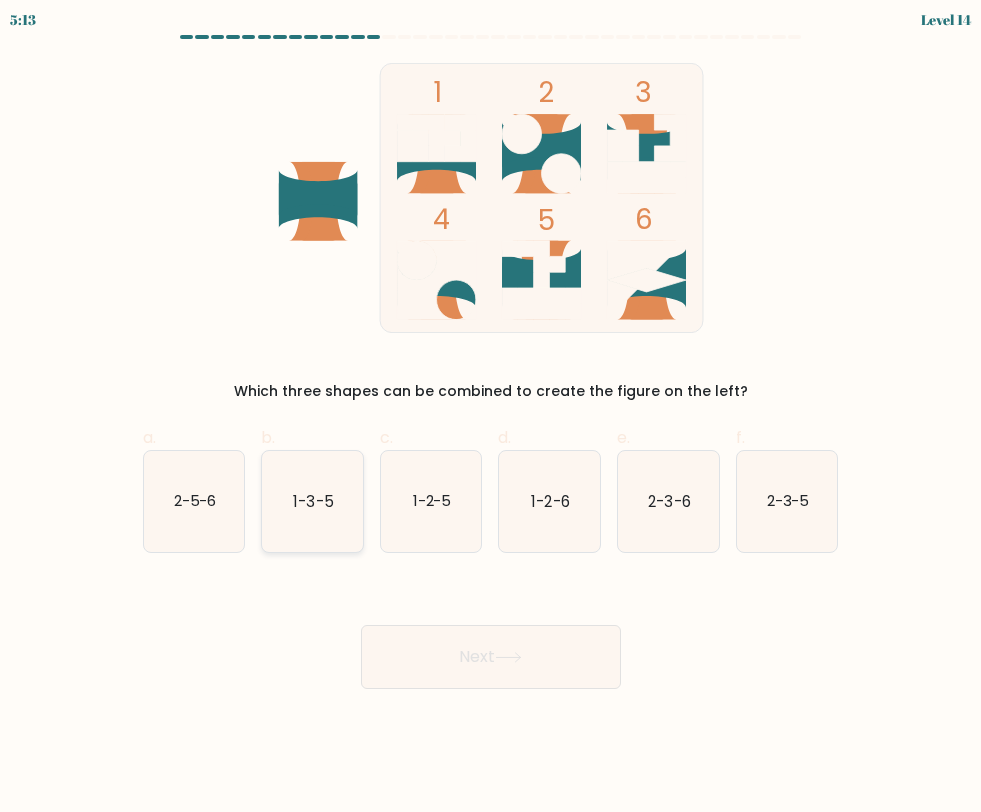 click on "1-3-5" at bounding box center (312, 501) 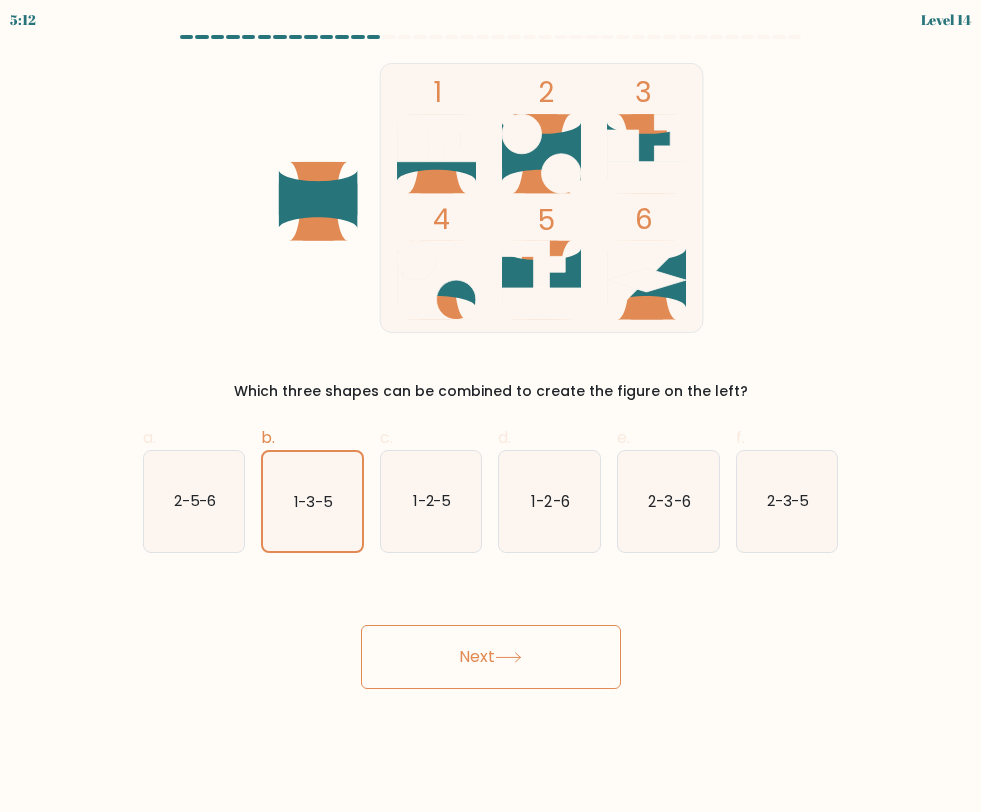 click on "Next" at bounding box center (491, 657) 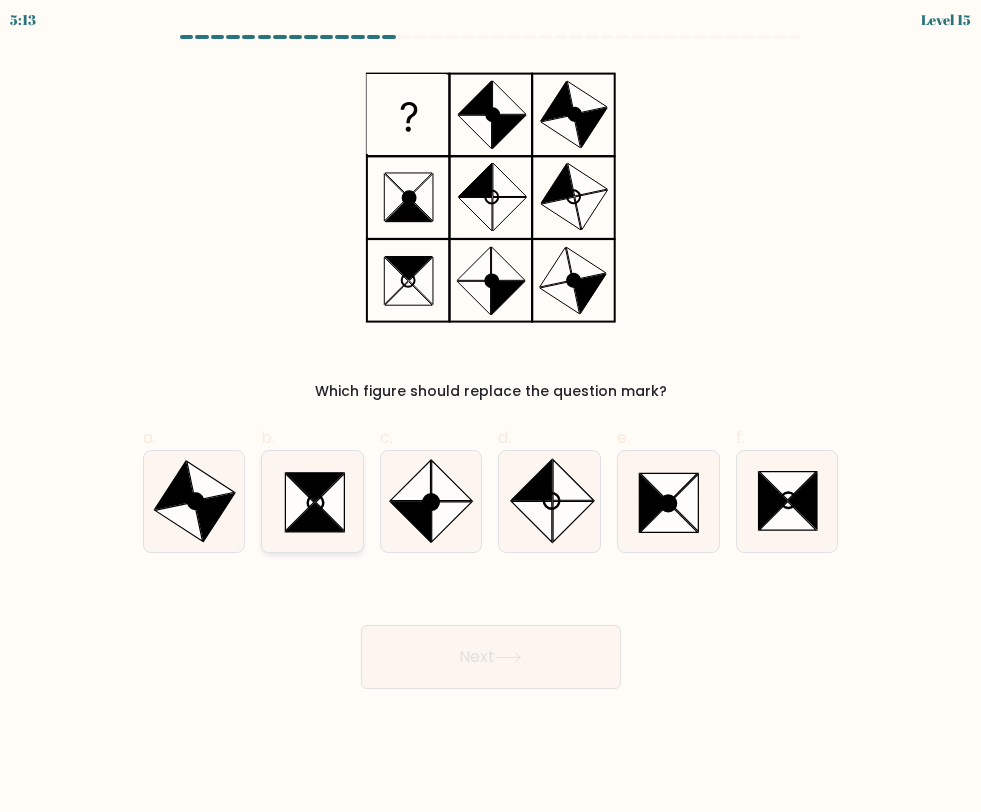 click at bounding box center [330, 502] 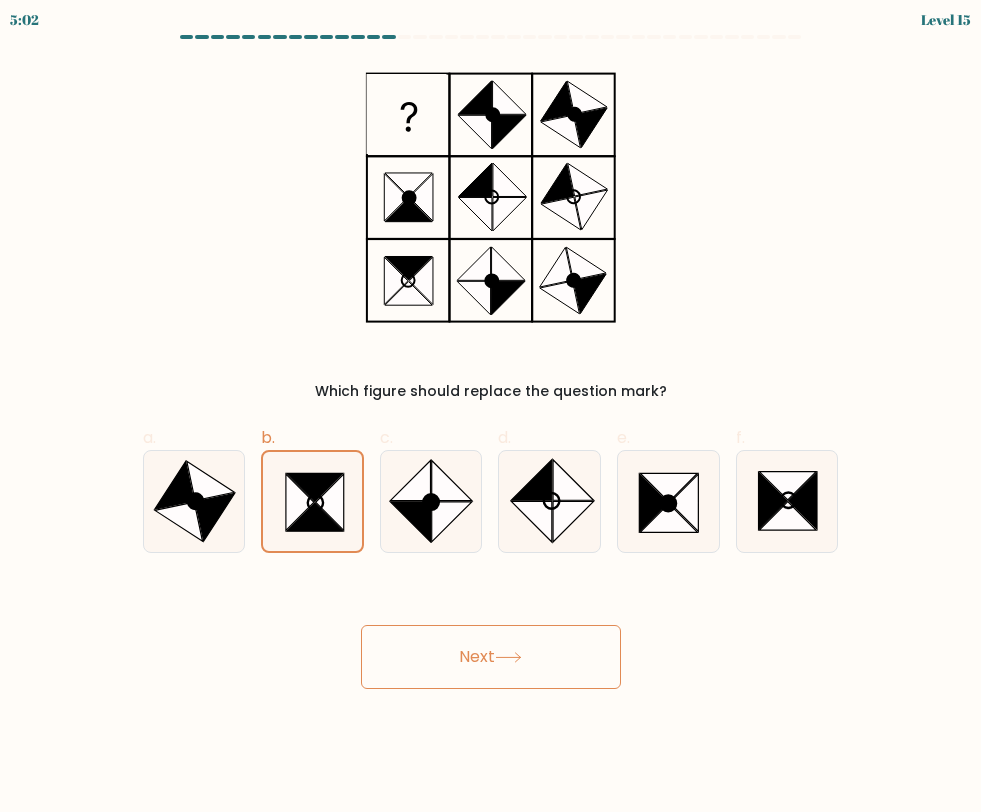 click at bounding box center [508, 657] 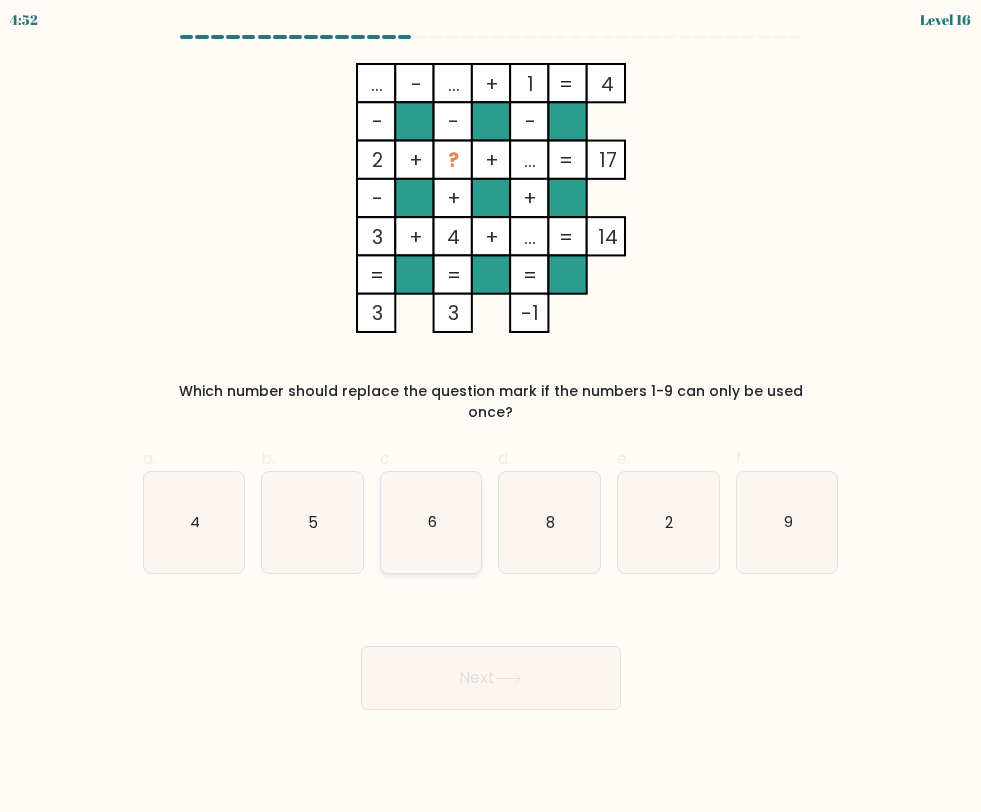 click on "6" at bounding box center (431, 522) 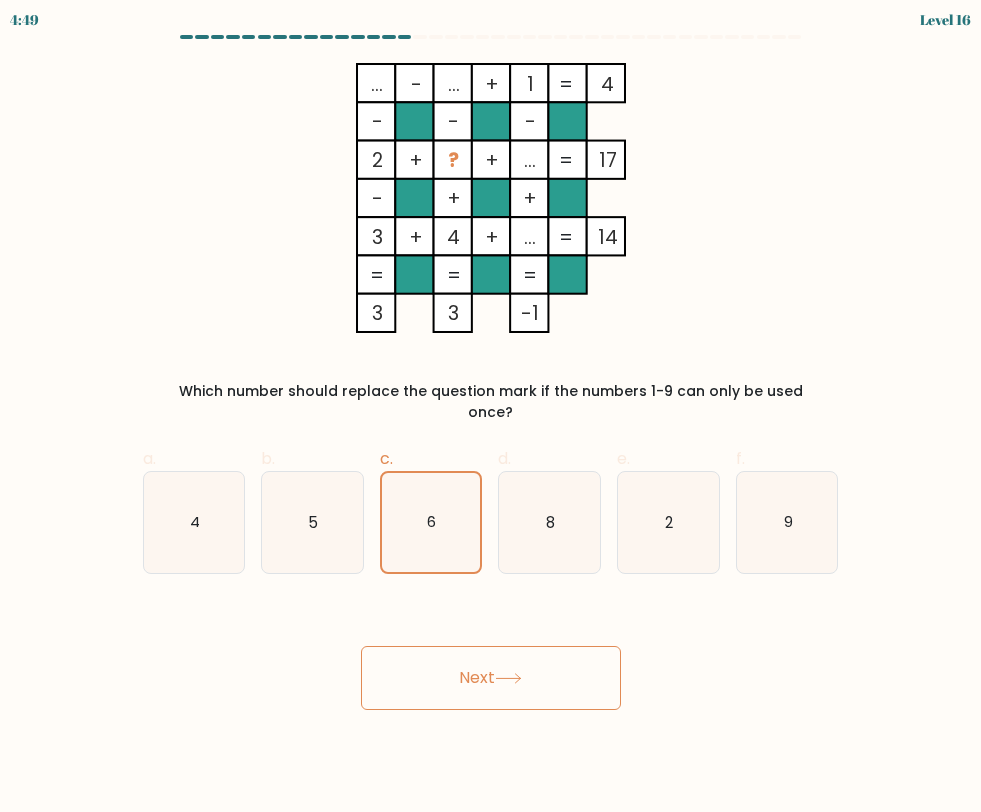 click on "Next" at bounding box center [491, 678] 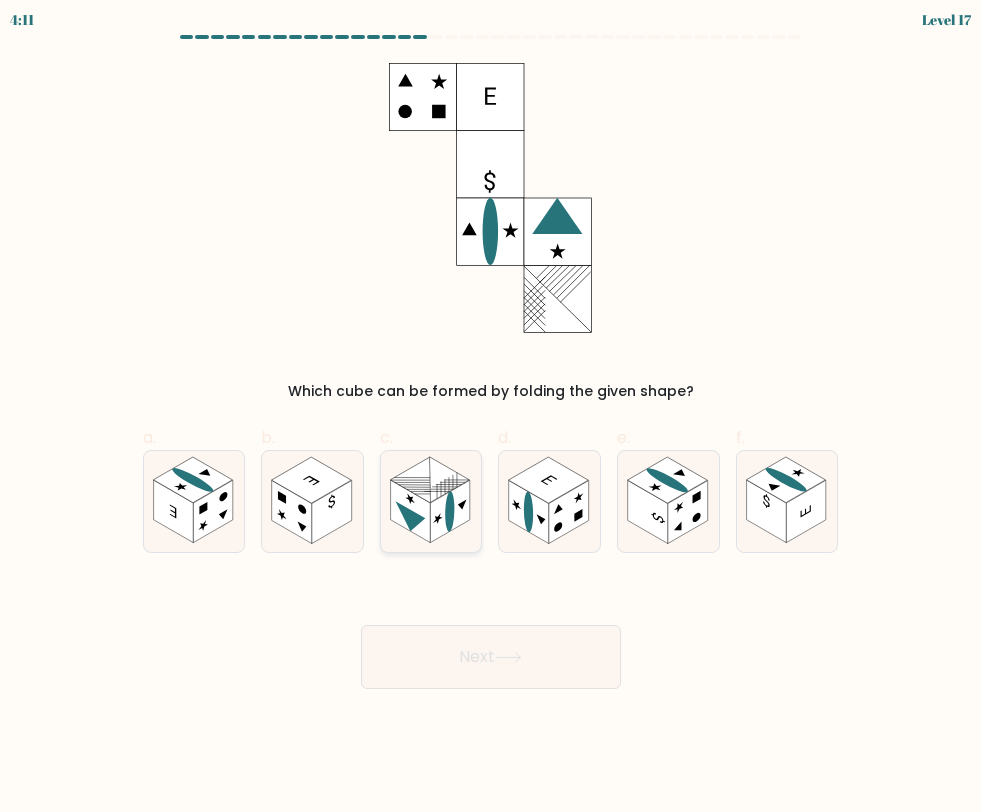 click at bounding box center (450, 511) 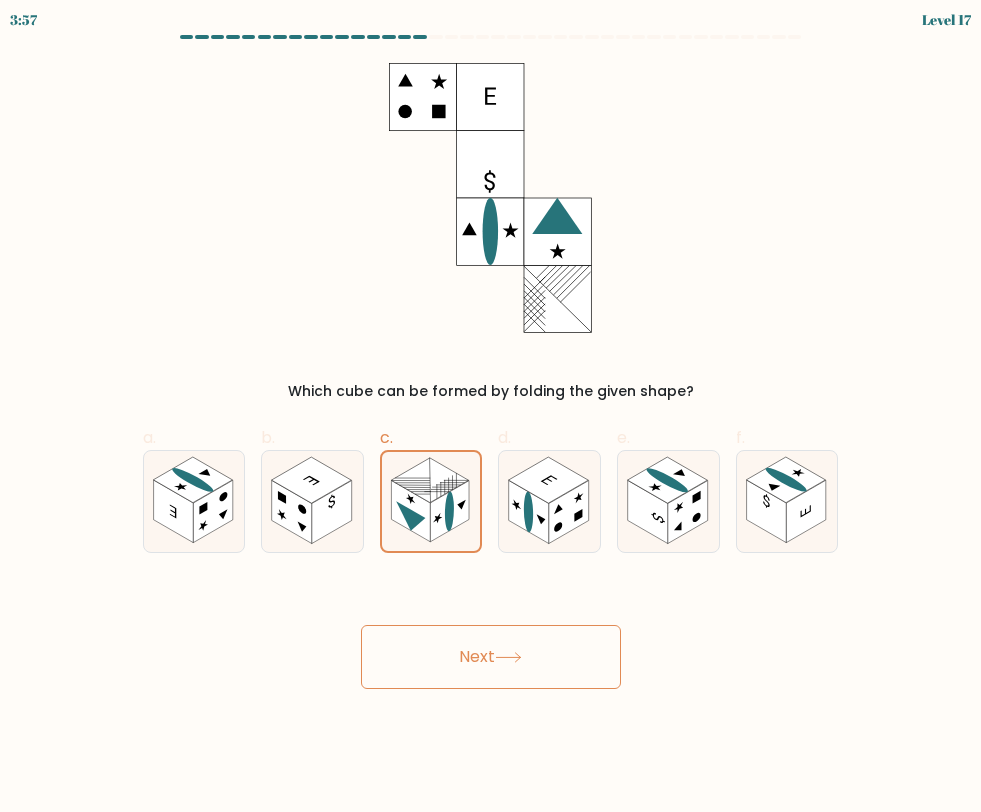 click at bounding box center [508, 657] 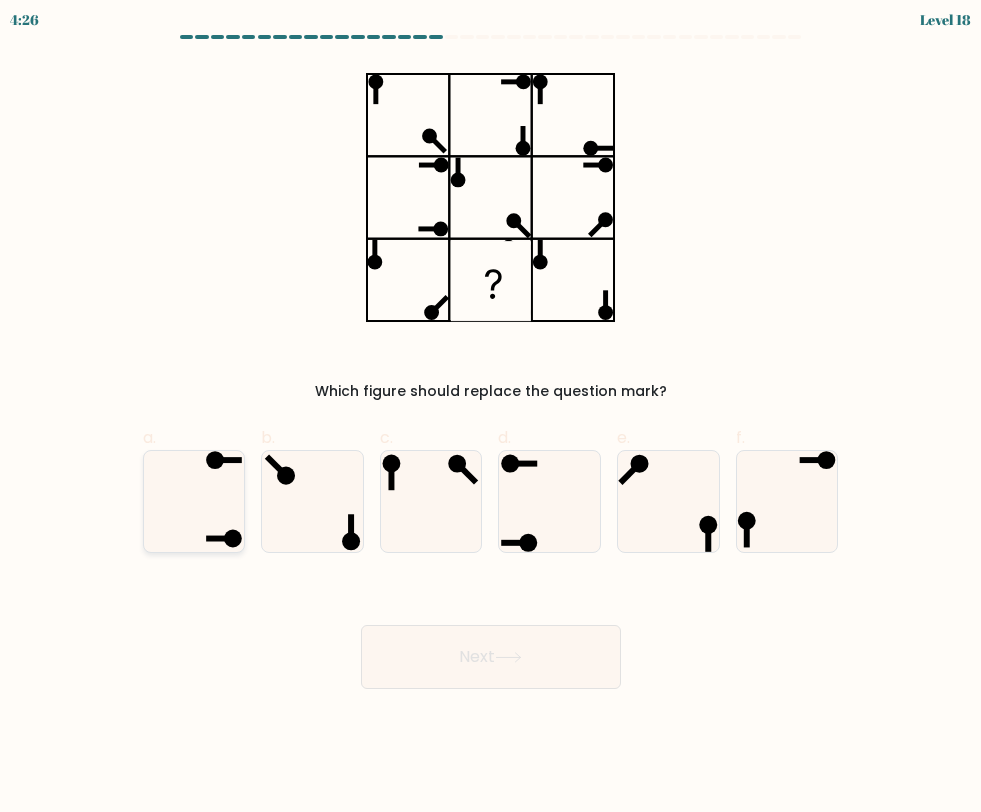 click at bounding box center (194, 501) 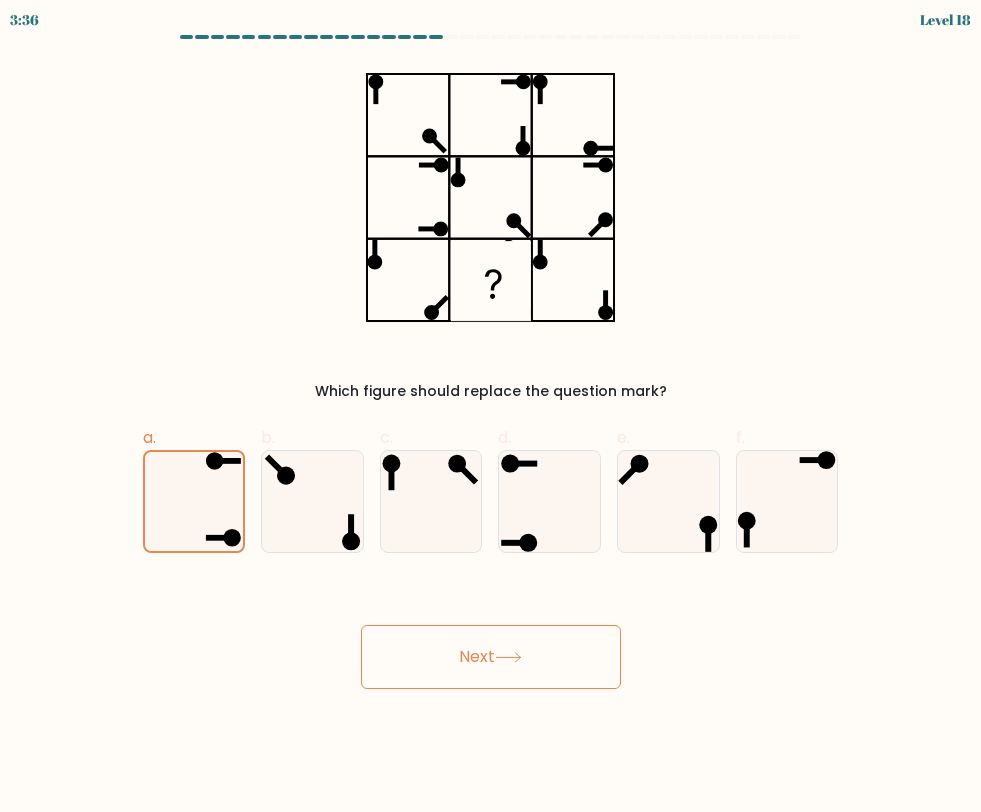 click on "Next" at bounding box center (491, 657) 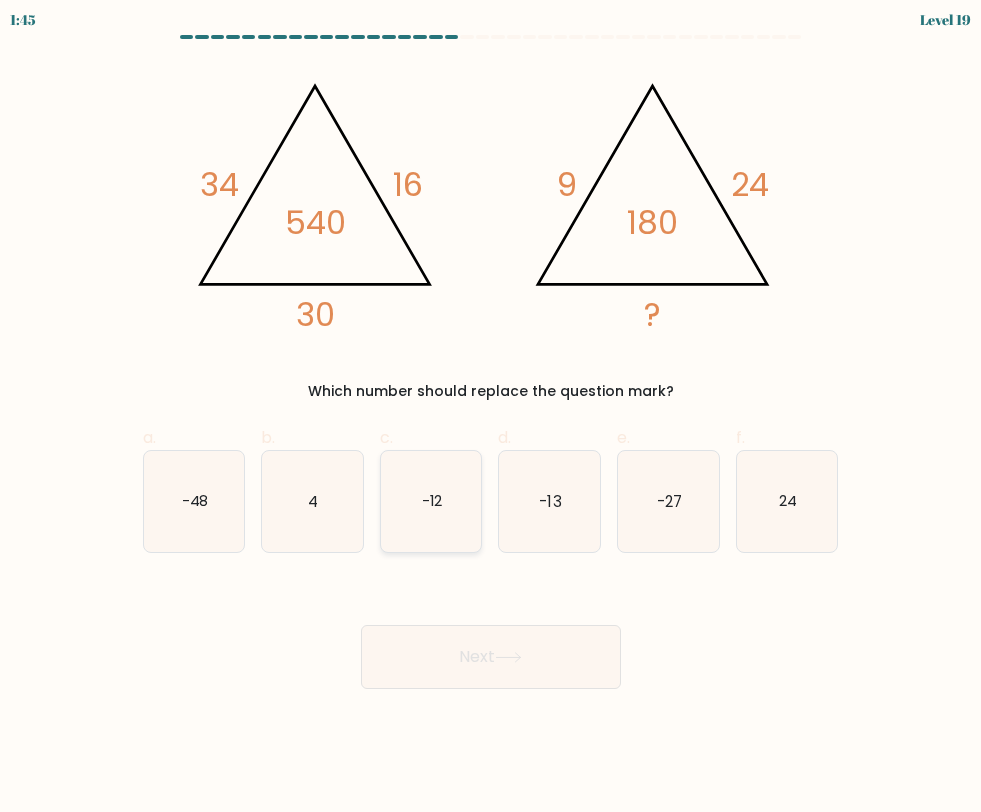 click on "-12" at bounding box center (431, 501) 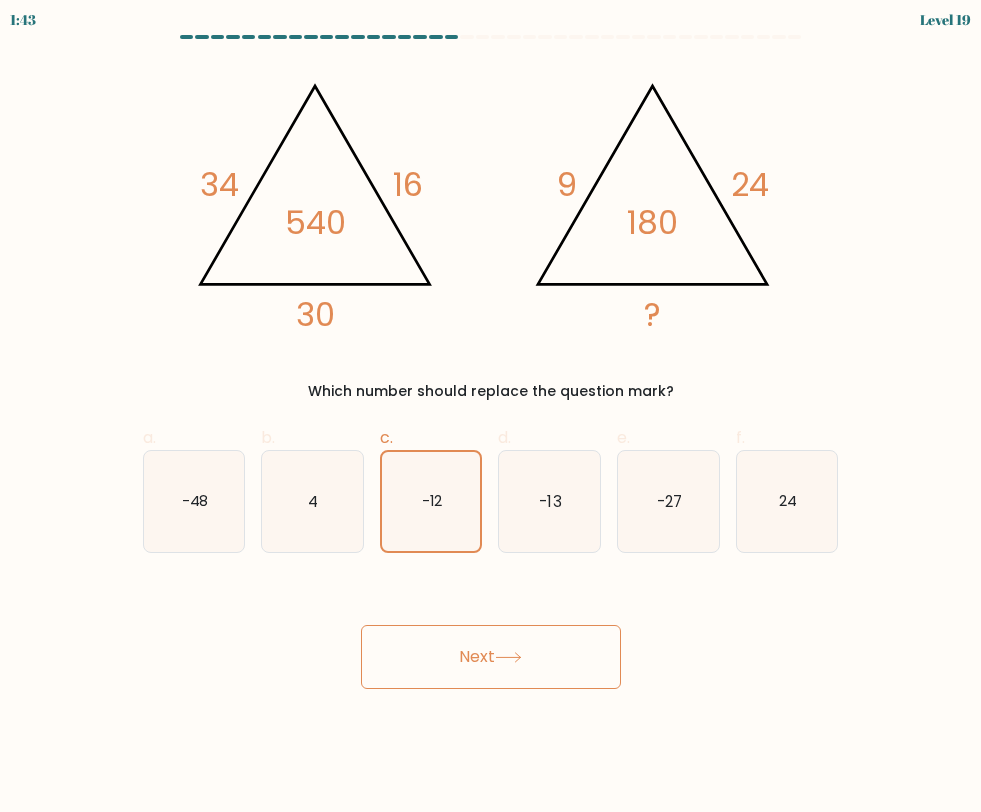 click on "Next" at bounding box center [491, 657] 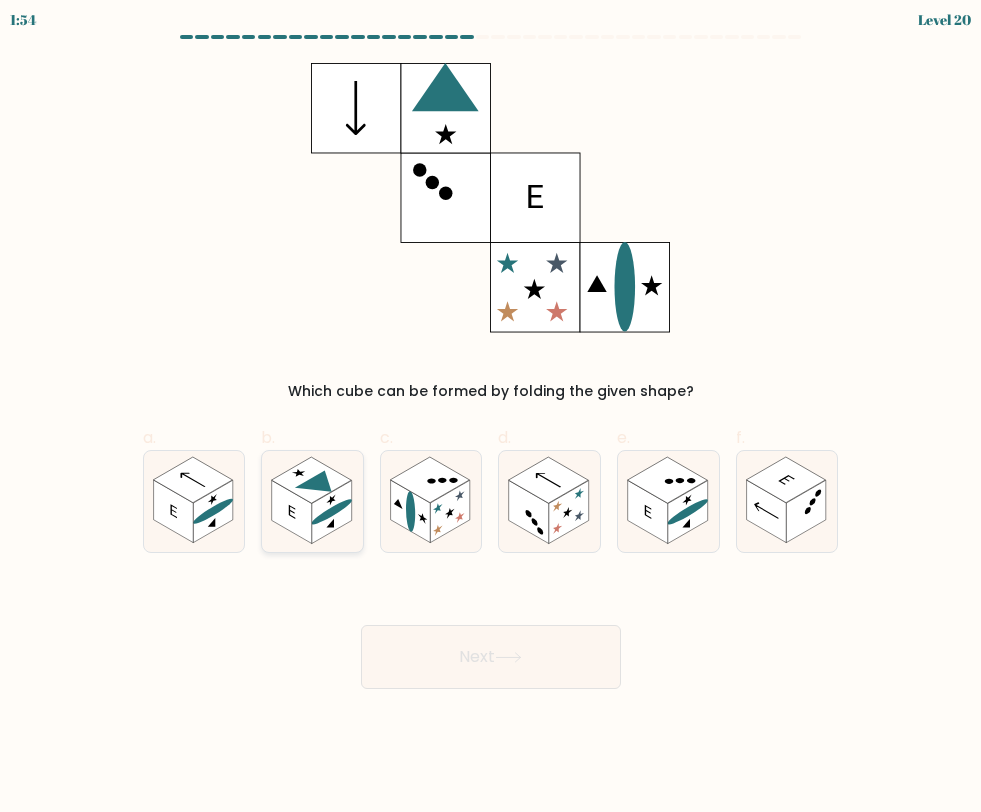 click at bounding box center (292, 511) 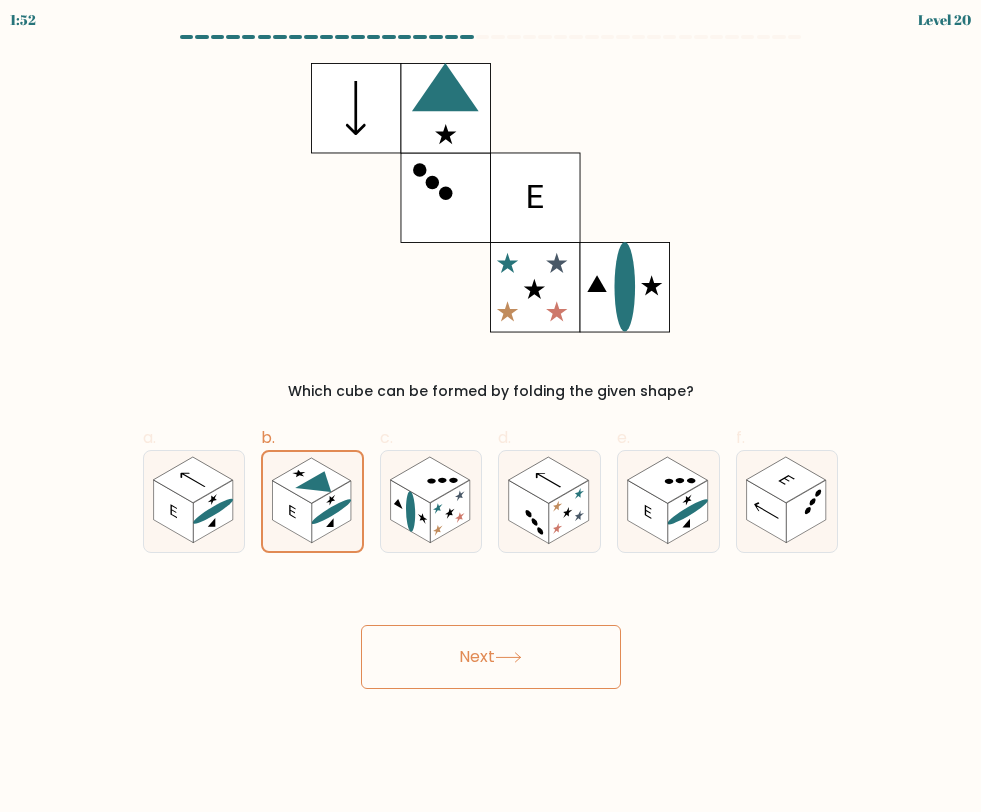 click on "Next" at bounding box center [491, 657] 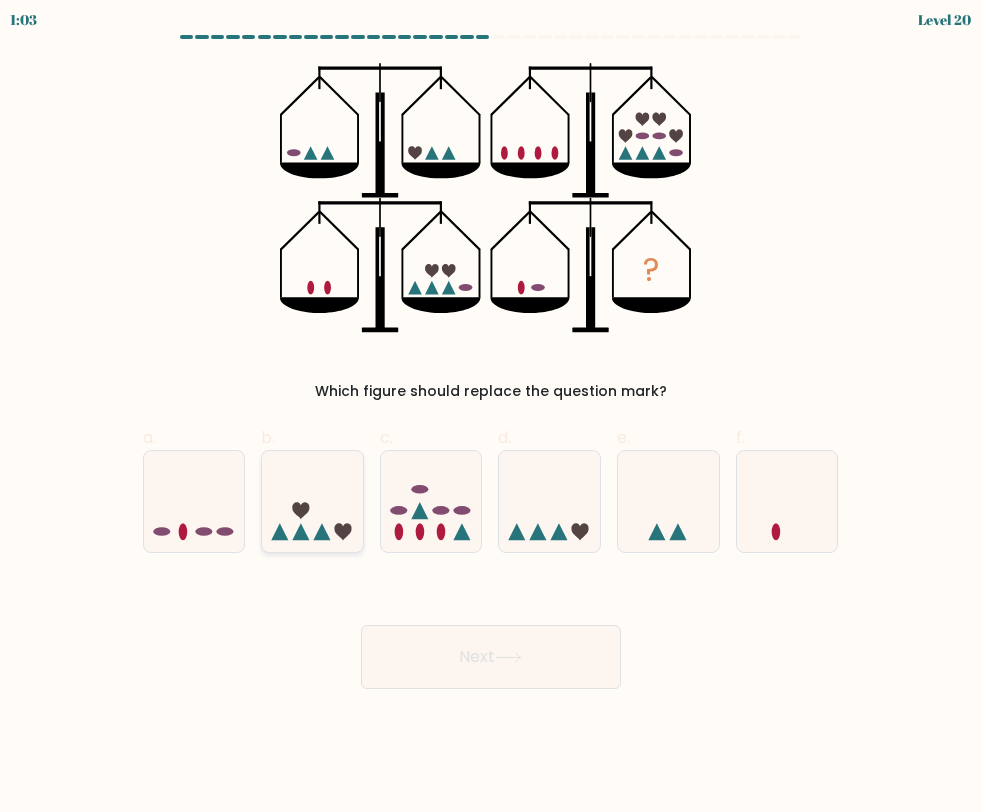 click at bounding box center (301, 531) 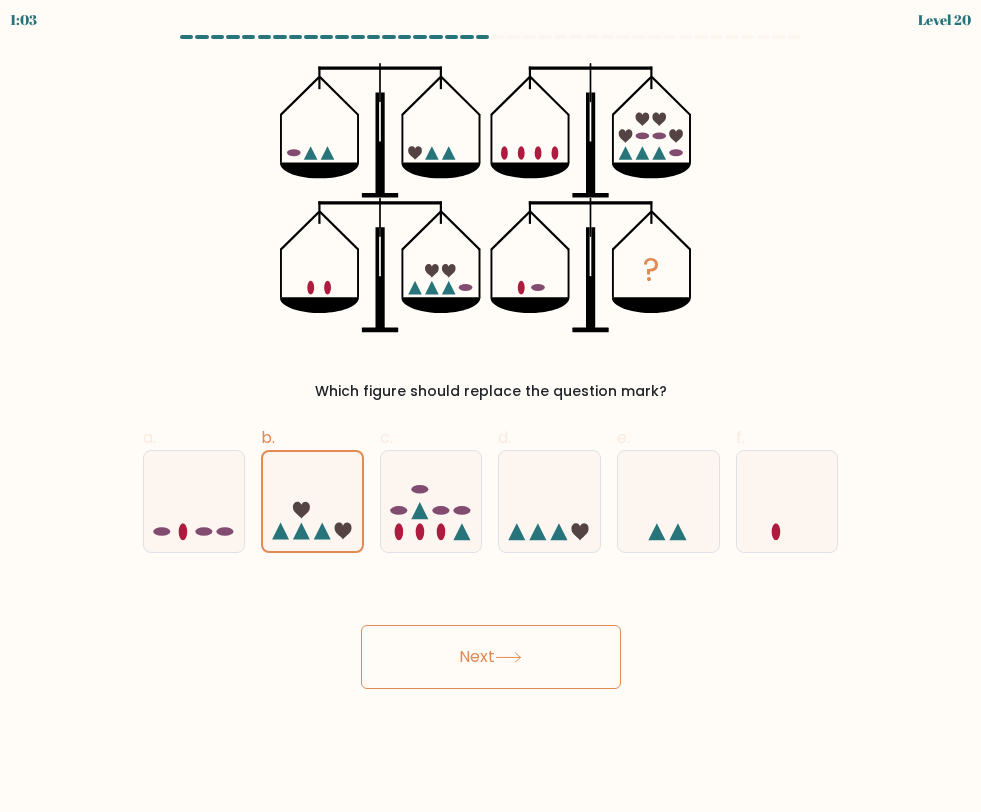 click on "Next" at bounding box center (491, 657) 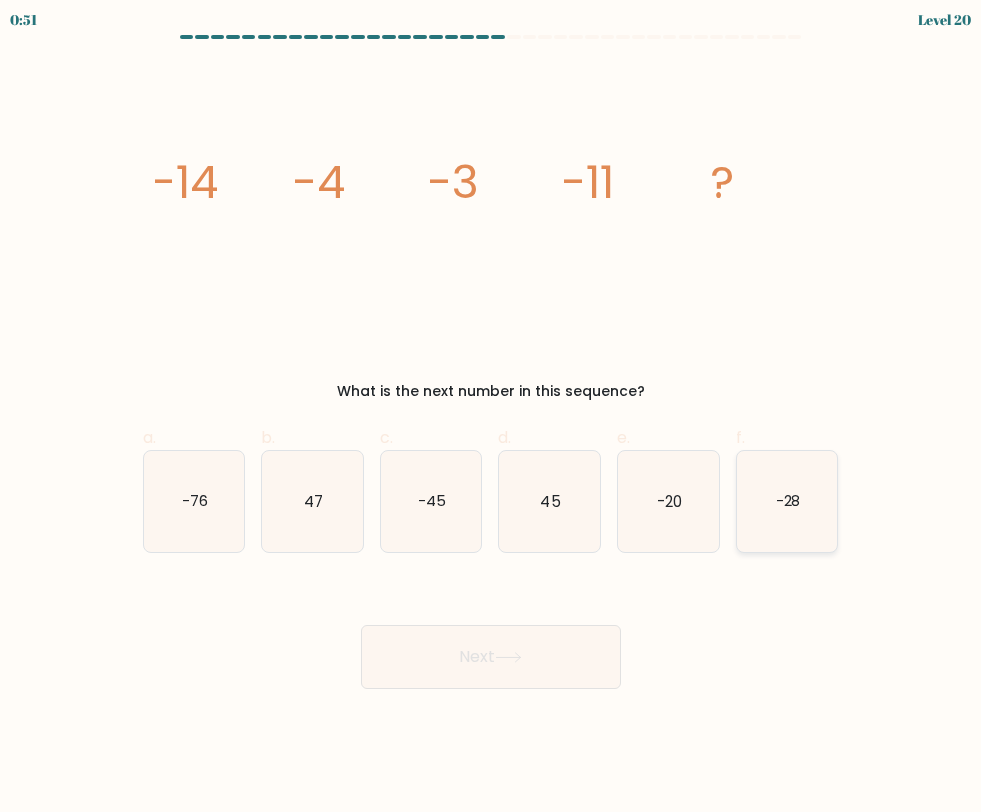 click on "-28" at bounding box center [787, 501] 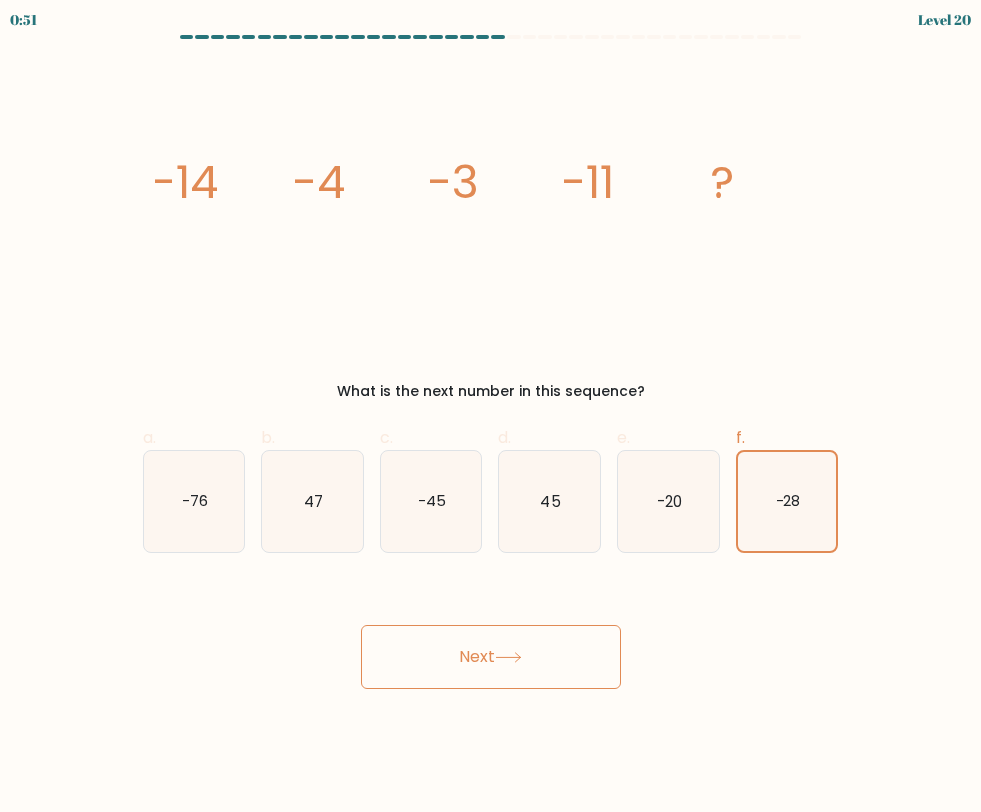 click on "Next" at bounding box center (491, 657) 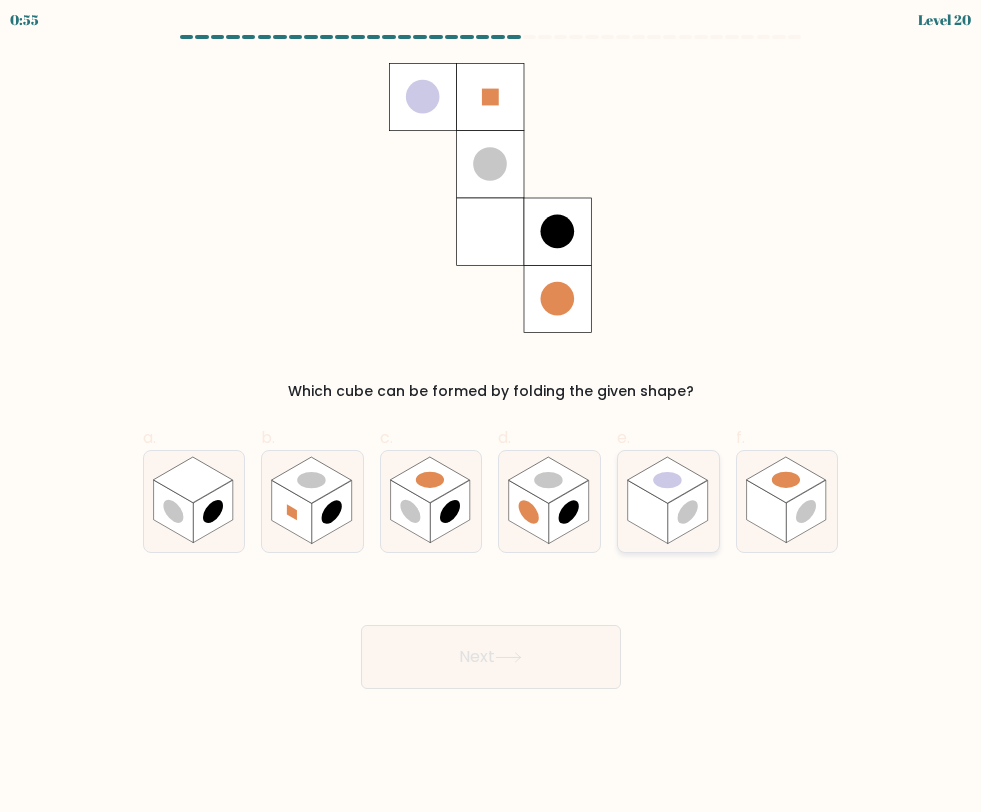click at bounding box center (688, 512) 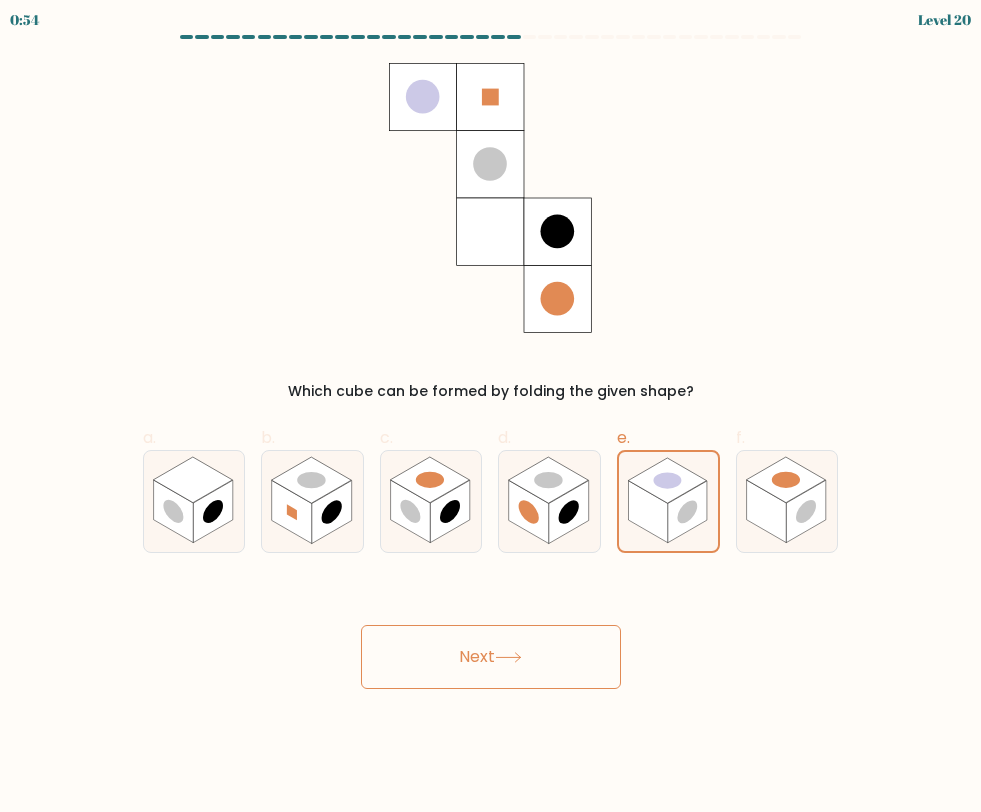 click on "Next" at bounding box center [491, 657] 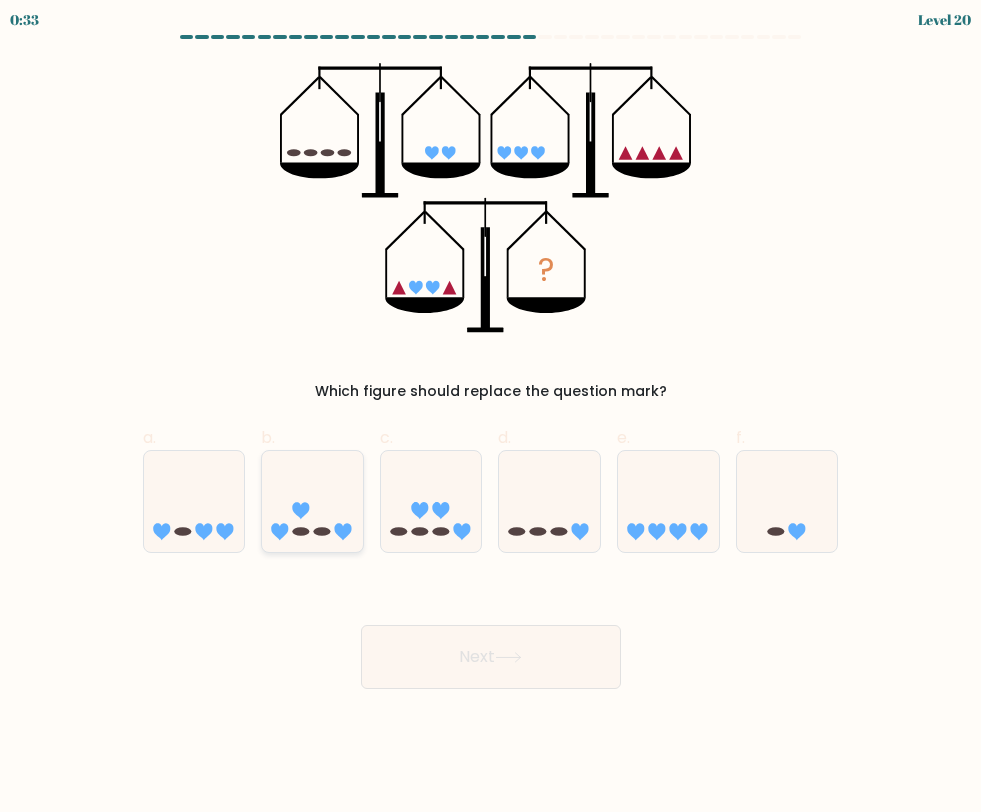 click at bounding box center [312, 501] 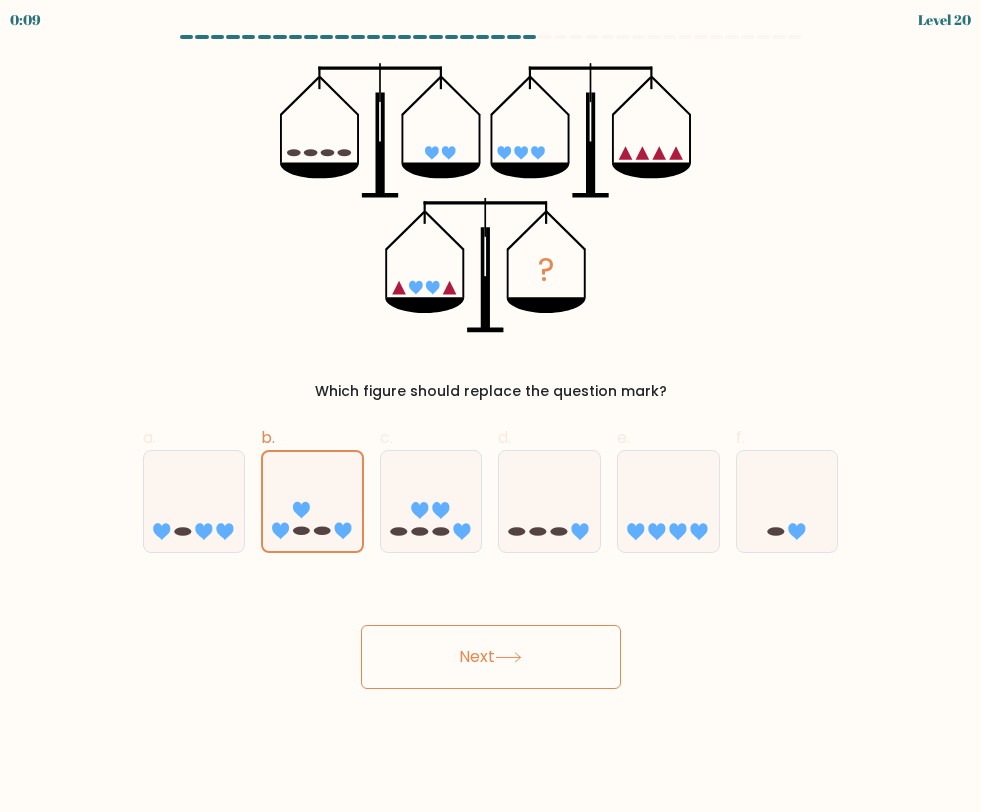 click at bounding box center [508, 657] 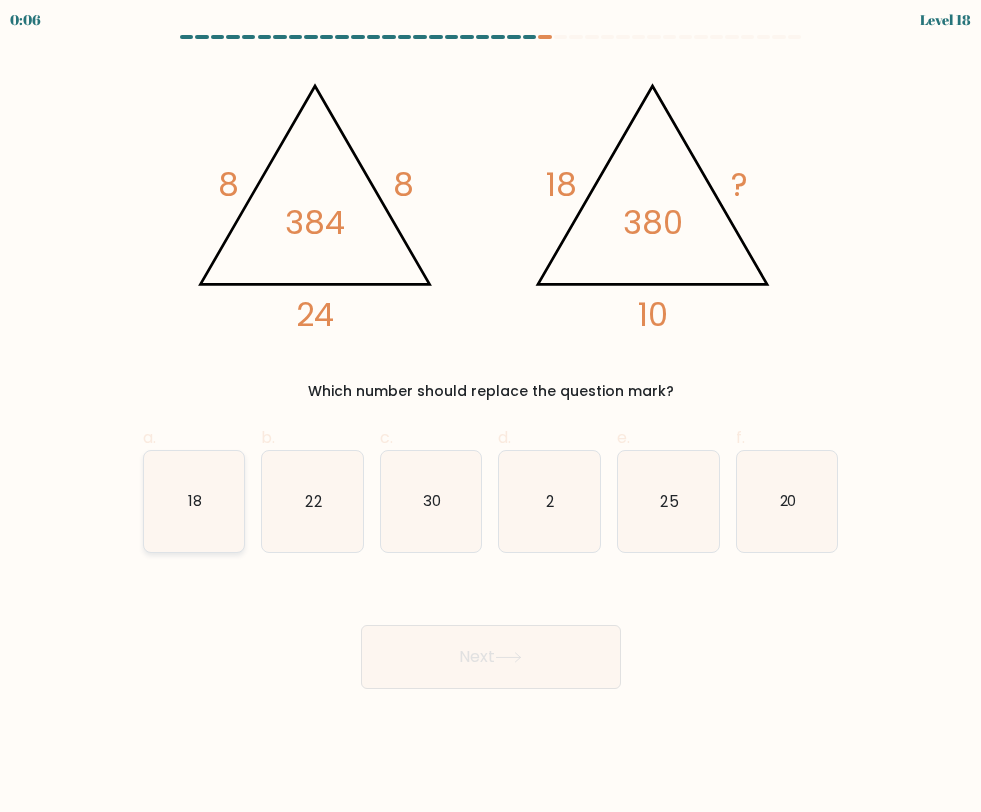 click on "18" at bounding box center [194, 501] 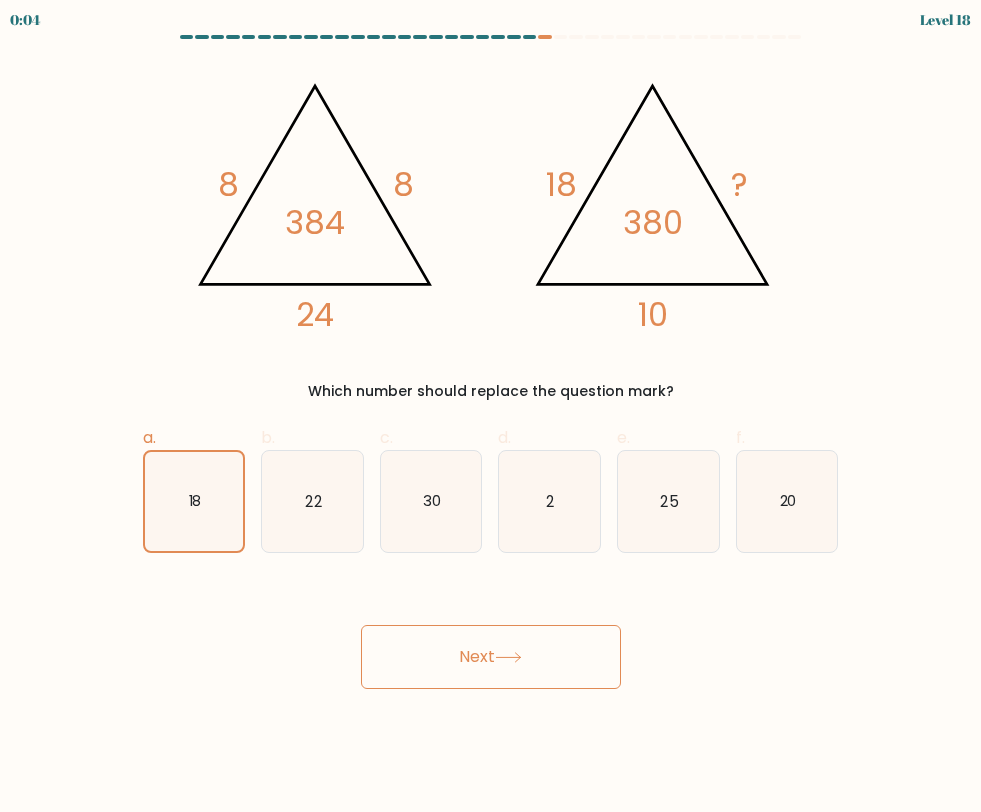 click on "Next" at bounding box center [491, 657] 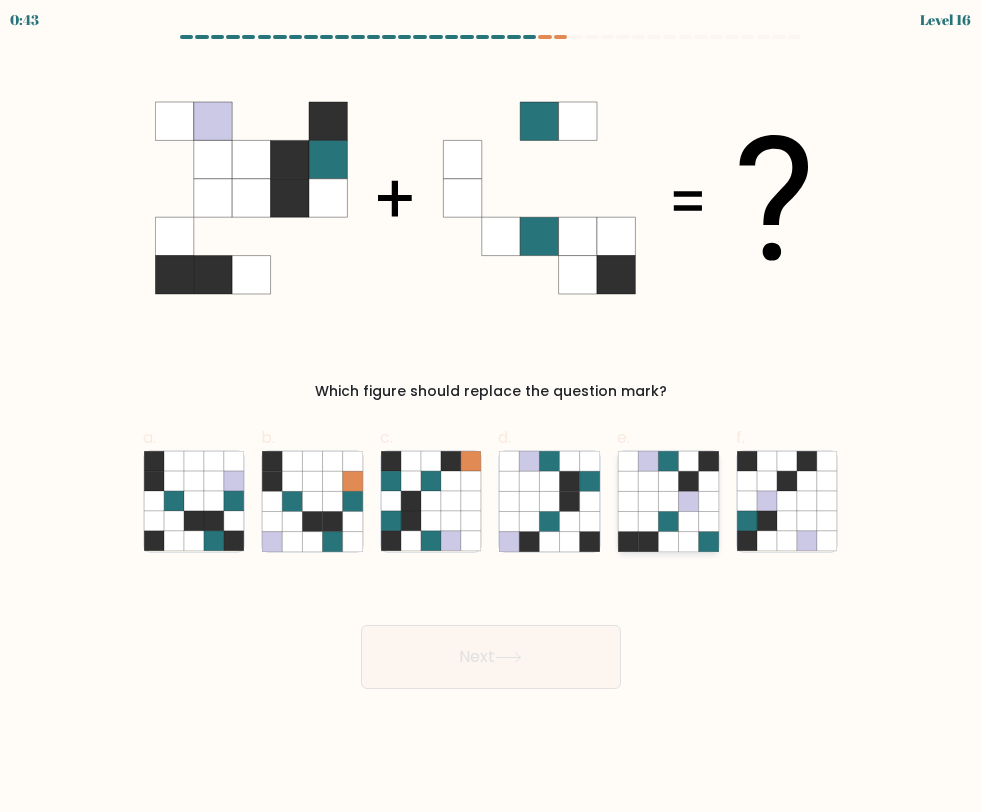 click at bounding box center [688, 501] 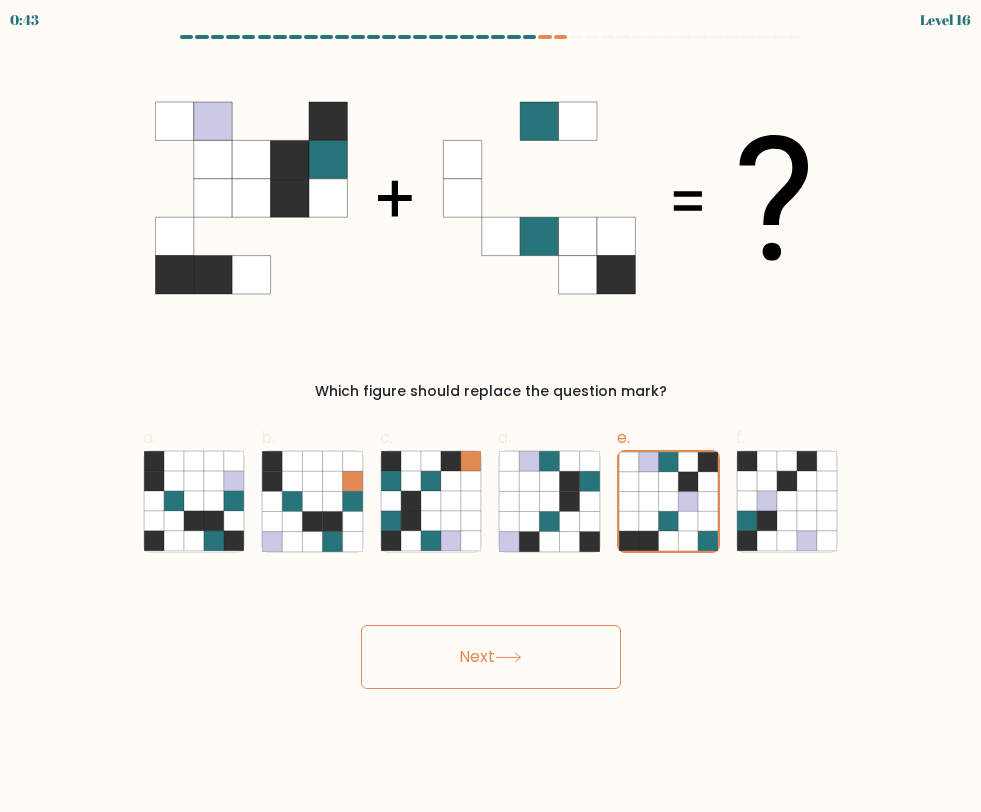 click on "Next" at bounding box center (491, 657) 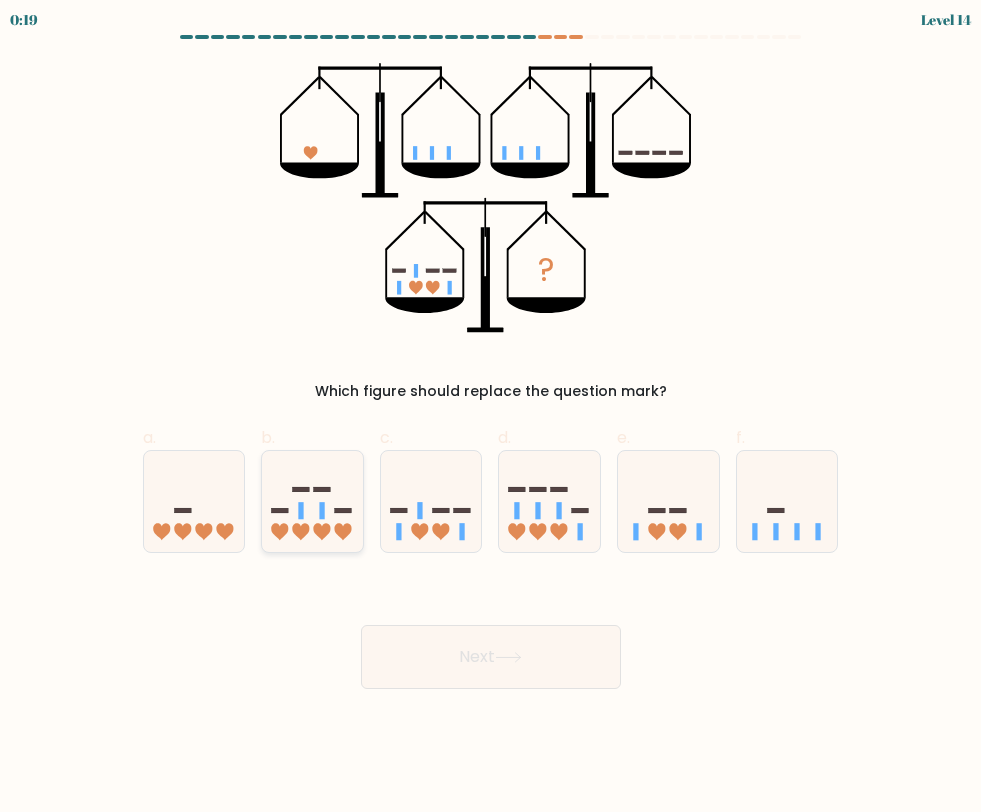 click at bounding box center (312, 501) 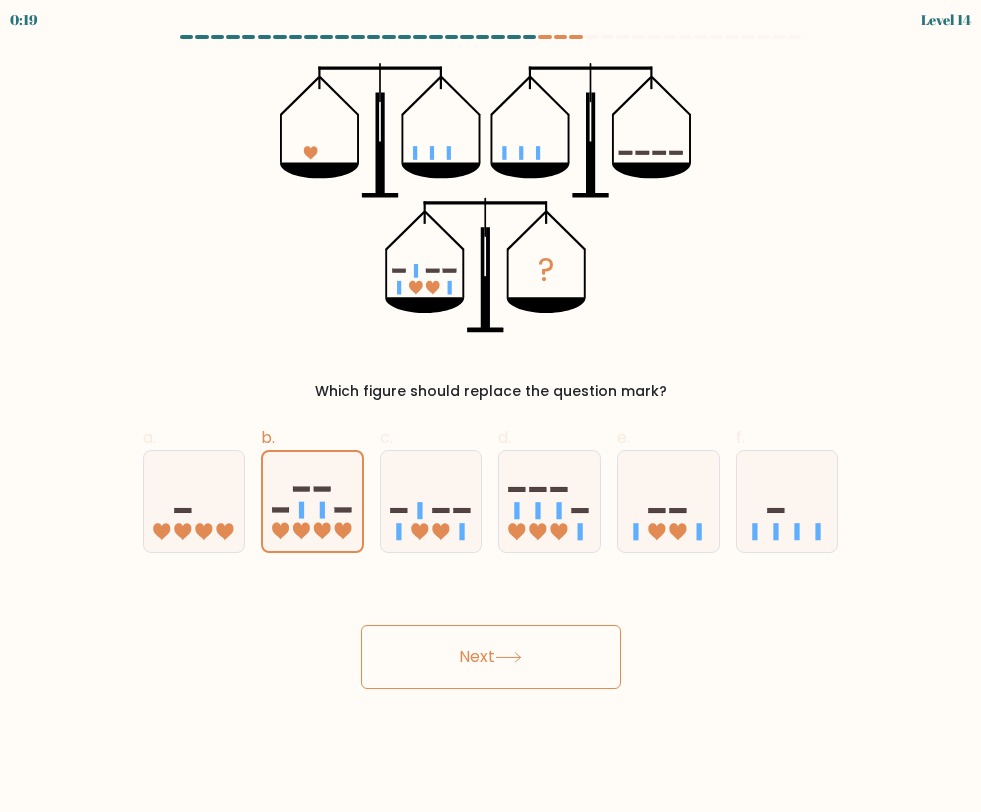 click on "Next" at bounding box center (491, 657) 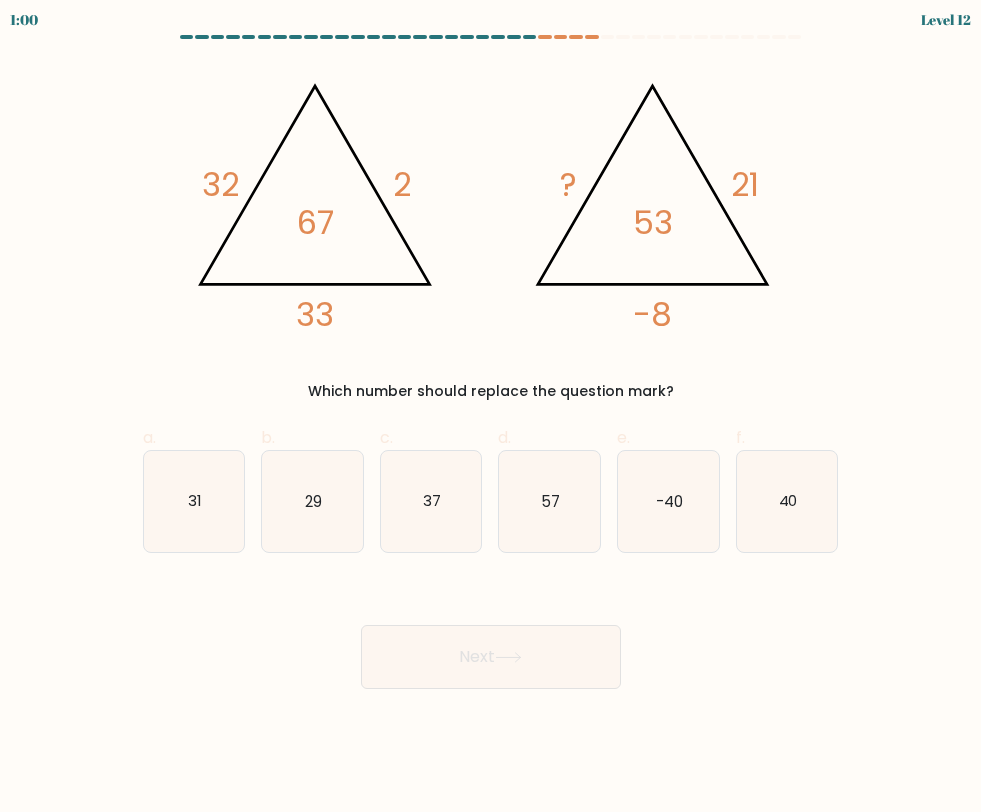 drag, startPoint x: 539, startPoint y: 38, endPoint x: 606, endPoint y: 38, distance: 67 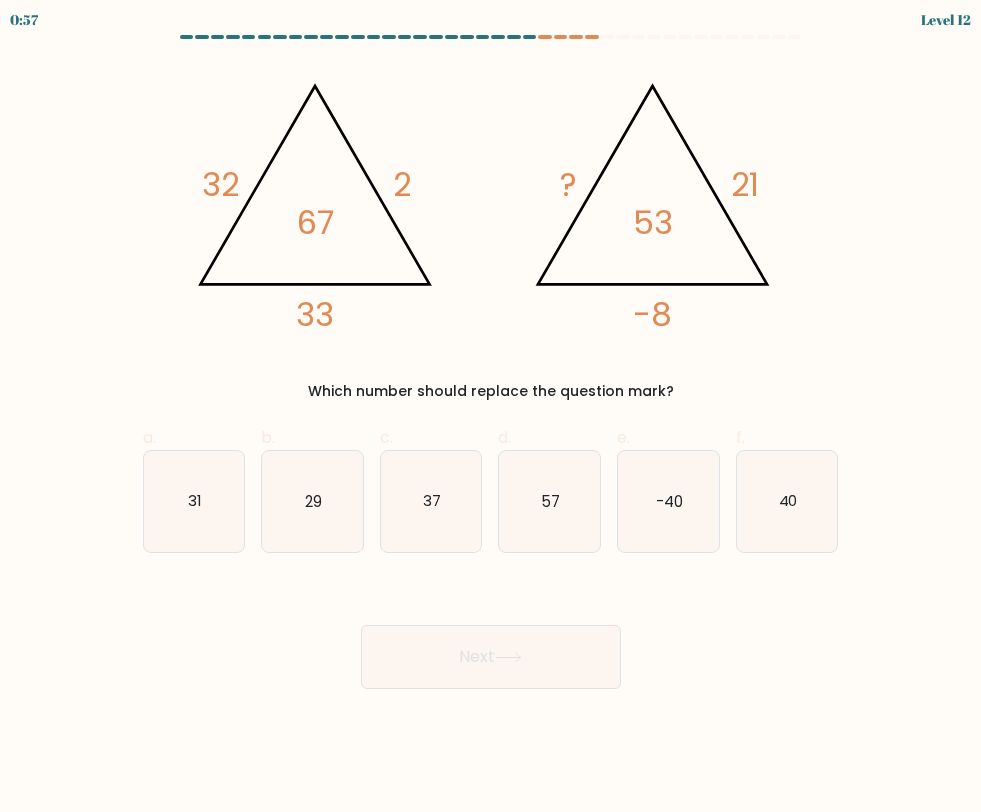 click at bounding box center [491, 41] 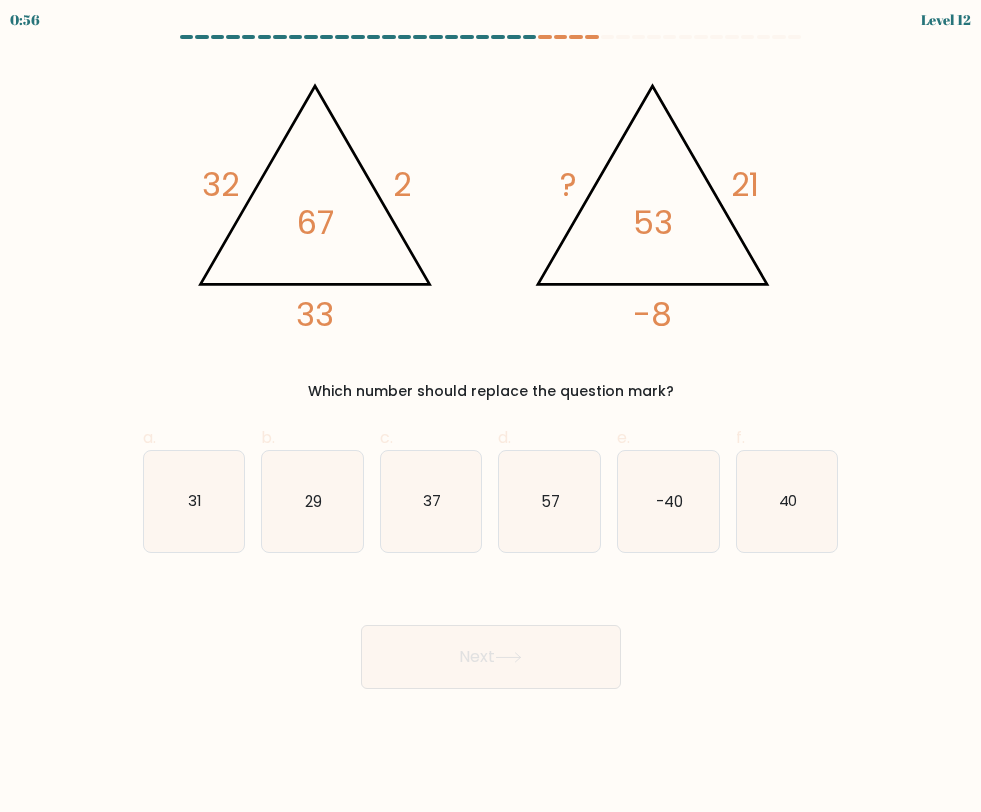 click at bounding box center (491, 41) 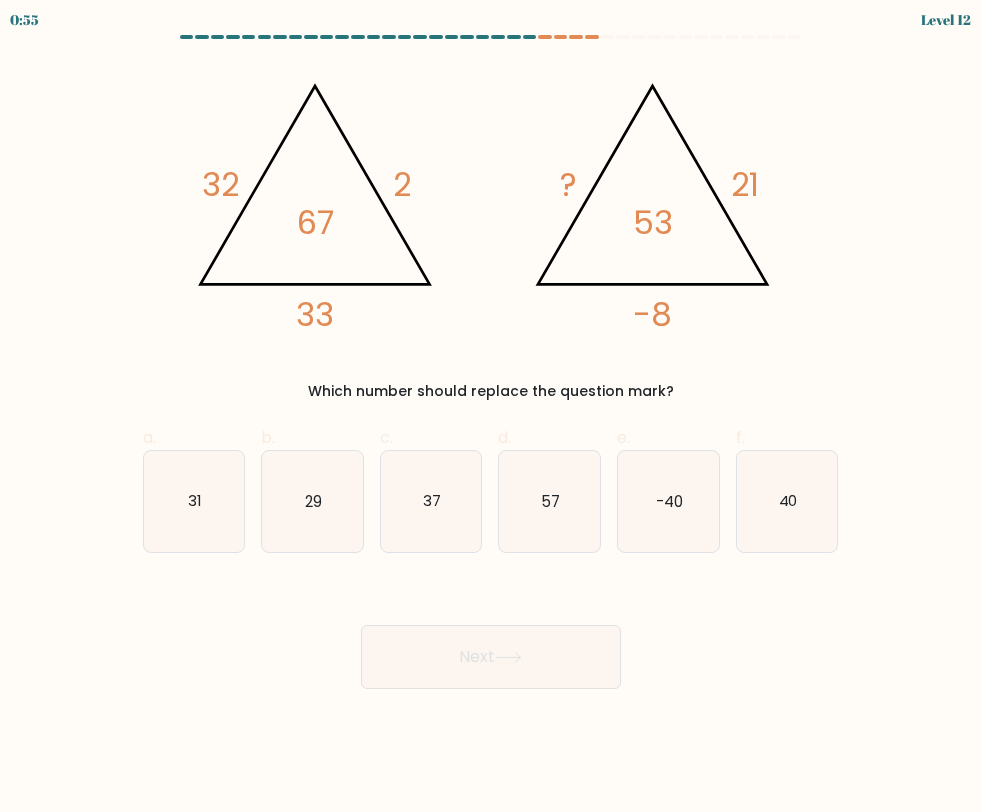 click at bounding box center [491, 41] 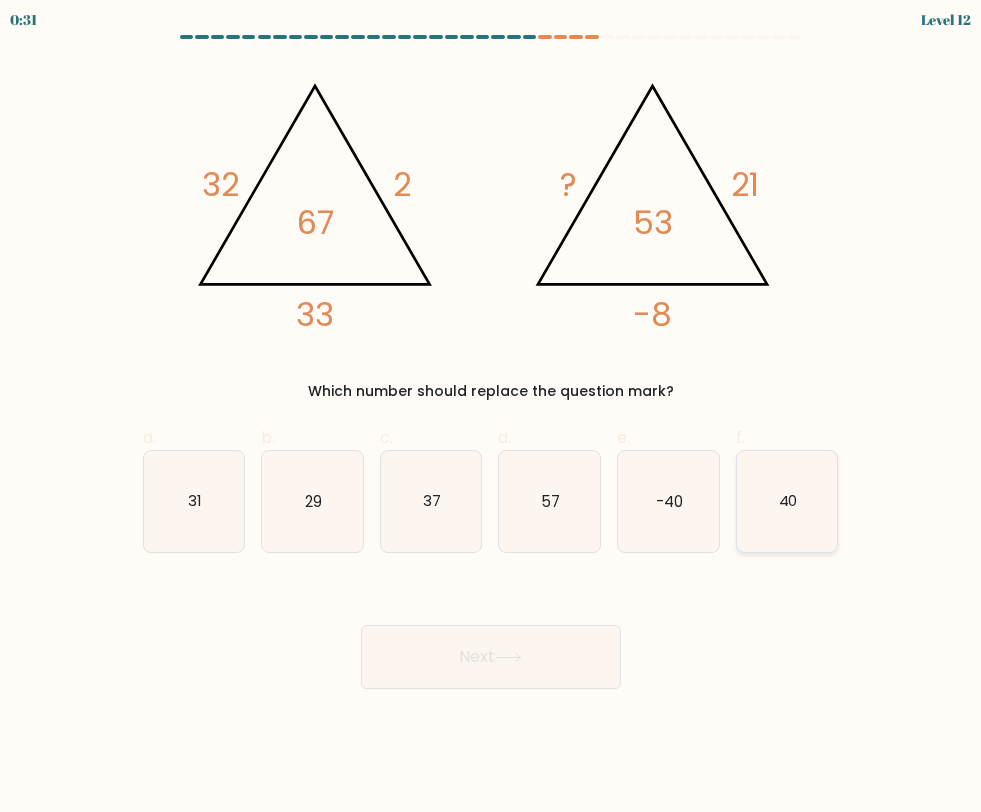click on "40" at bounding box center (787, 501) 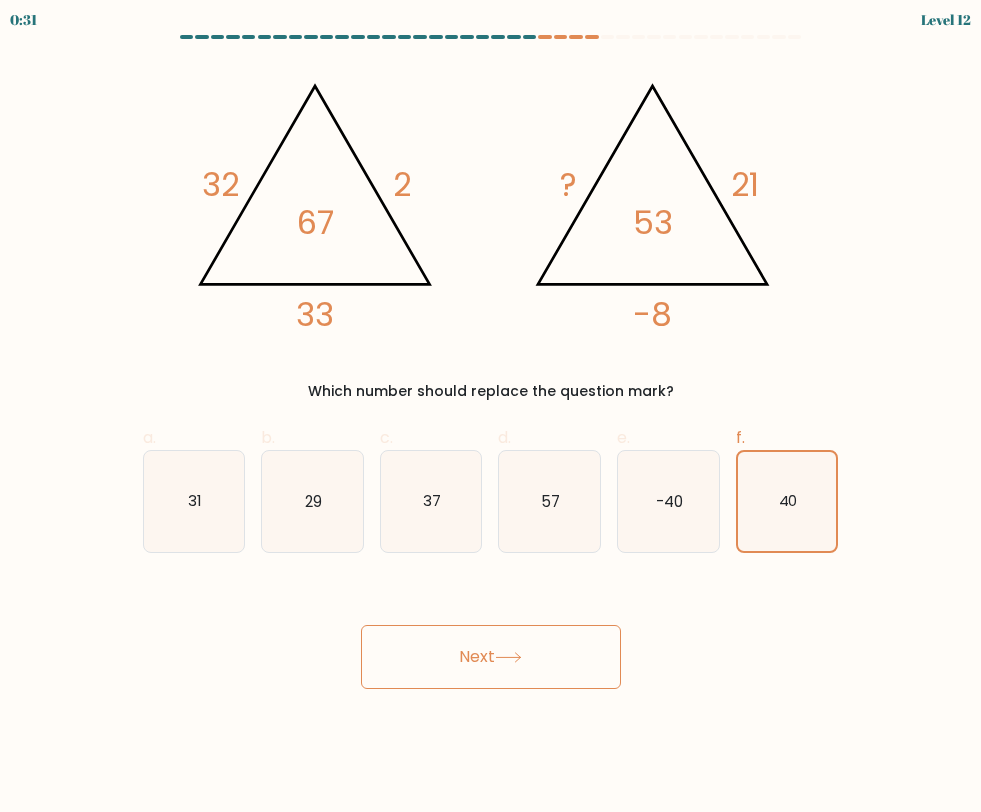 click on "Next" at bounding box center (491, 657) 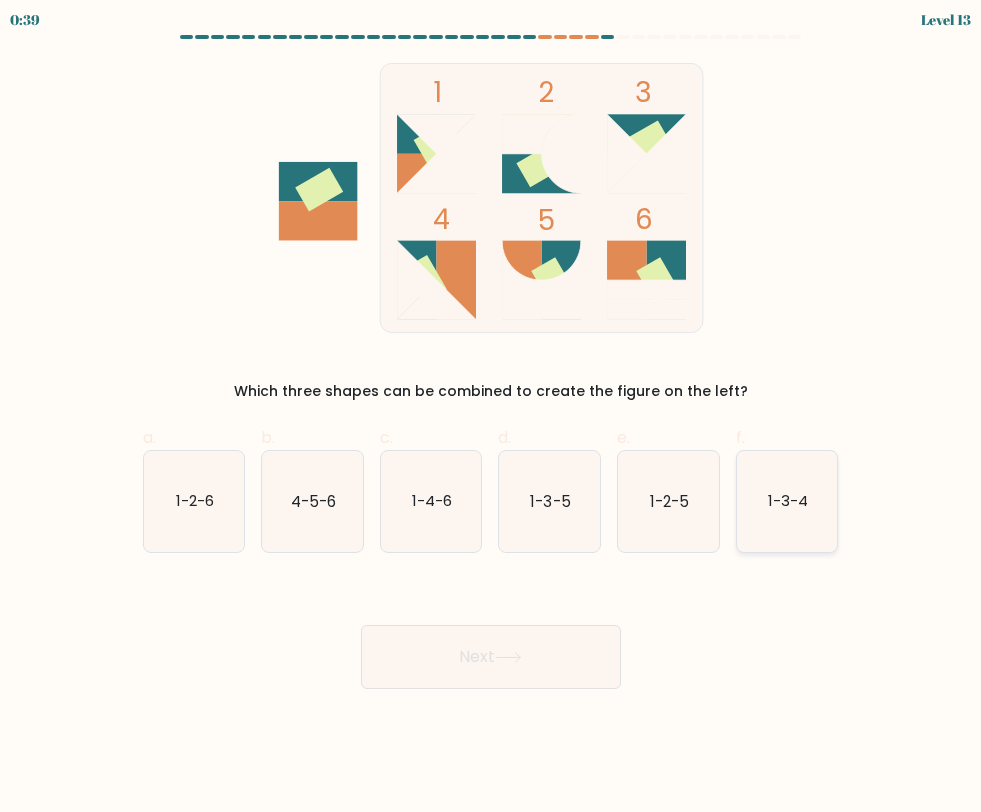 click on "1-3-4" at bounding box center [787, 501] 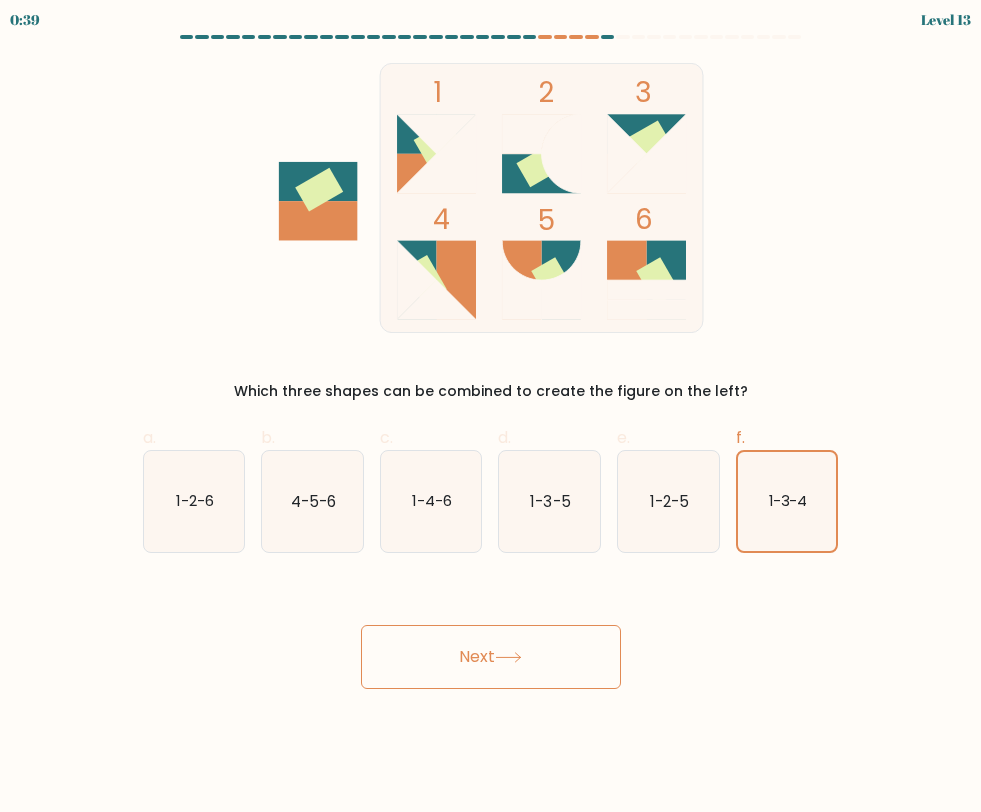 click on "Next" at bounding box center [491, 657] 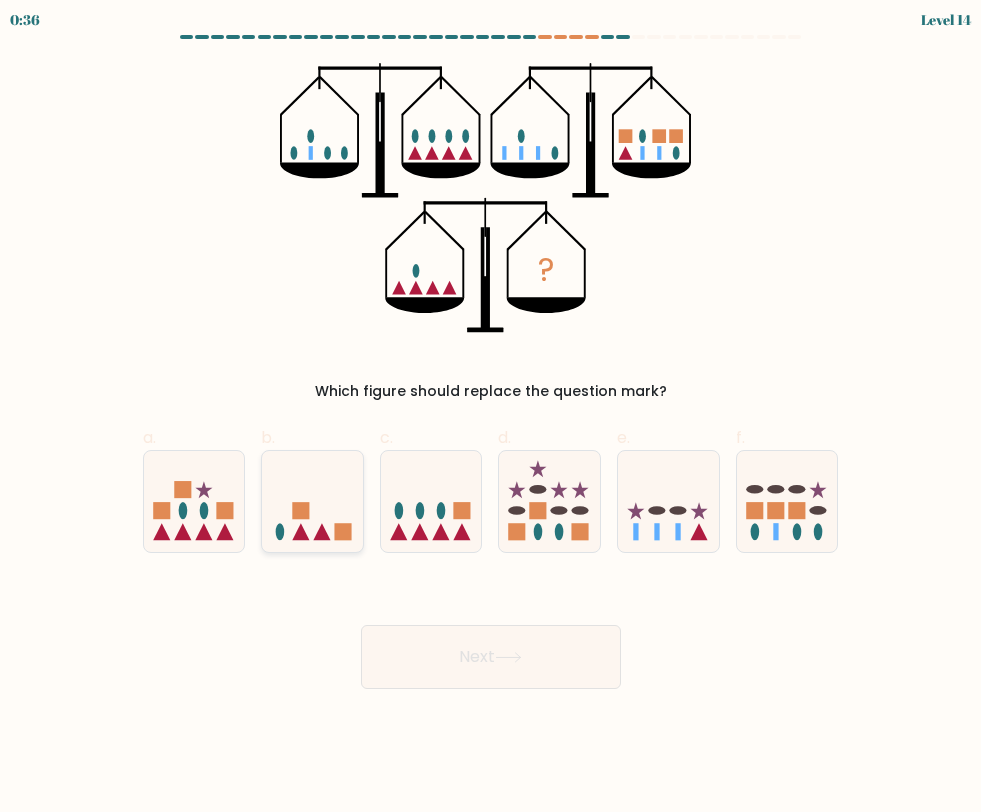 click at bounding box center (312, 501) 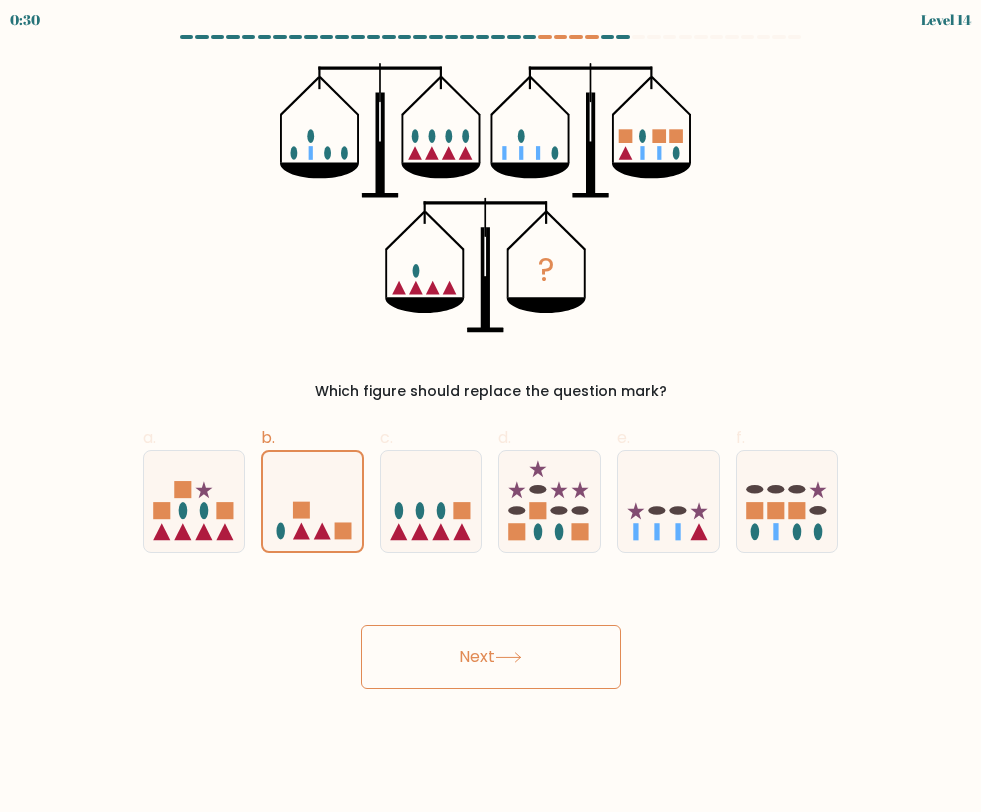 click on "Next" at bounding box center [491, 657] 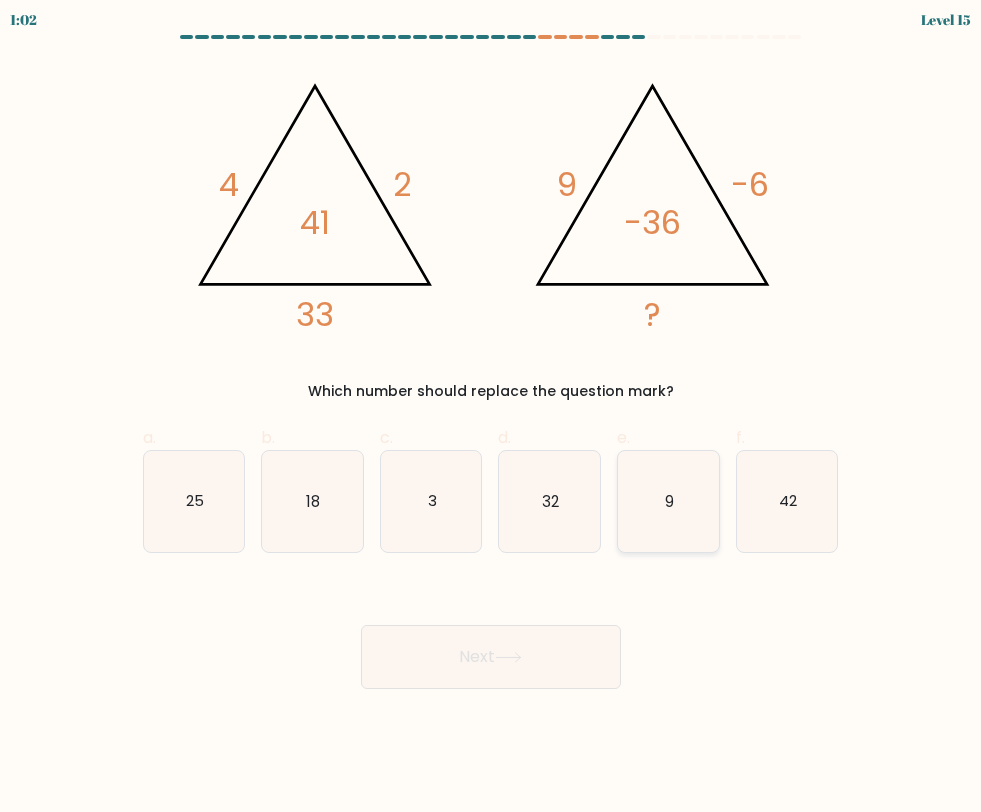 click on "9" at bounding box center (668, 501) 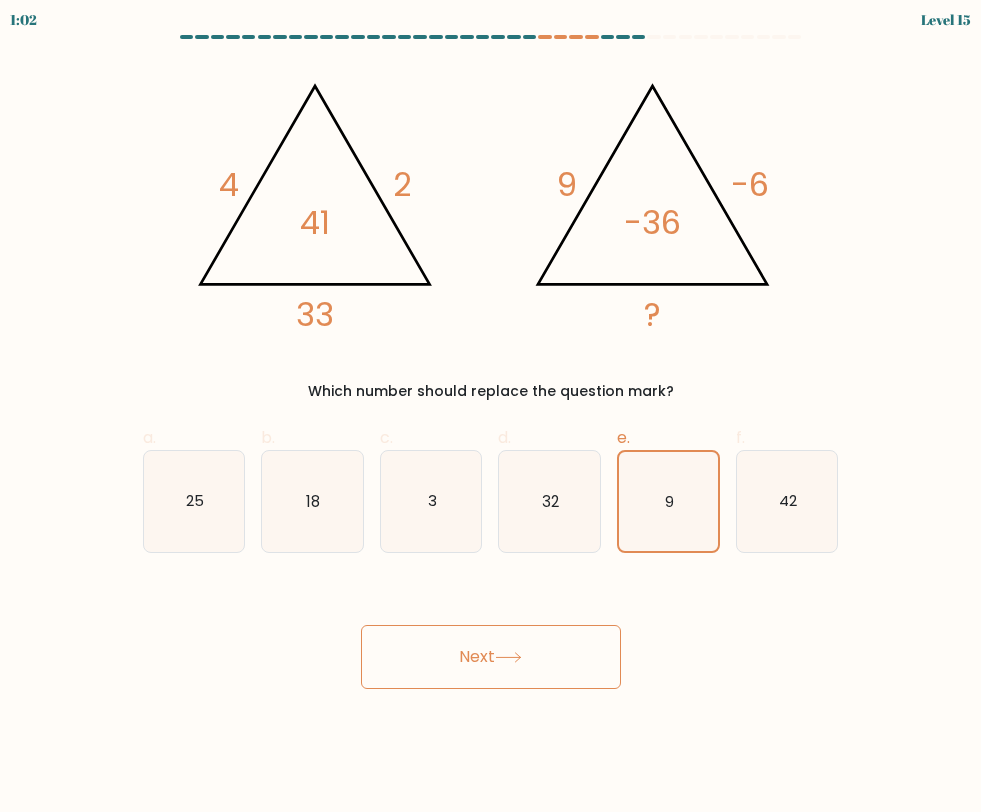 click on "Next" at bounding box center [491, 657] 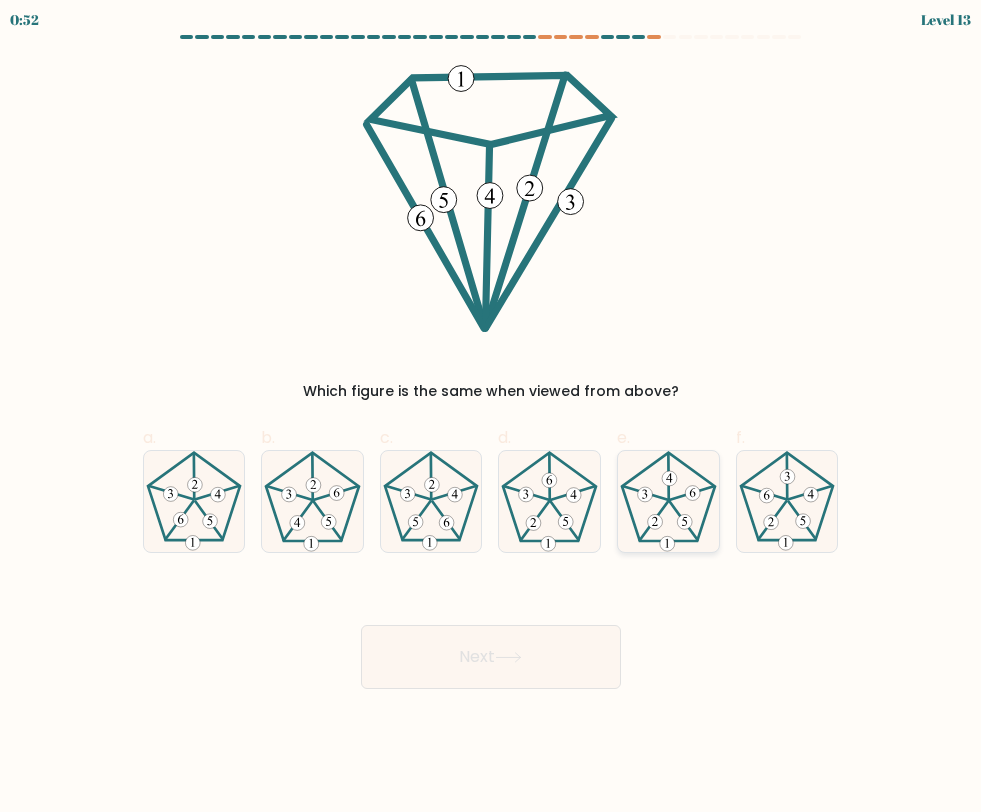 click at bounding box center [668, 501] 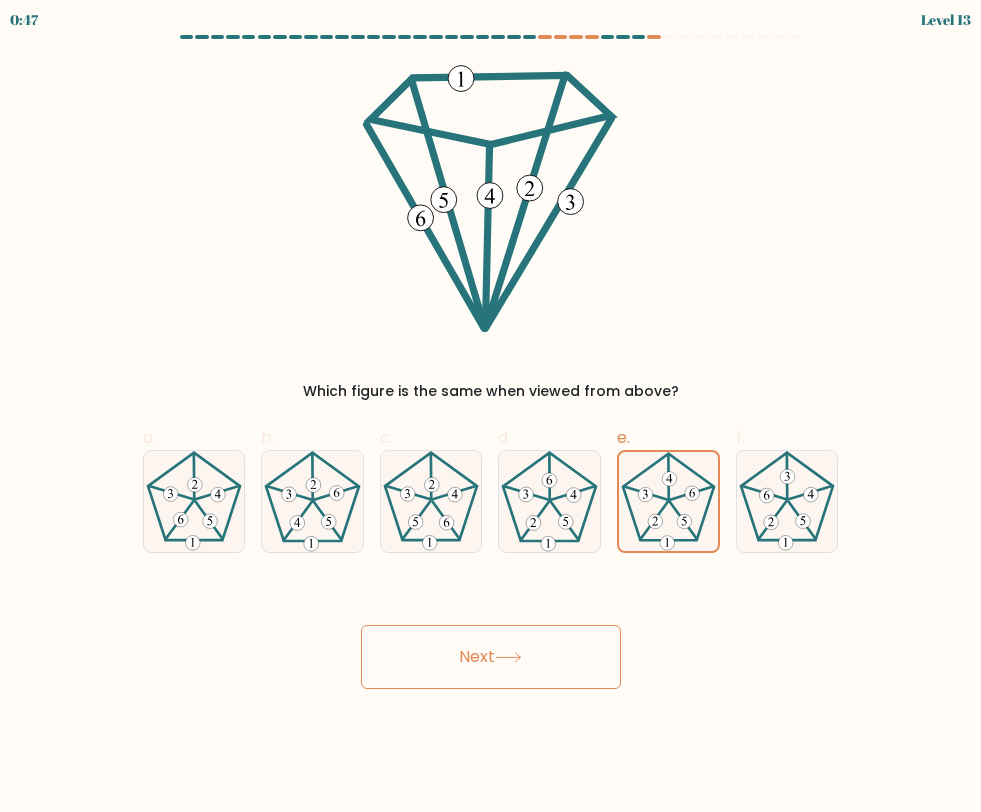 click on "Next" at bounding box center [491, 657] 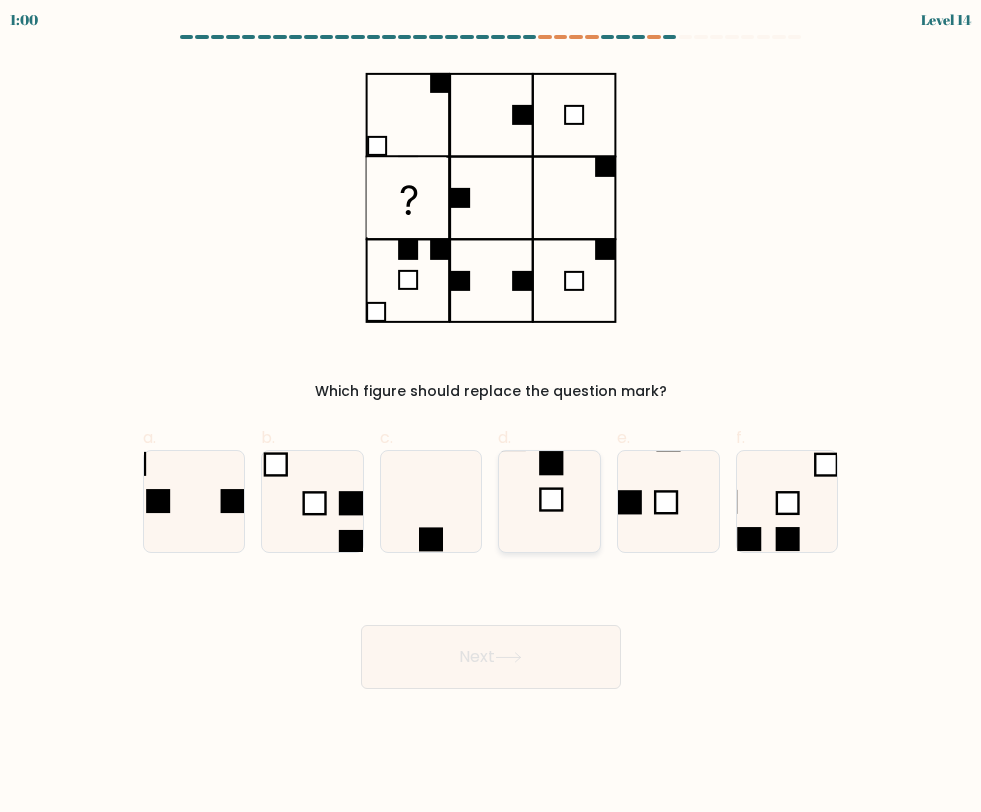 click at bounding box center [549, 501] 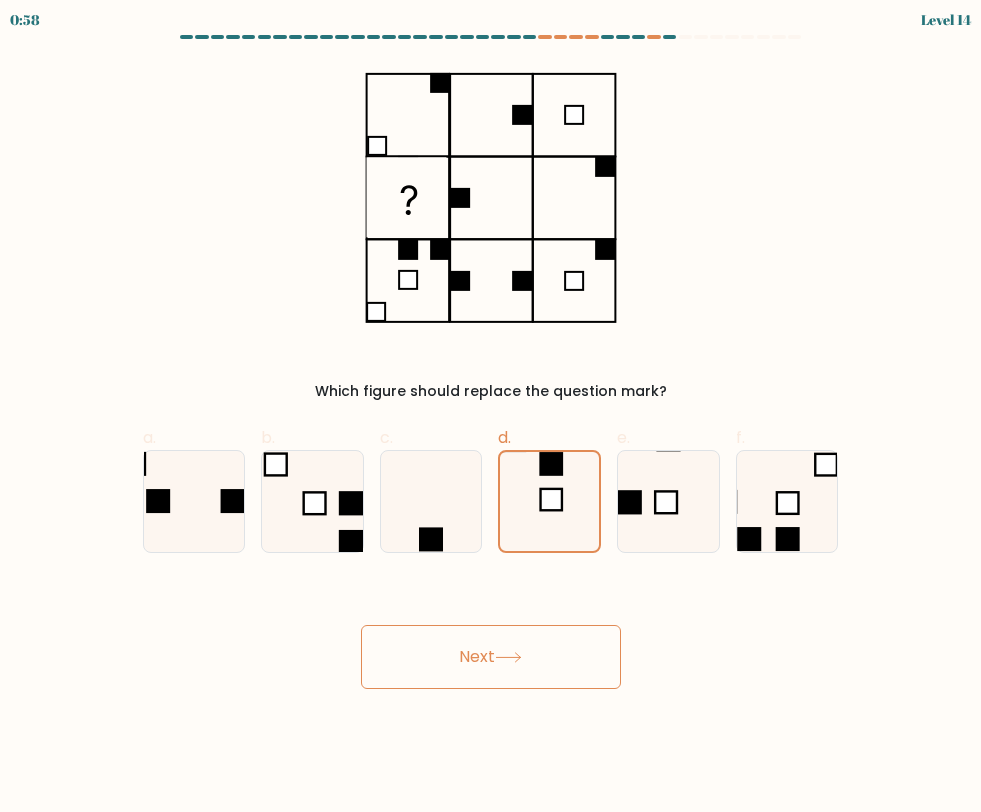 click on "Next" at bounding box center [491, 657] 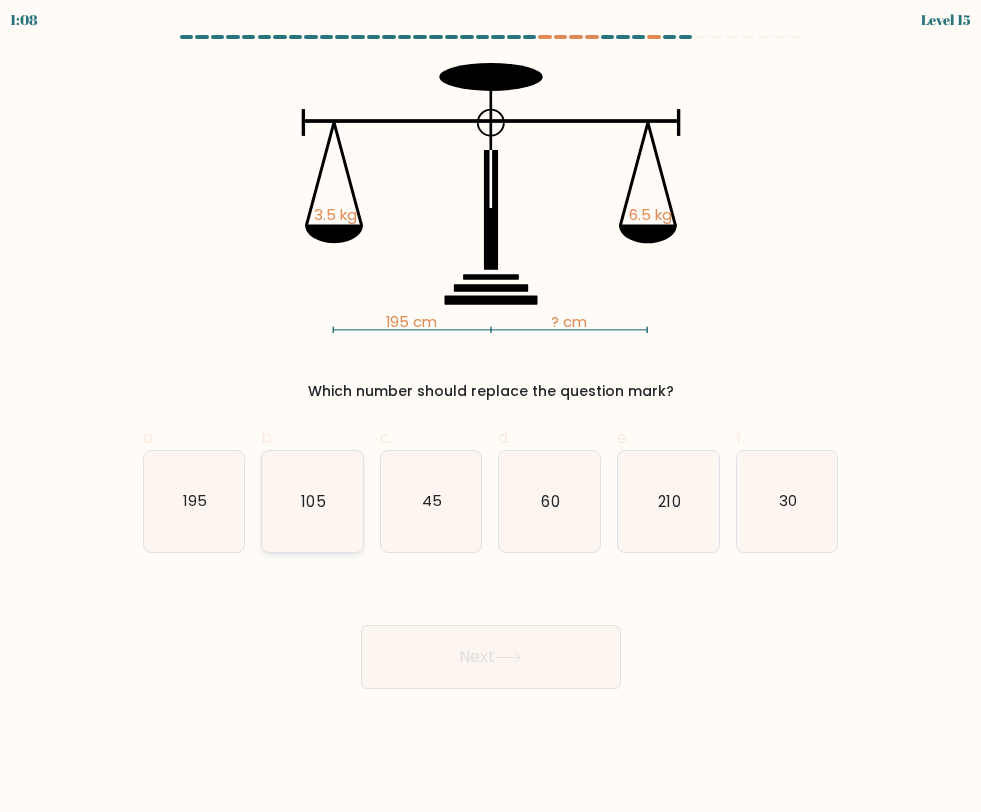 click on "105" at bounding box center (312, 501) 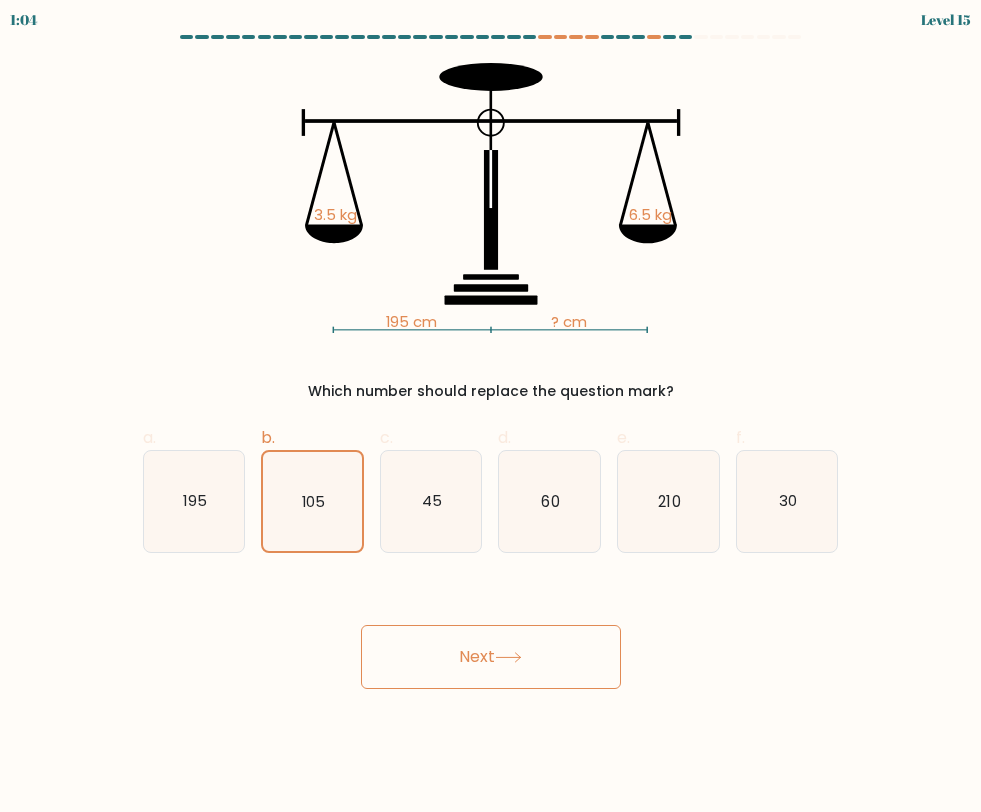 click on "Next" at bounding box center [491, 657] 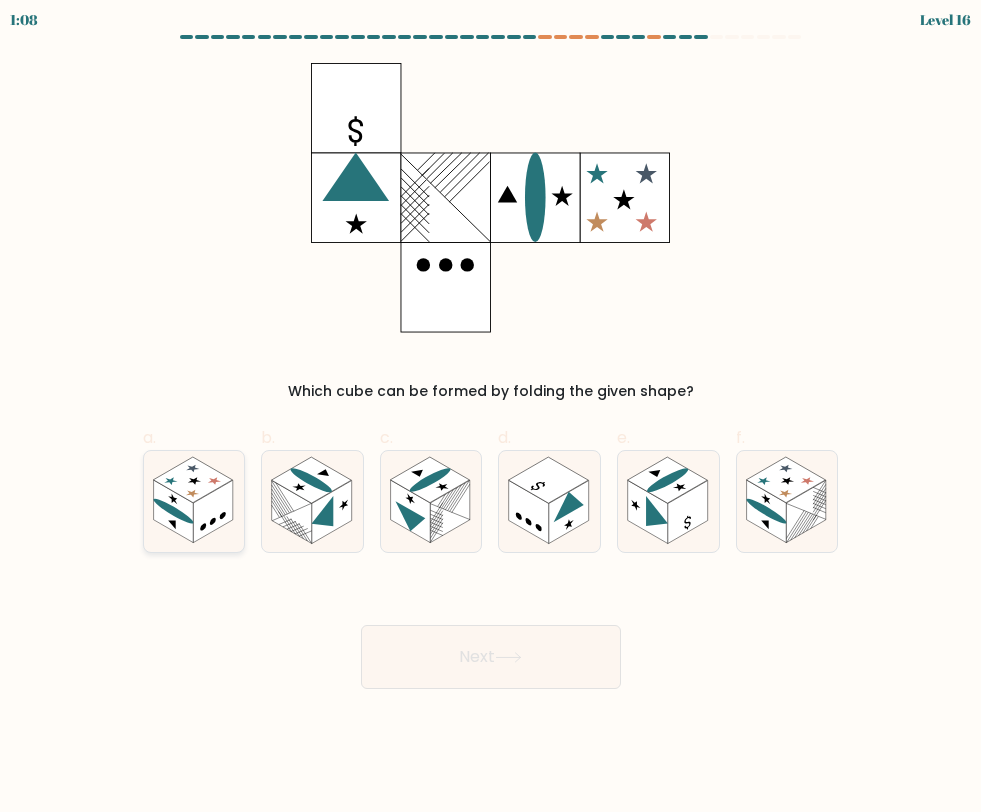 click at bounding box center [194, 501] 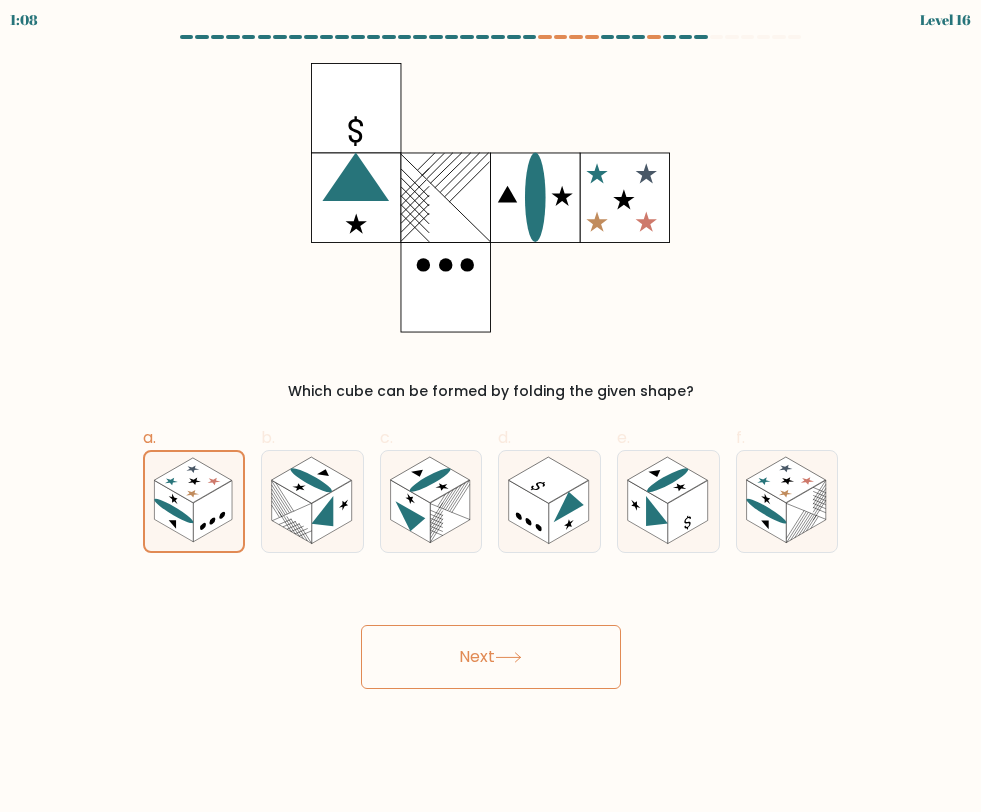 click on "Next" at bounding box center (491, 657) 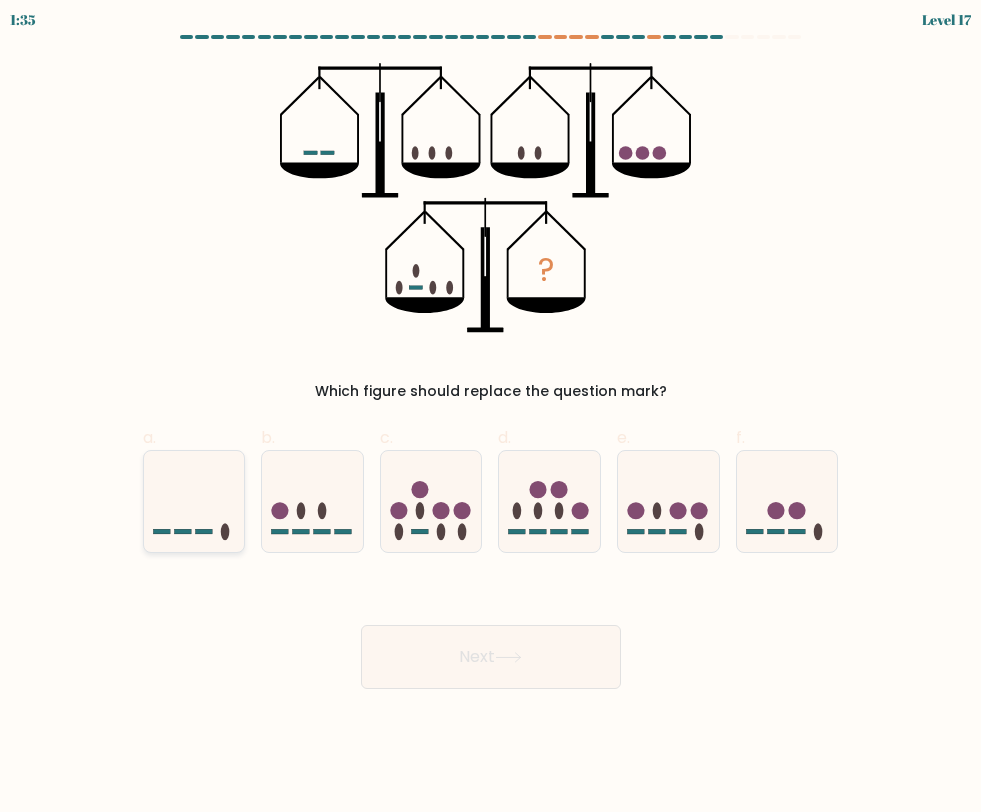 click at bounding box center (194, 501) 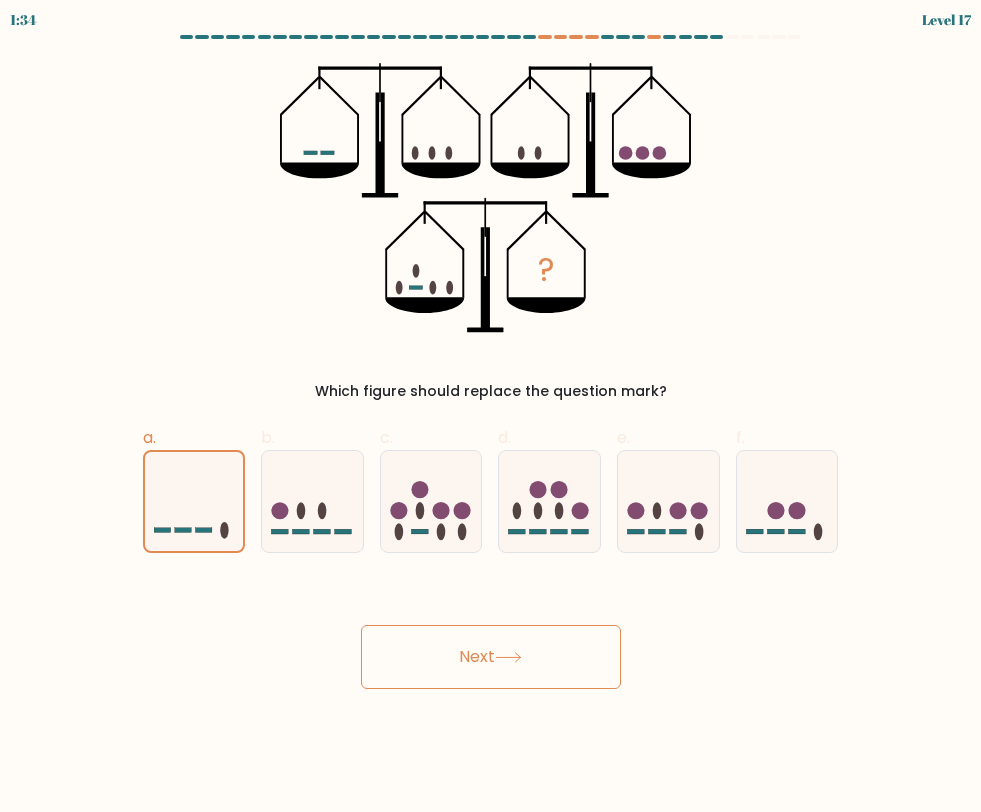 click on "Next" at bounding box center (491, 657) 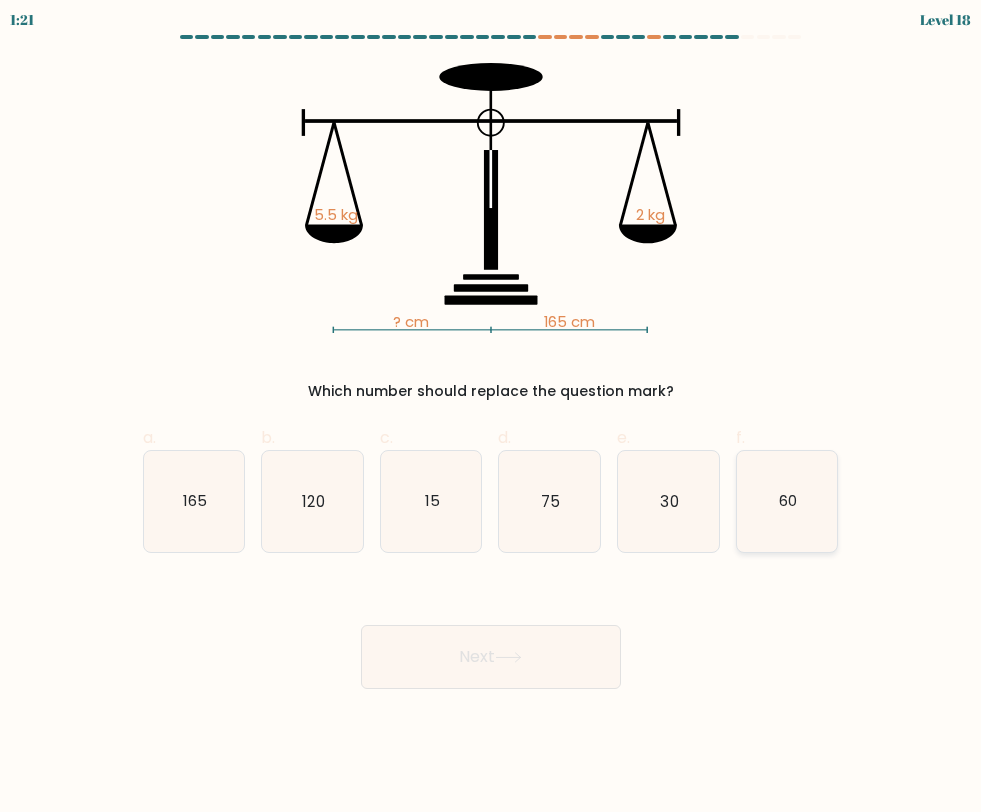 click on "60" at bounding box center (788, 500) 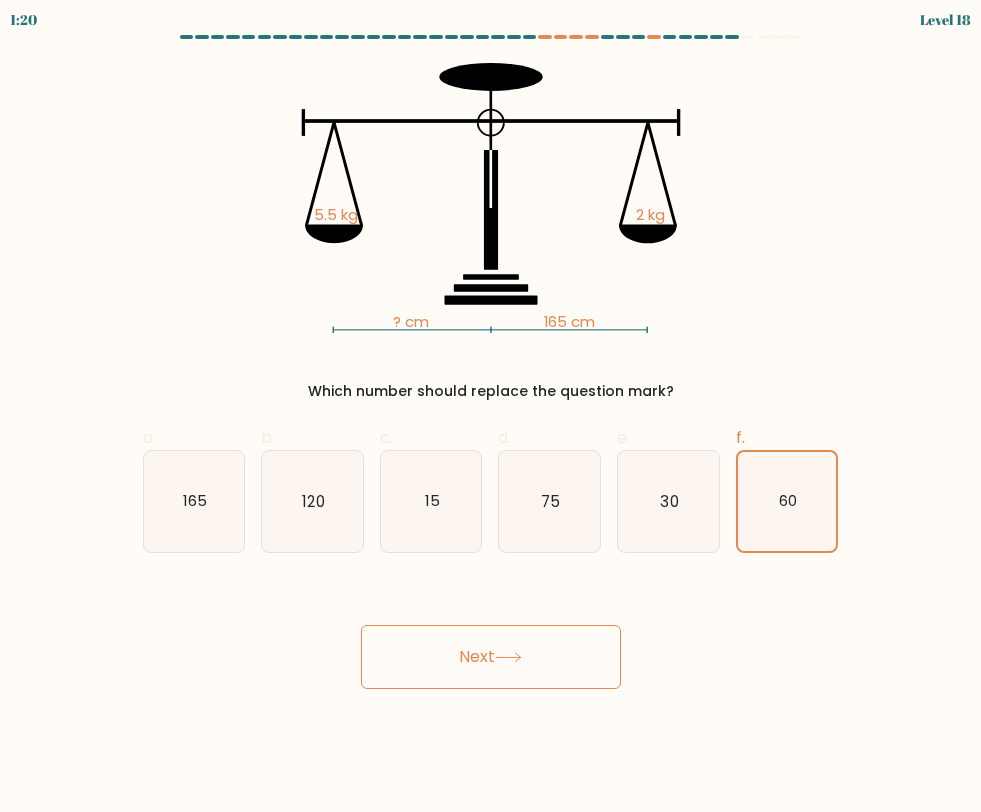 click on "Next" at bounding box center [491, 657] 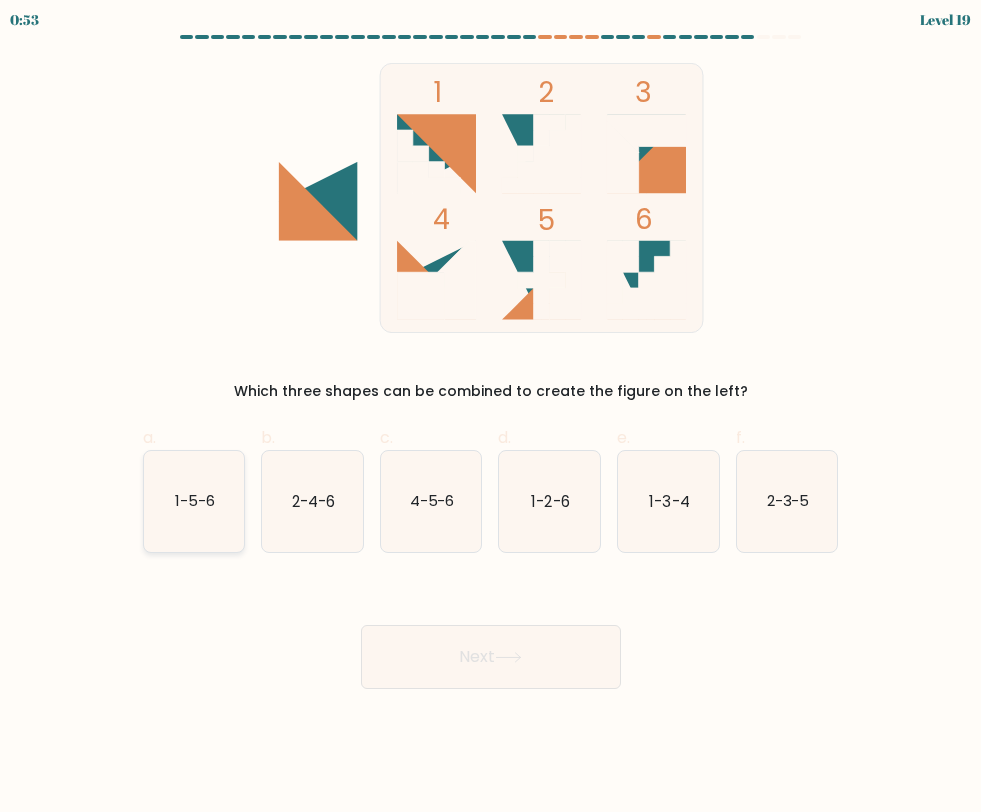 click on "1-5-6" at bounding box center (195, 500) 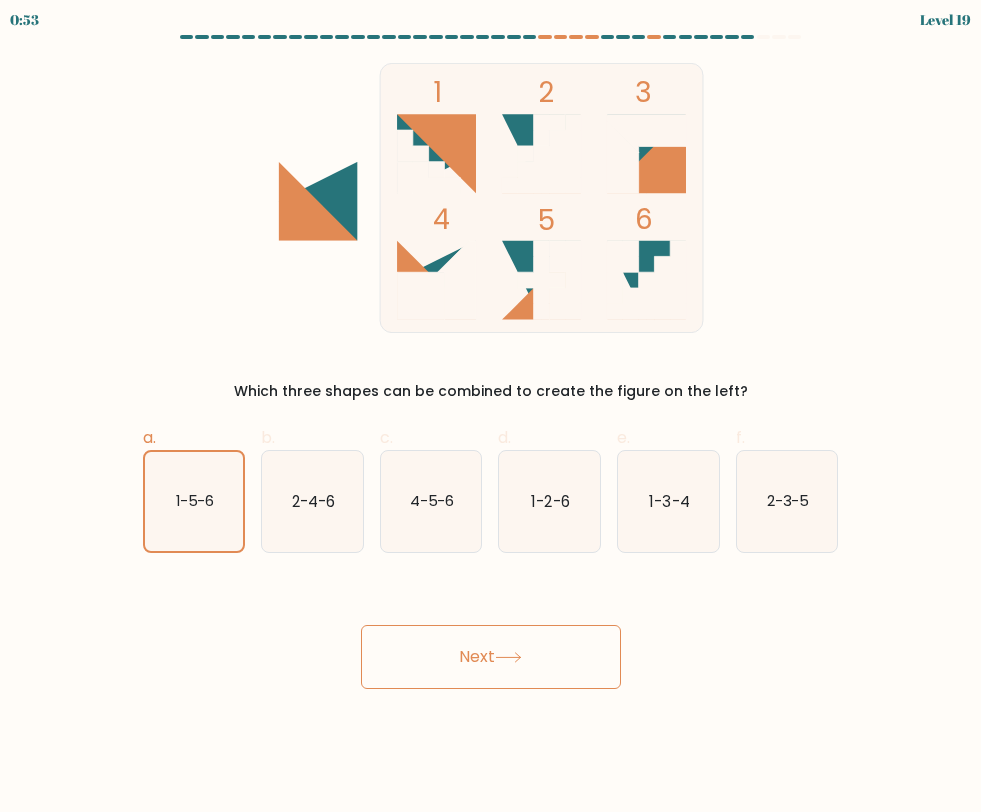 click on "Next" at bounding box center (491, 657) 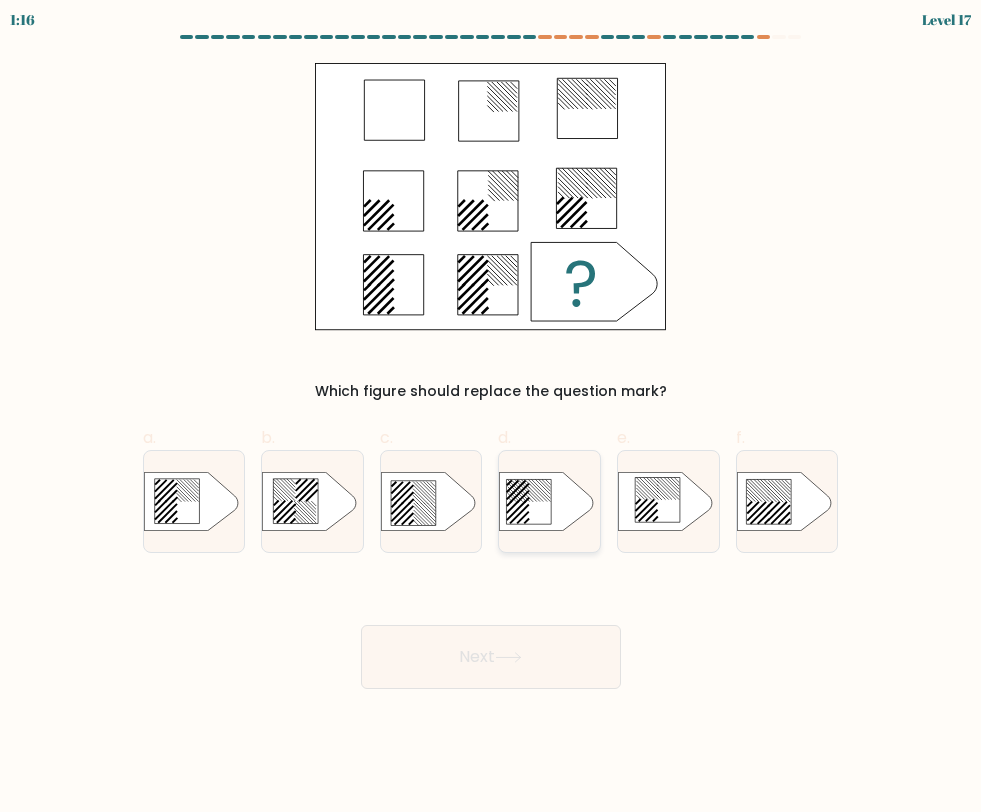 click at bounding box center [547, 501] 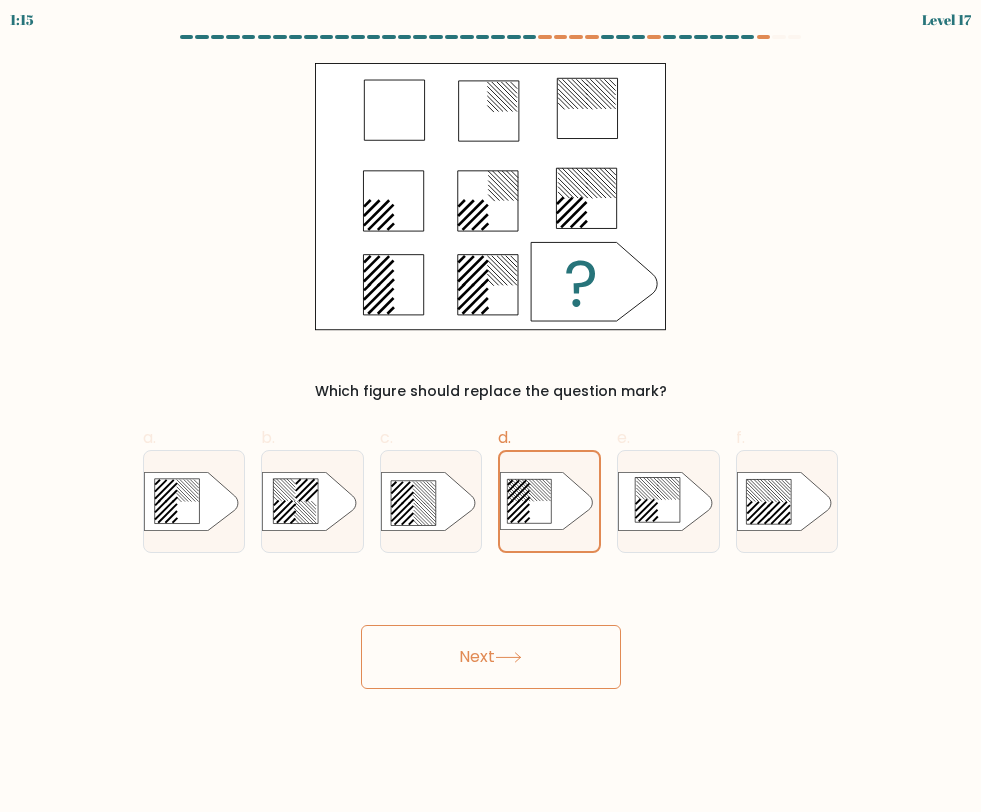 click on "Next" at bounding box center (491, 657) 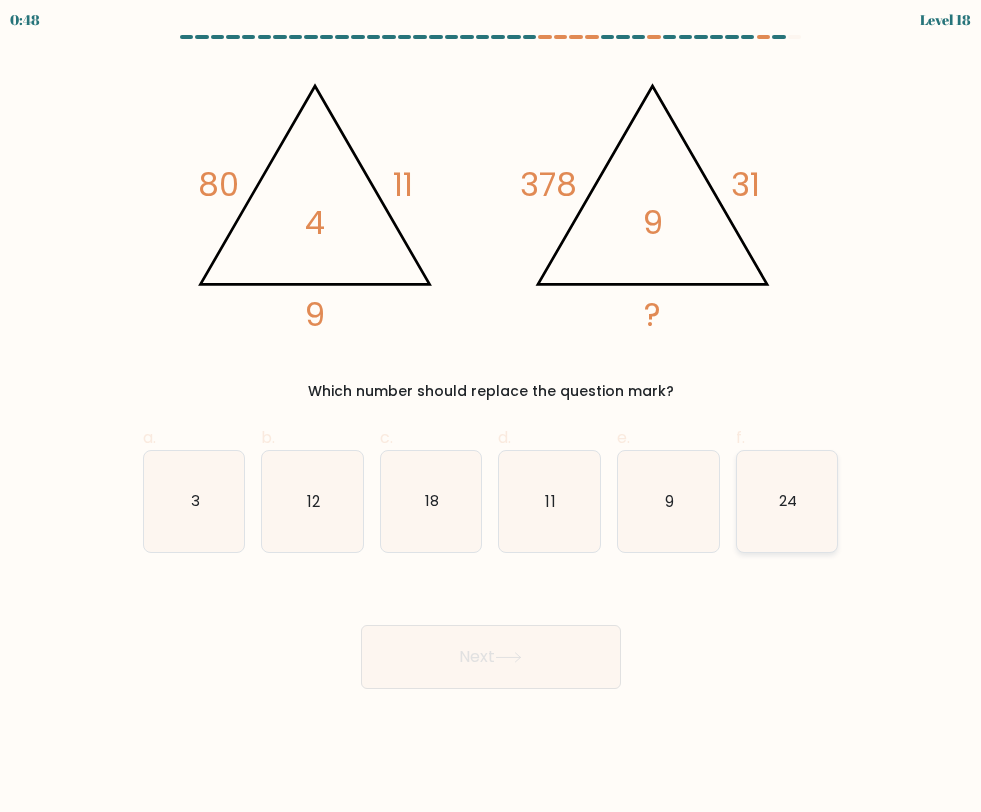 click on "24" at bounding box center (787, 501) 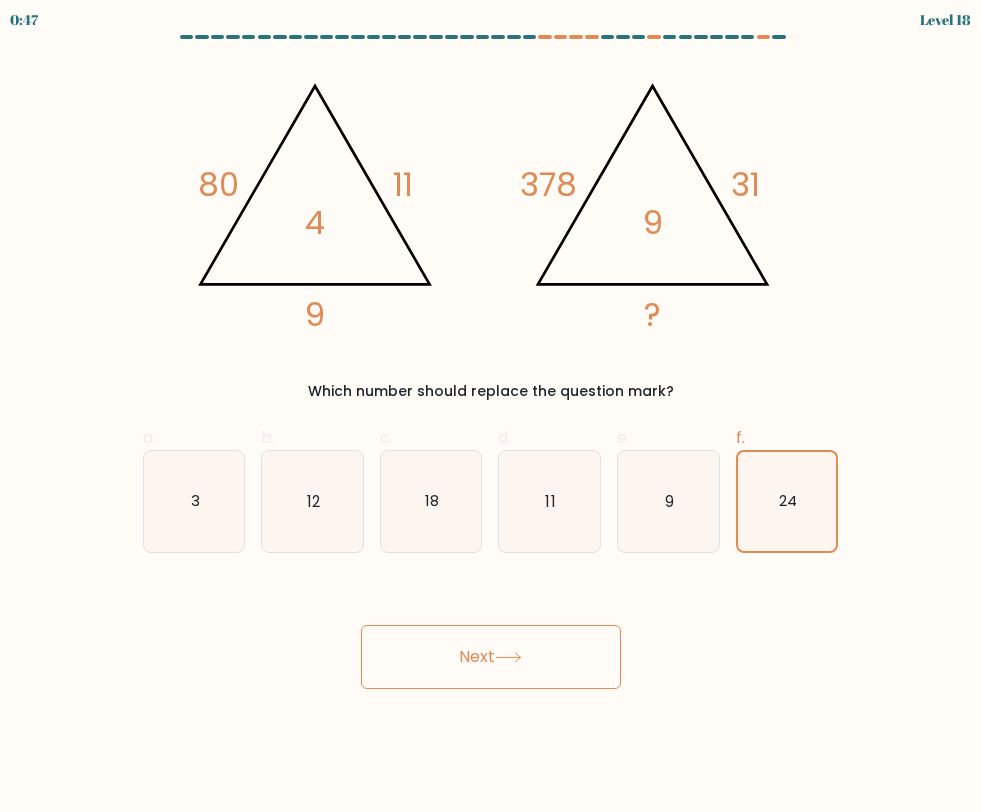 click on "Next" at bounding box center [491, 657] 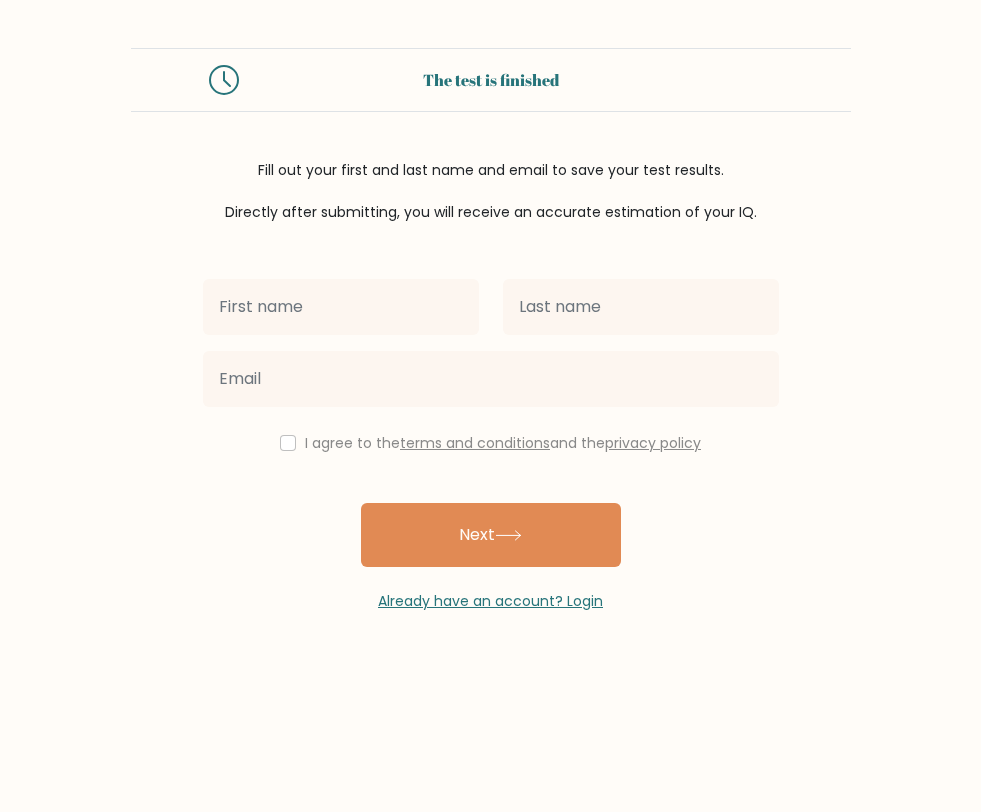type on "Matilda" 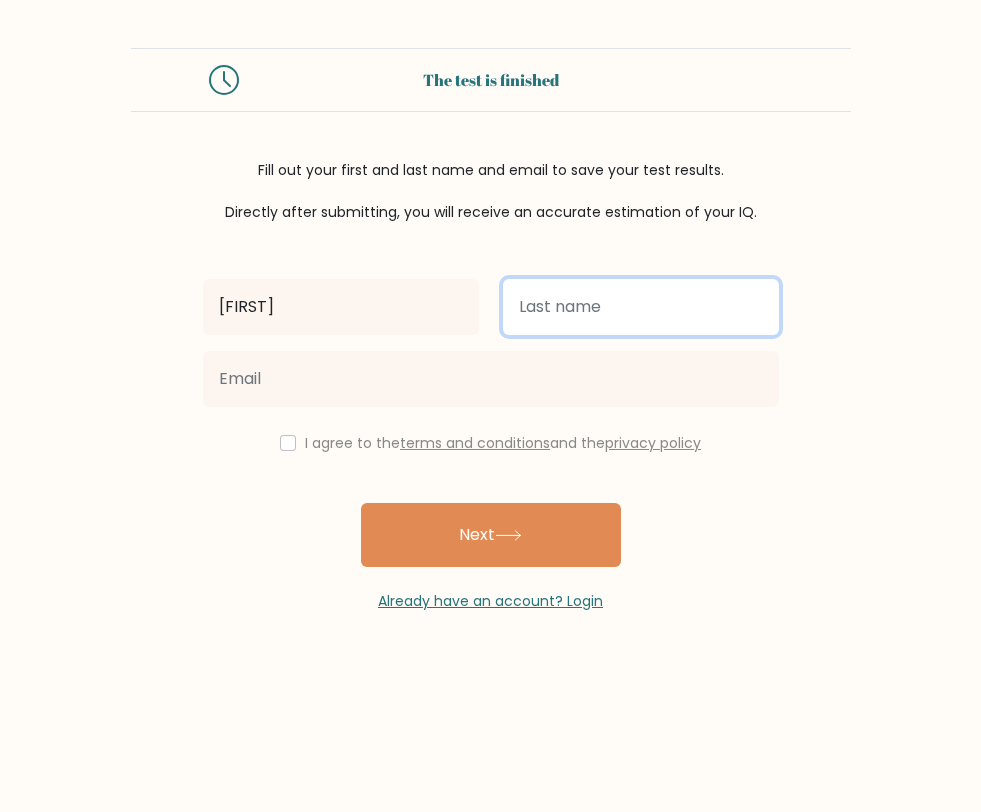 type on "Griffiths" 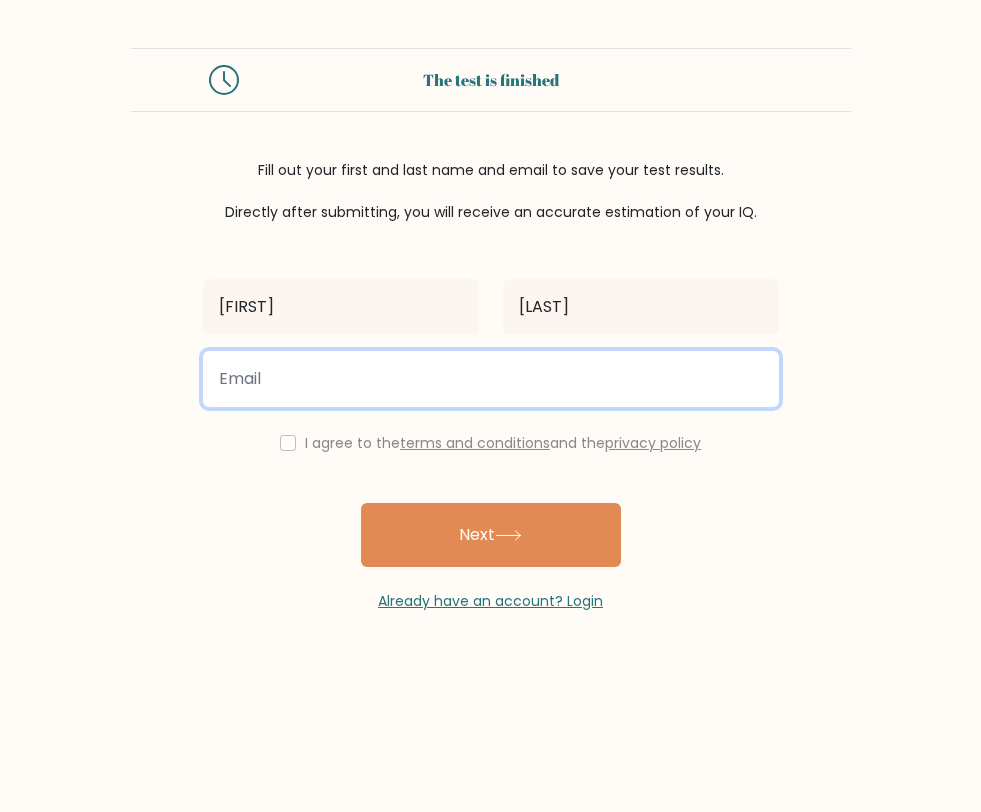 click at bounding box center [491, 379] 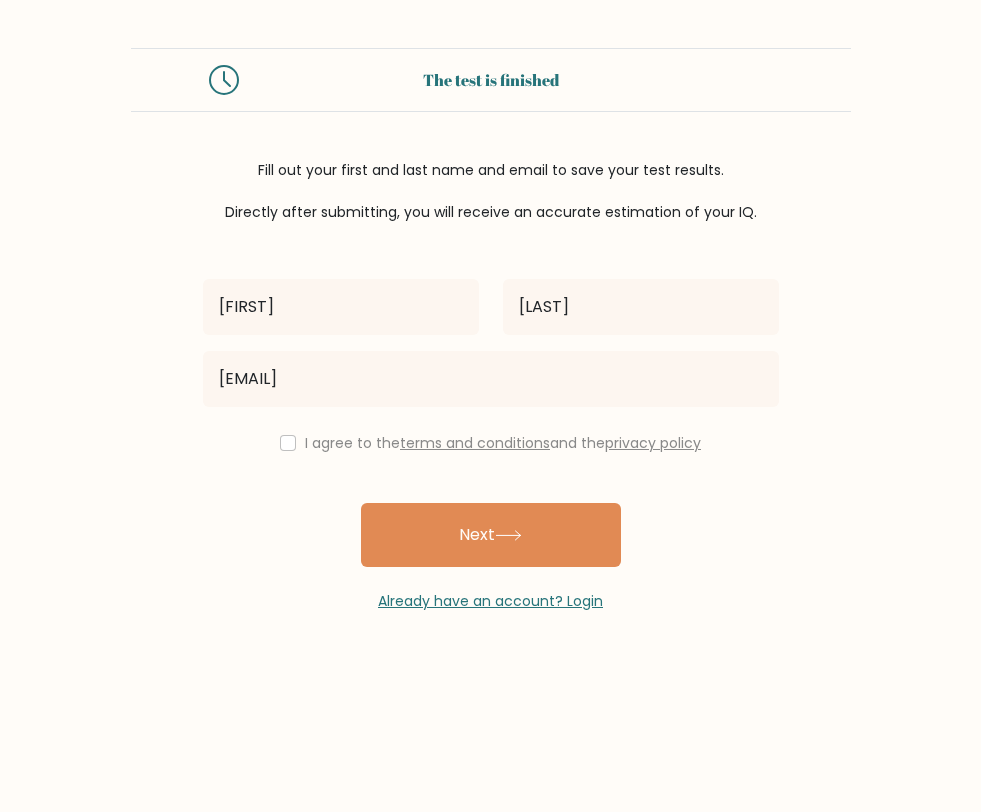 click on "I agree to the  terms and conditions  and the  privacy policy" at bounding box center (503, 443) 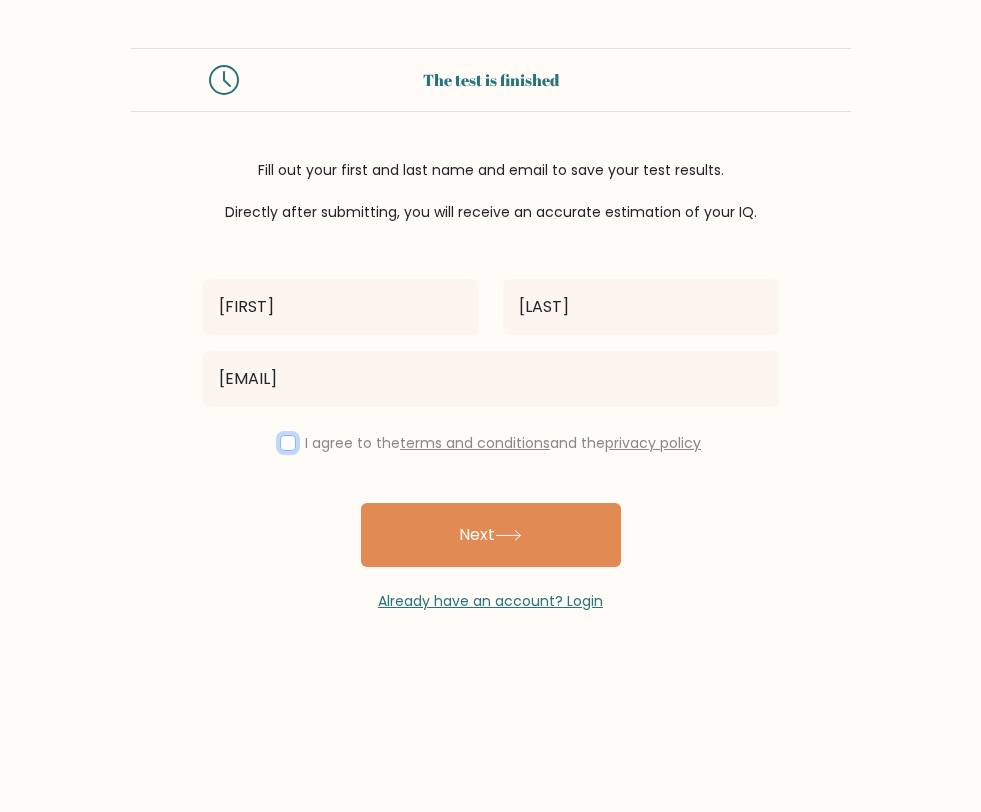 click at bounding box center [288, 443] 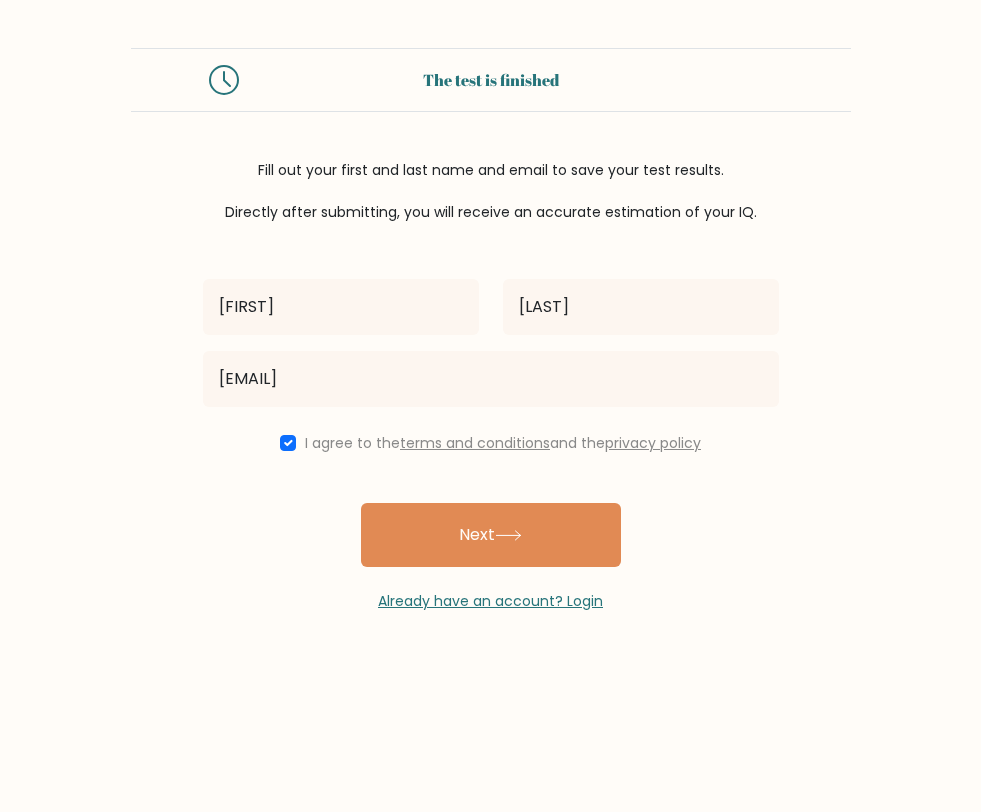 click on "Already have an account? Login" at bounding box center [491, 589] 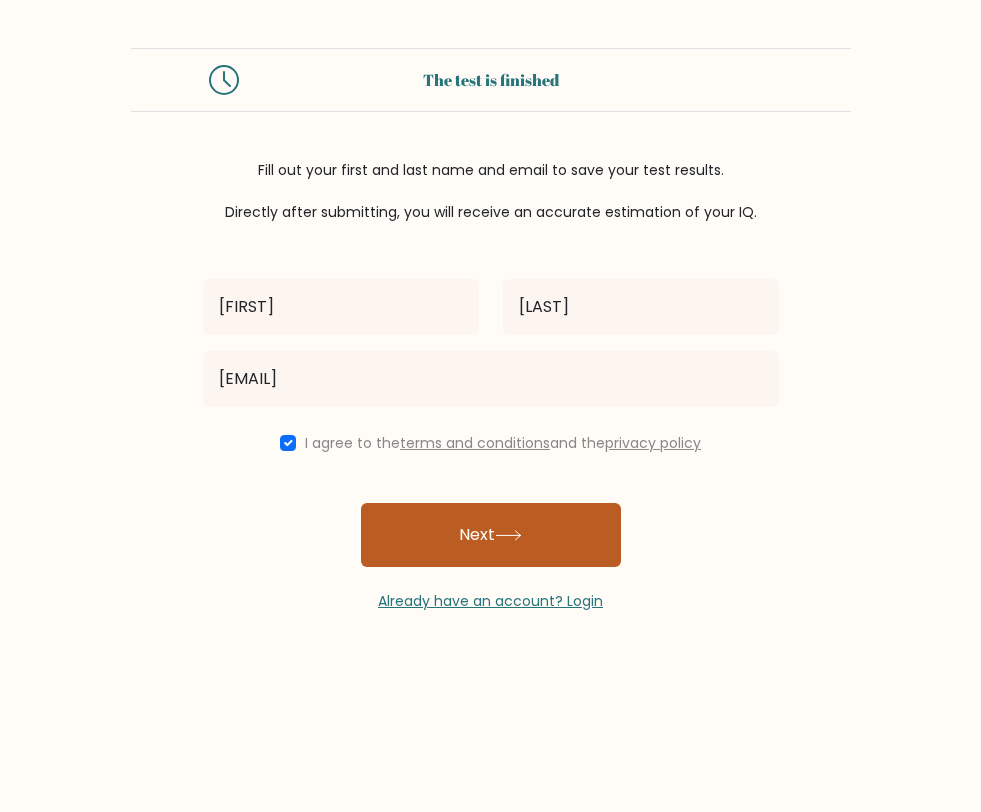 click on "Next" at bounding box center (491, 535) 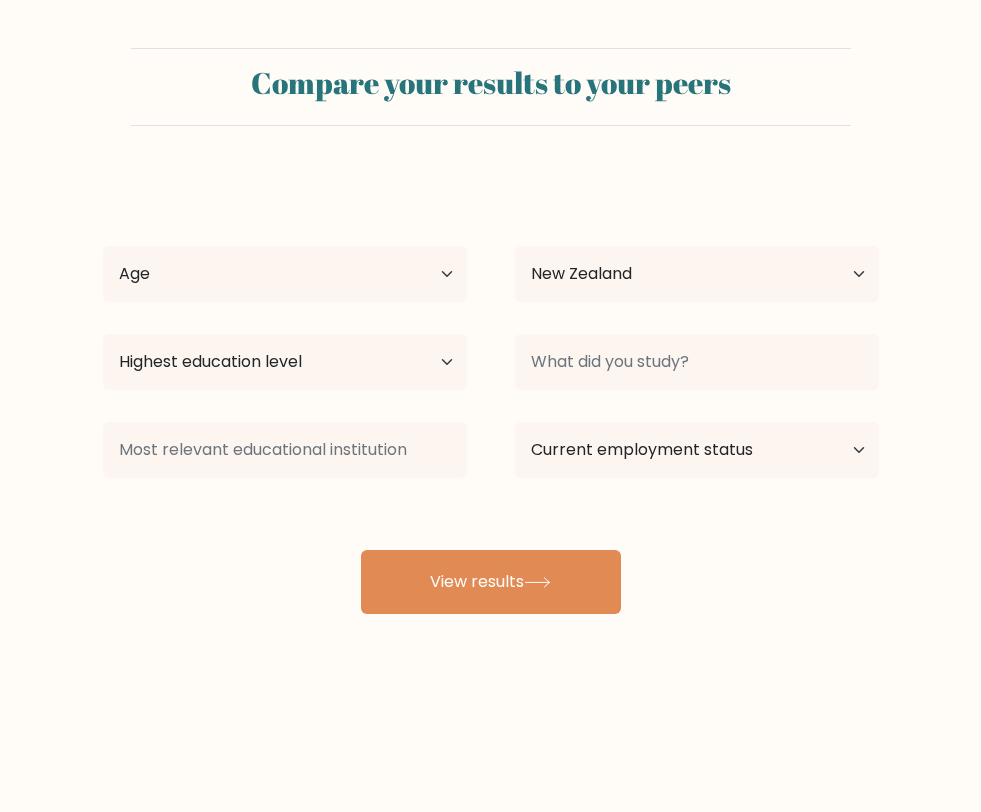 scroll, scrollTop: 0, scrollLeft: 0, axis: both 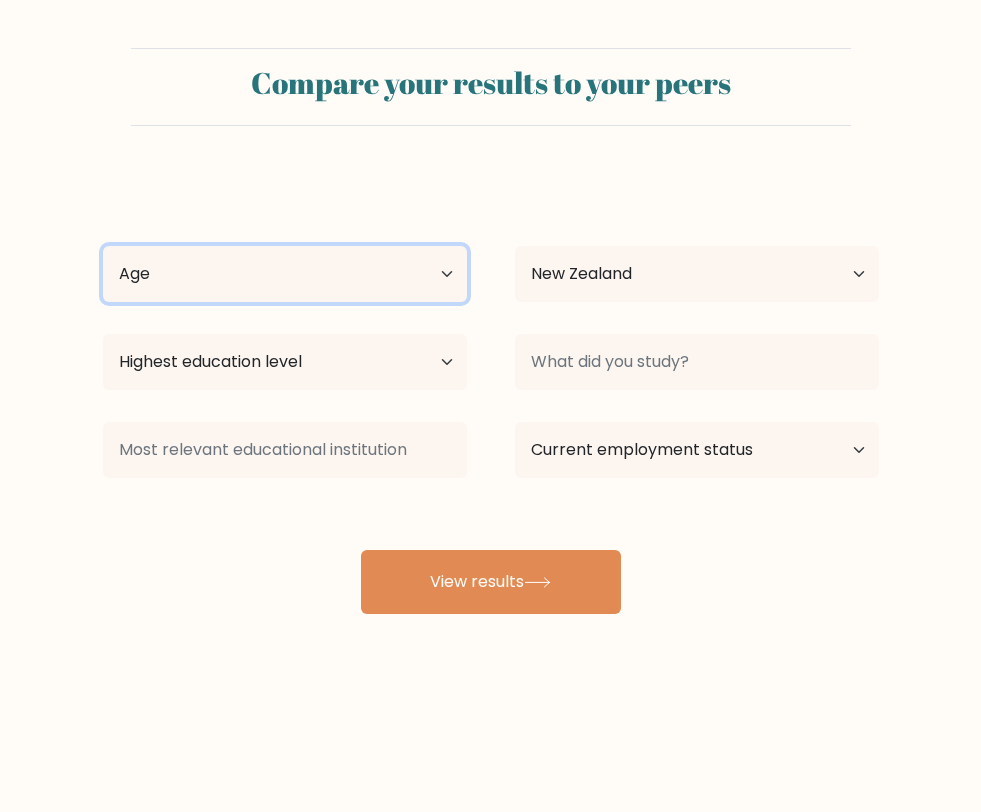 click on "Age
Under 18 years old
18-24 years old
25-34 years old
35-44 years old
45-54 years old
55-64 years old
65 years old and above" at bounding box center [285, 274] 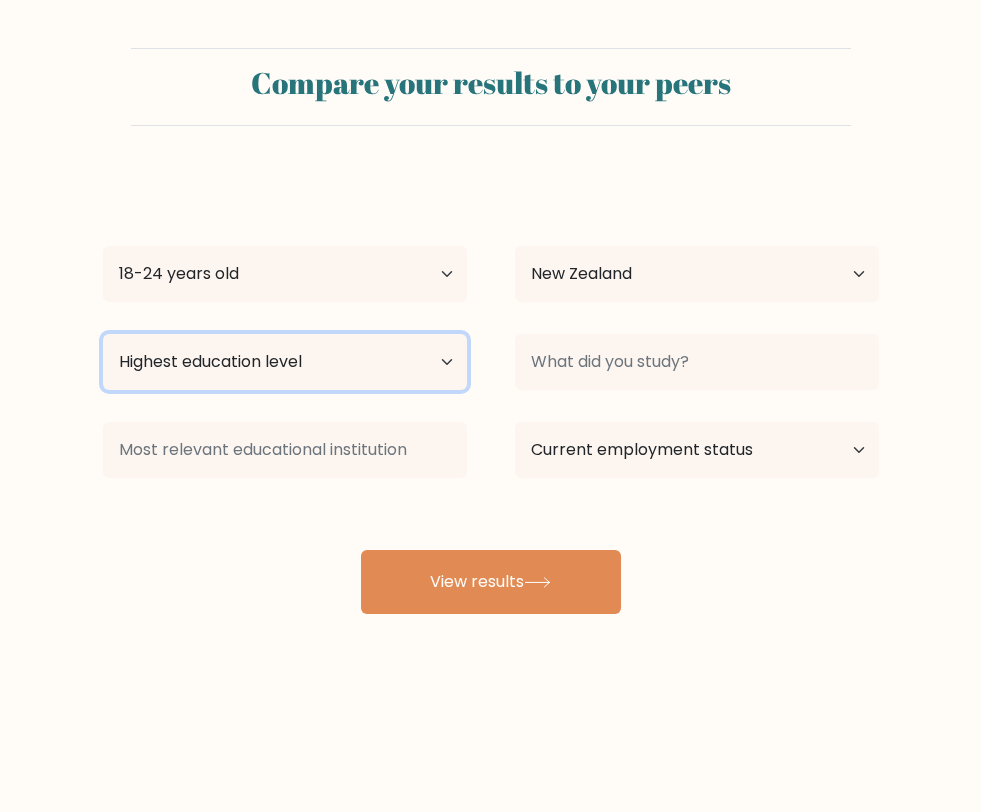 click on "Highest education level
No schooling
Primary
Lower Secondary
Upper Secondary
Occupation Specific
Bachelor's degree
Master's degree
Doctoral degree" at bounding box center [285, 362] 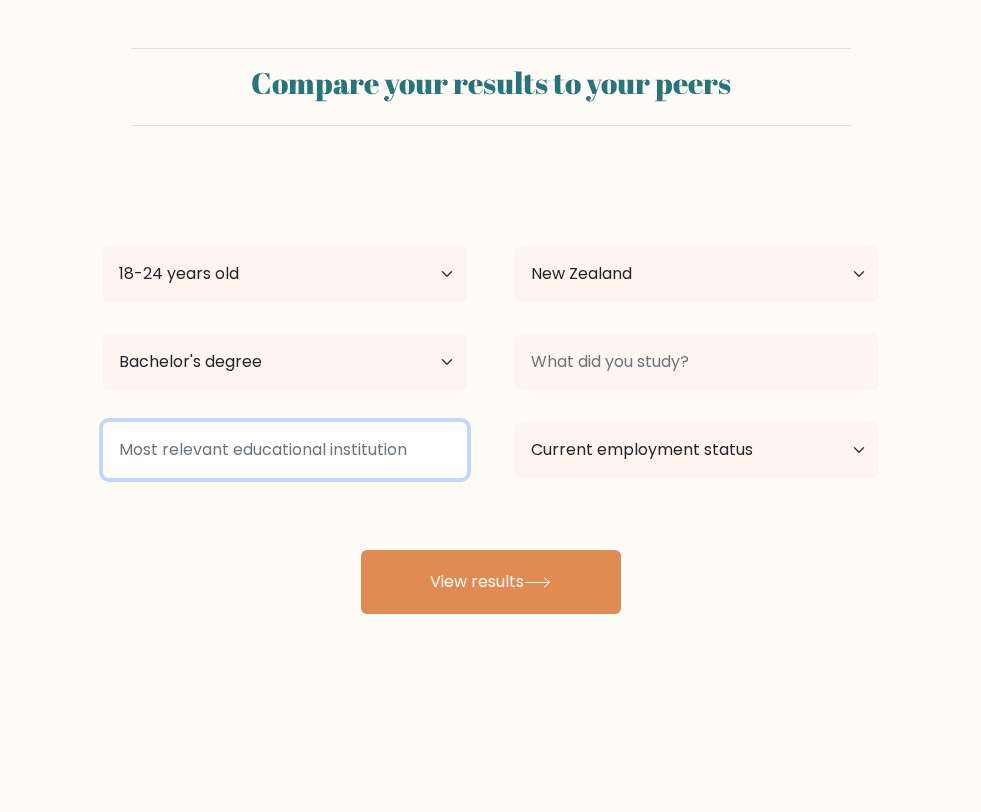 click at bounding box center (285, 450) 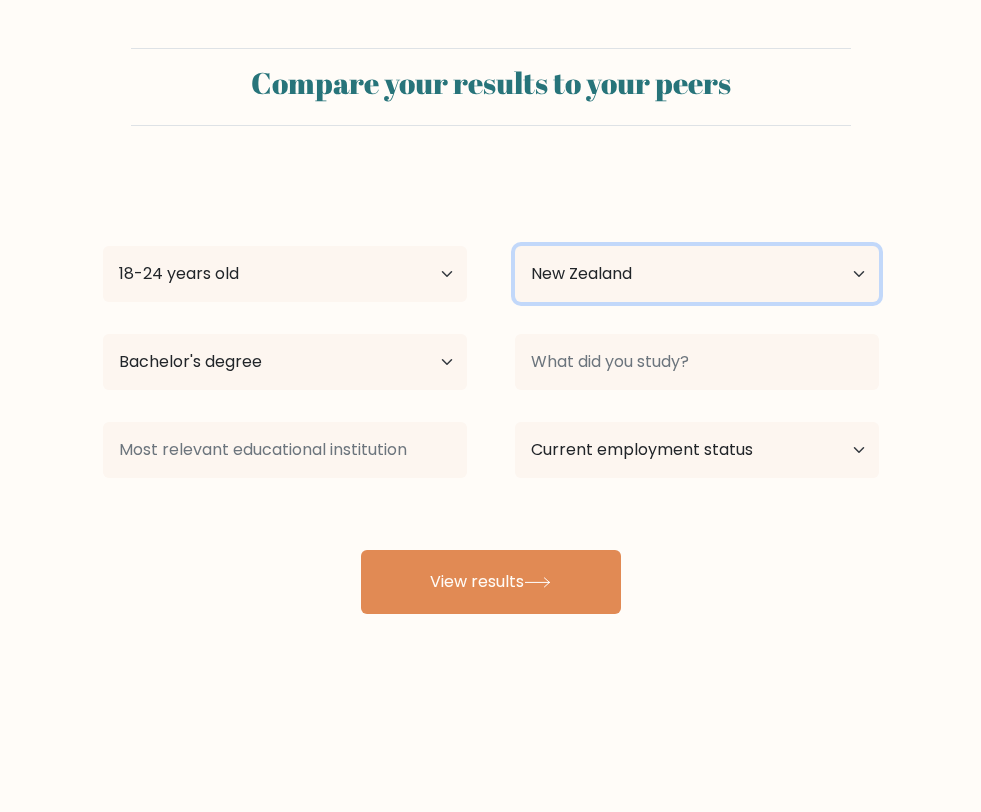 click on "Country
Afghanistan
Albania
Algeria
American Samoa
Andorra
Angola
Anguilla
Antarctica
Antigua and Barbuda
Argentina
Armenia
Aruba
Australia
Austria
Azerbaijan
Bahamas
Bahrain
Bangladesh
Barbados
Belarus
Belgium
Belize
Benin
Bermuda
Bhutan
Bolivia
Bonaire, Sint Eustatius and Saba
Bosnia and Herzegovina
Botswana
Bouvet Island
Brazil
British Indian Ocean Territory
Brunei
Bulgaria
Burkina Faso
Burundi
Cabo Verde
Cambodia
Cameroon
Canada
Cayman Islands
Central African Republic
Chad
Chile
China
Christmas Island
Cocos (Keeling) Islands
Colombia
Comoros
Congo
Congo (the Democratic Republic of the)
Cook Islands
Costa Rica
Côte d'Ivoire
Croatia
Cuba" at bounding box center [697, 274] 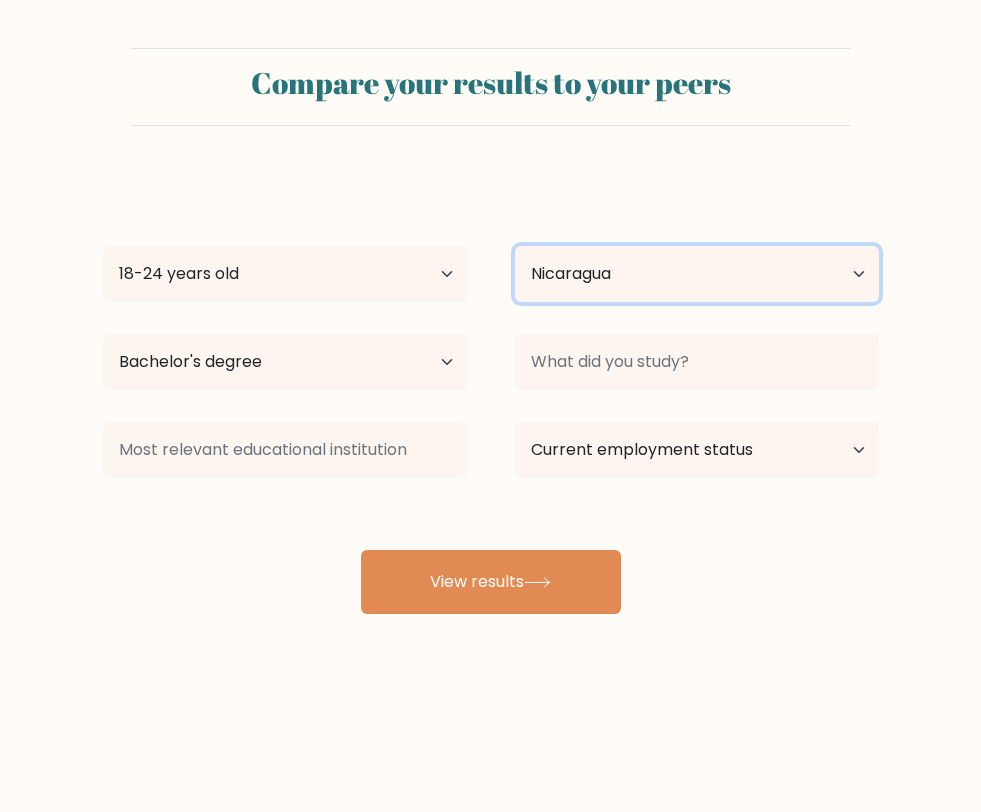 click on "Country
Afghanistan
Albania
Algeria
American Samoa
Andorra
Angola
Anguilla
Antarctica
Antigua and Barbuda
Argentina
Armenia
Aruba
Australia
Austria
Azerbaijan
Bahamas
Bahrain
Bangladesh
Barbados
Belarus
Belgium
Belize
Benin
Bermuda
Bhutan
Bolivia
Bonaire, Sint Eustatius and Saba
Bosnia and Herzegovina
Botswana
Bouvet Island
Brazil
British Indian Ocean Territory
Brunei
Bulgaria
Burkina Faso
Burundi
Cabo Verde
Cambodia
Cameroon
Canada
Cayman Islands
Central African Republic
Chad
Chile
China
Christmas Island
Cocos (Keeling) Islands
Colombia
Comoros
Congo
Congo (the Democratic Republic of the)
Cook Islands
Costa Rica
Côte d'Ivoire
Croatia
Cuba" at bounding box center (697, 274) 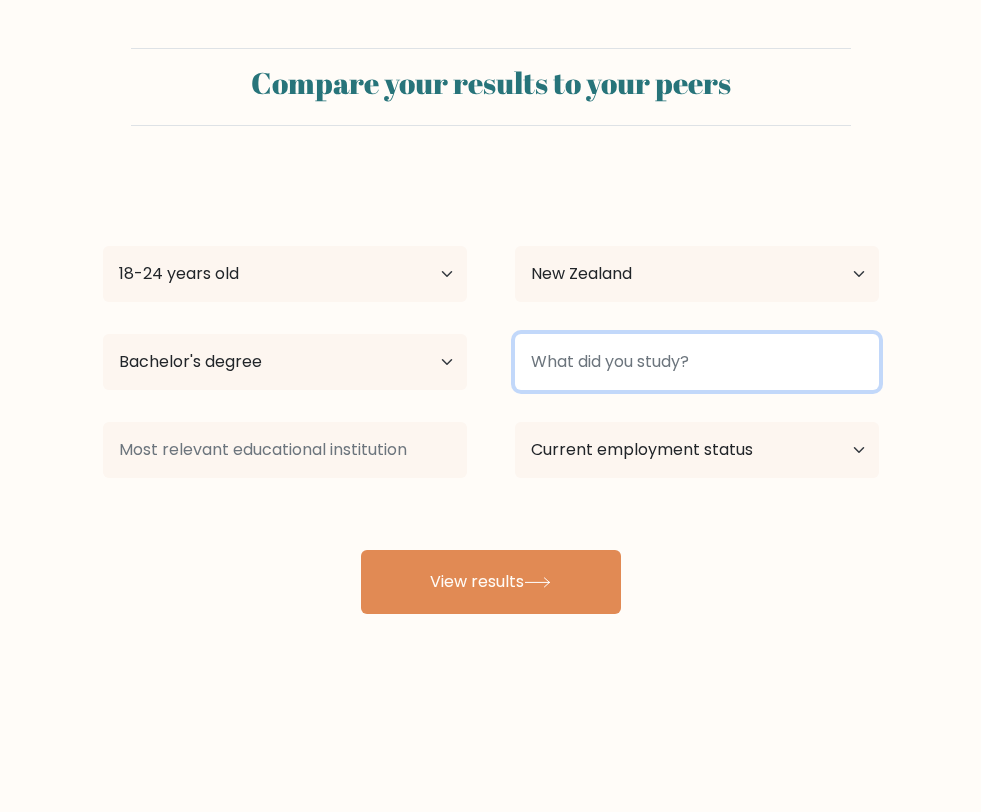 click at bounding box center (697, 362) 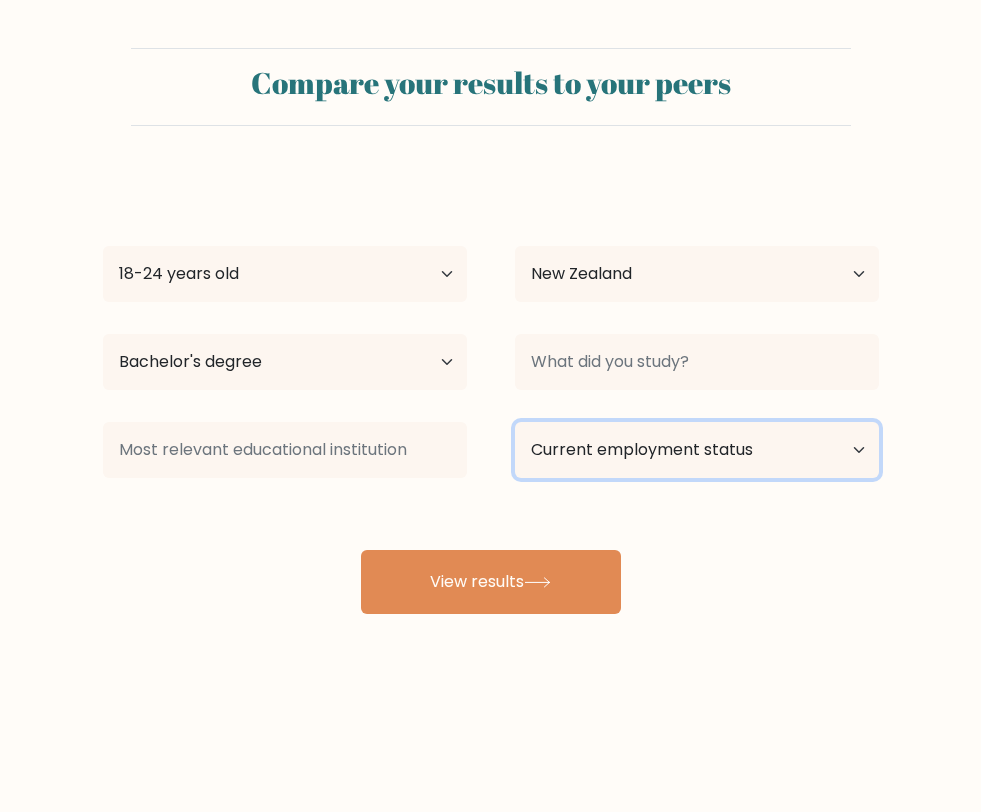 click on "Current employment status
Employed
Student
Retired
Other / prefer not to answer" at bounding box center [697, 450] 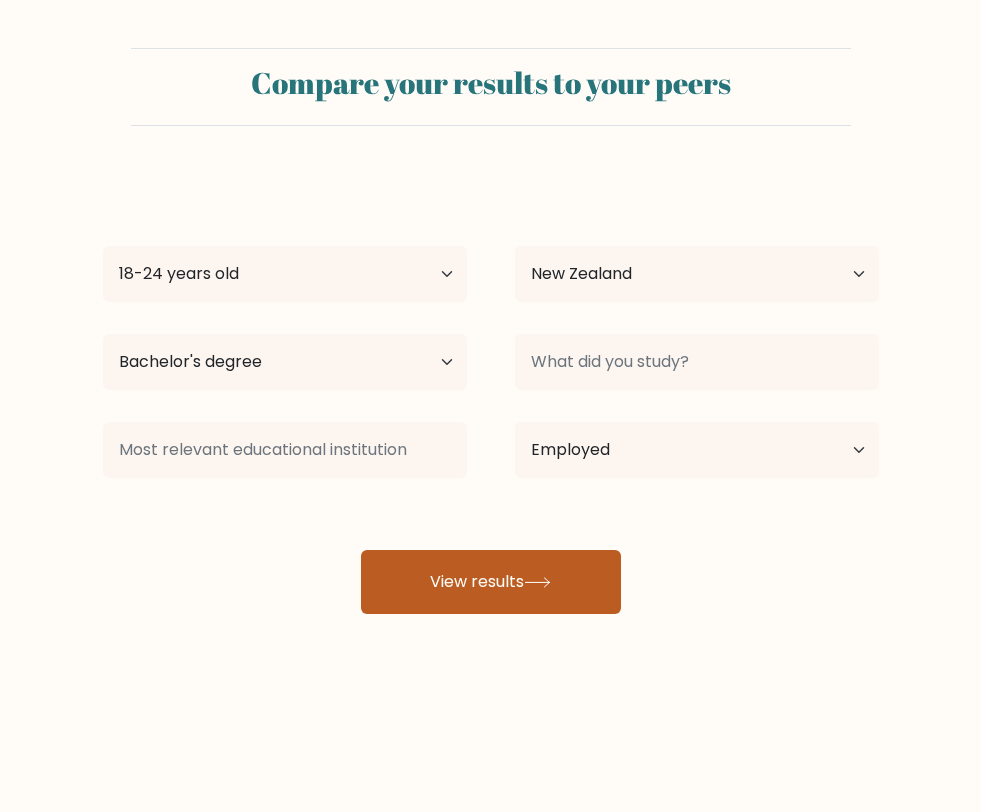 click at bounding box center [537, 582] 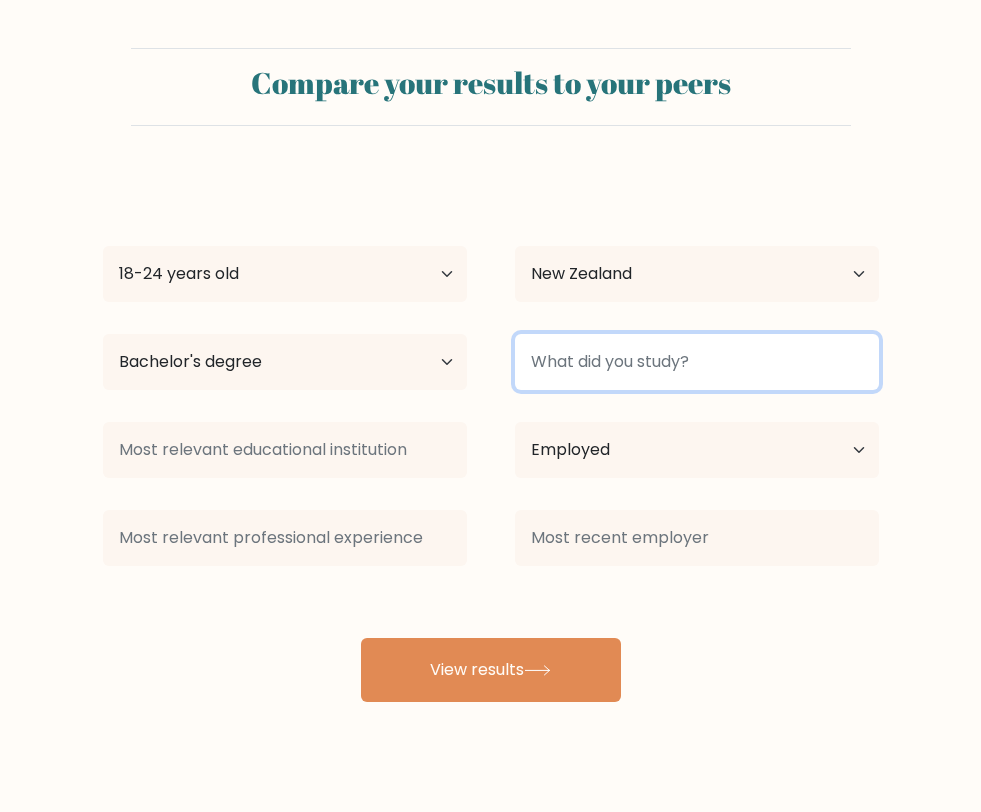click at bounding box center [697, 362] 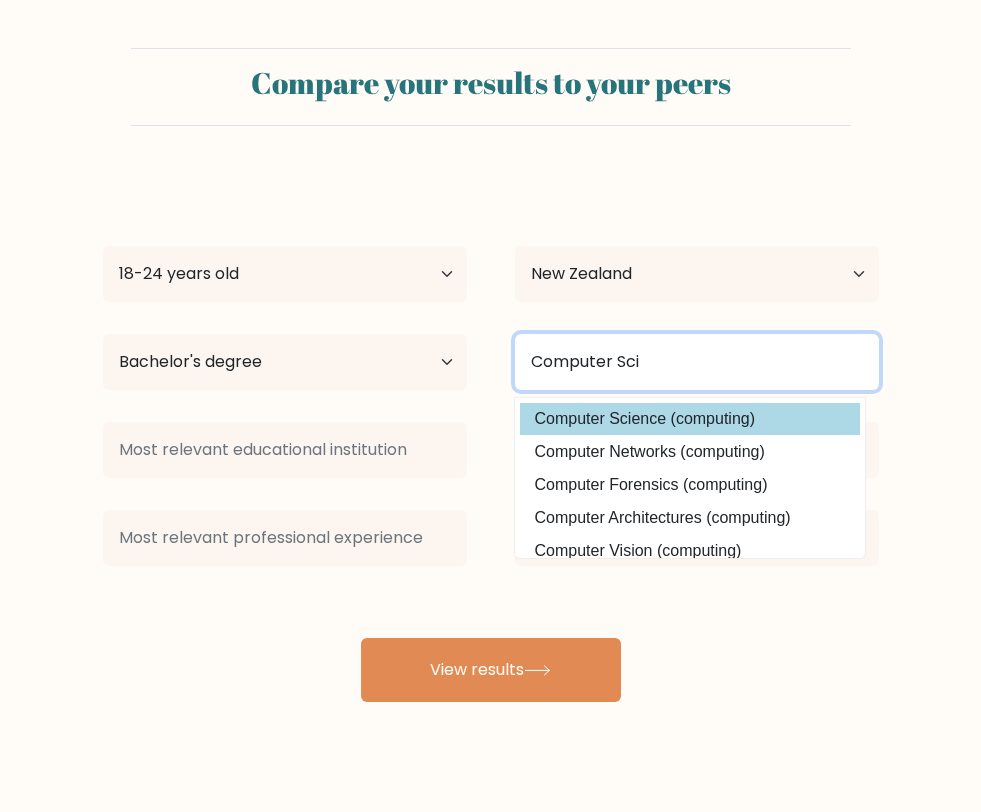 type on "Computer Sci" 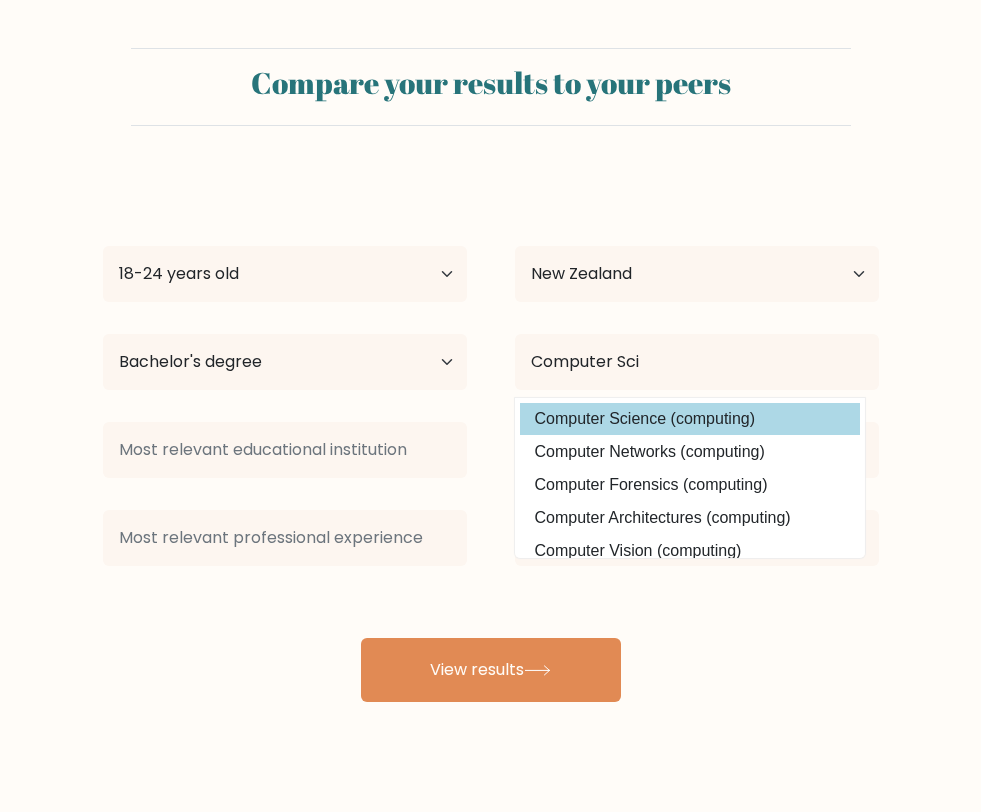 click on "Matilda
Griffiths
Age
Under 18 years old
18-24 years old
25-34 years old
35-44 years old
45-54 years old
55-64 years old
65 years old and above
Country
Afghanistan
Albania
Algeria
American Samoa
Andorra
Angola
Anguilla
Antarctica
Antigua and Barbuda
Argentina
Armenia
Aruba
Australia
Austria
Azerbaijan
Bahamas
Bahrain
Bangladesh
Barbados
Belarus
Belgium
Belize
Benin
Bermuda
Bhutan
Bolivia
Bonaire, Sint Eustatius and Saba
Bosnia and Herzegovina
Botswana
Bouvet Island
Brazil
Brunei" at bounding box center (491, 438) 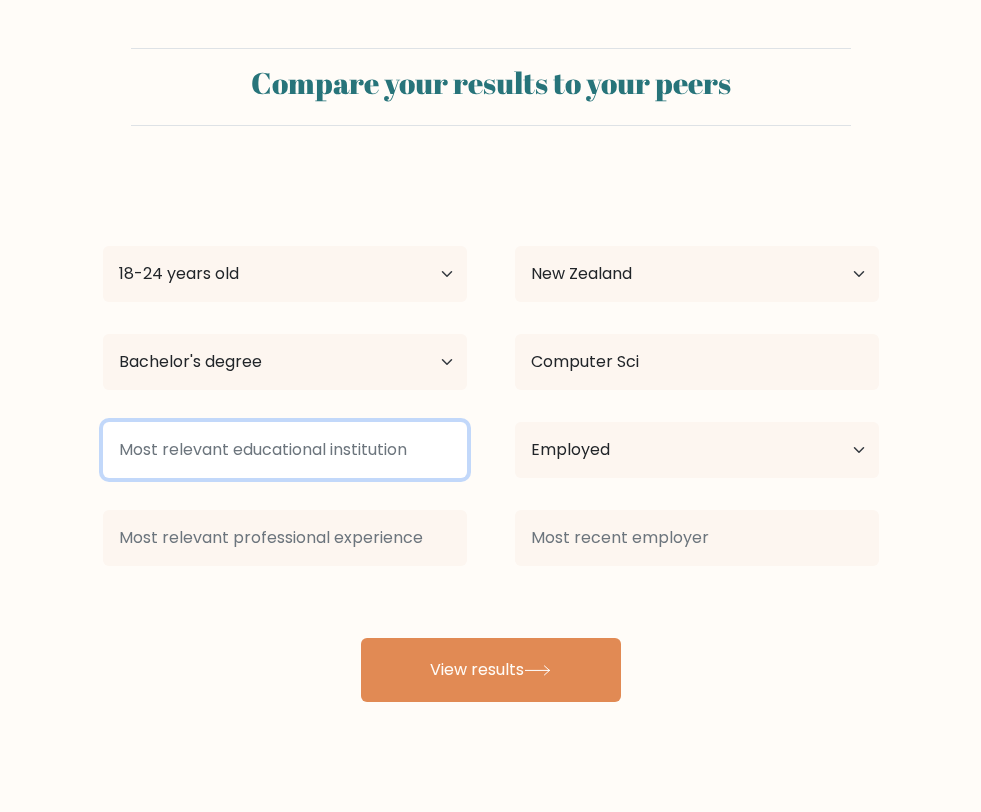 click at bounding box center (285, 450) 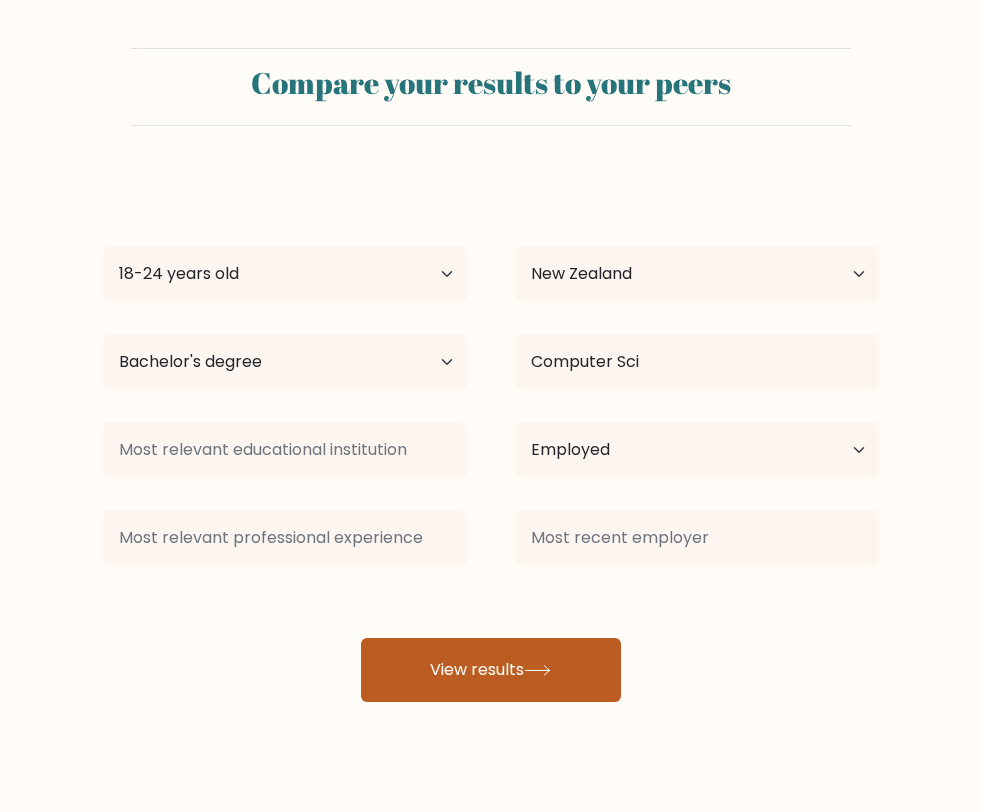 click on "View results" at bounding box center [491, 670] 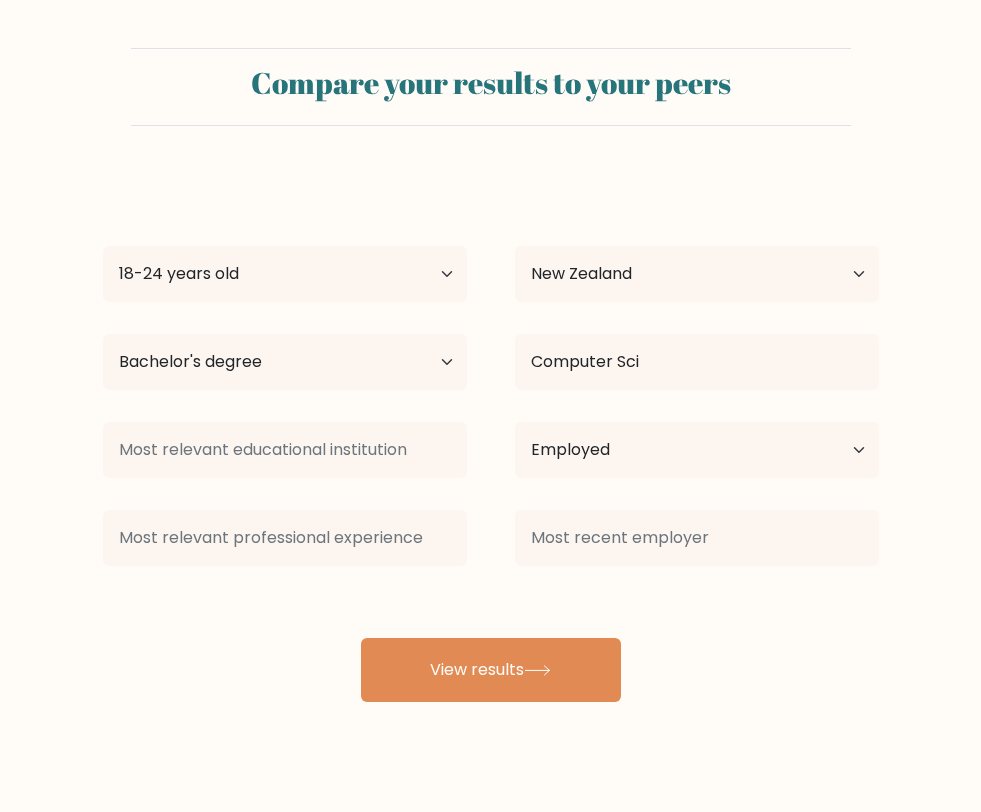 click on "Matilda
Griffiths
Age
Under 18 years old
18-24 years old
25-34 years old
35-44 years old
45-54 years old
55-64 years old
65 years old and above
Country
Afghanistan
Albania
Algeria
American Samoa
Andorra
Angola
Anguilla
Antarctica
Antigua and Barbuda
Argentina
Armenia
Aruba
Australia
Austria
Azerbaijan
Bahamas
Bahrain
Bangladesh
Barbados
Belarus
Belgium
Belize
Benin
Bermuda
Bhutan
Bolivia
Bonaire, Sint Eustatius and Saba
Bosnia and Herzegovina
Botswana
Bouvet Island
Brazil
Brunei" at bounding box center (491, 438) 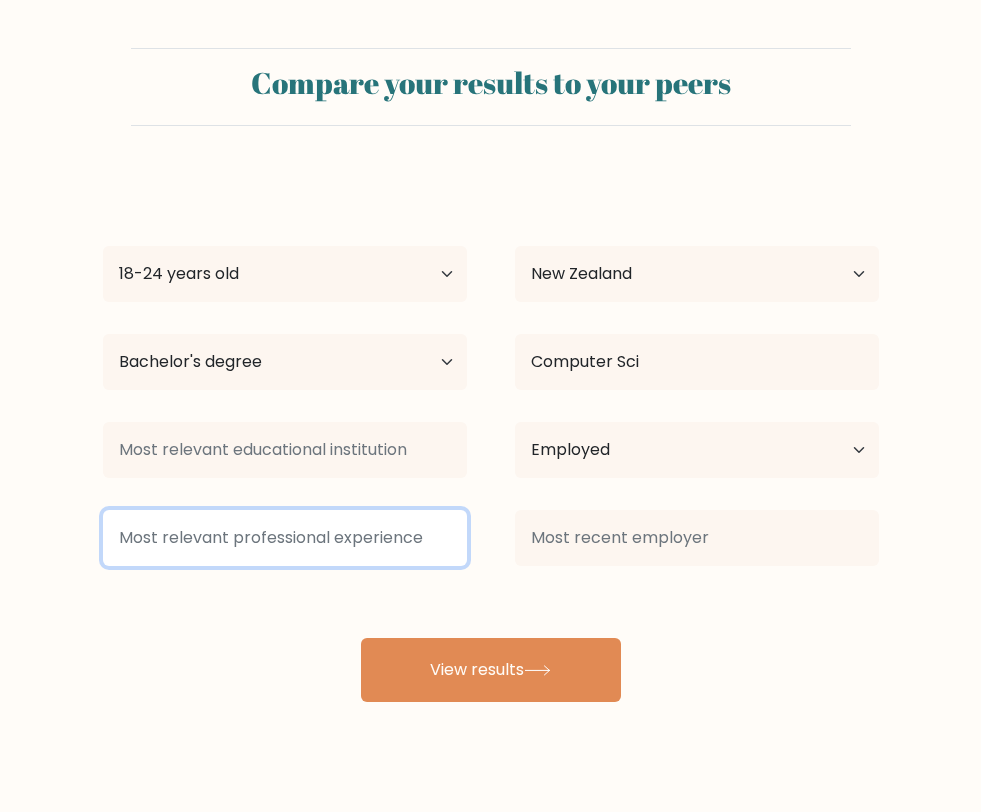 click at bounding box center [285, 538] 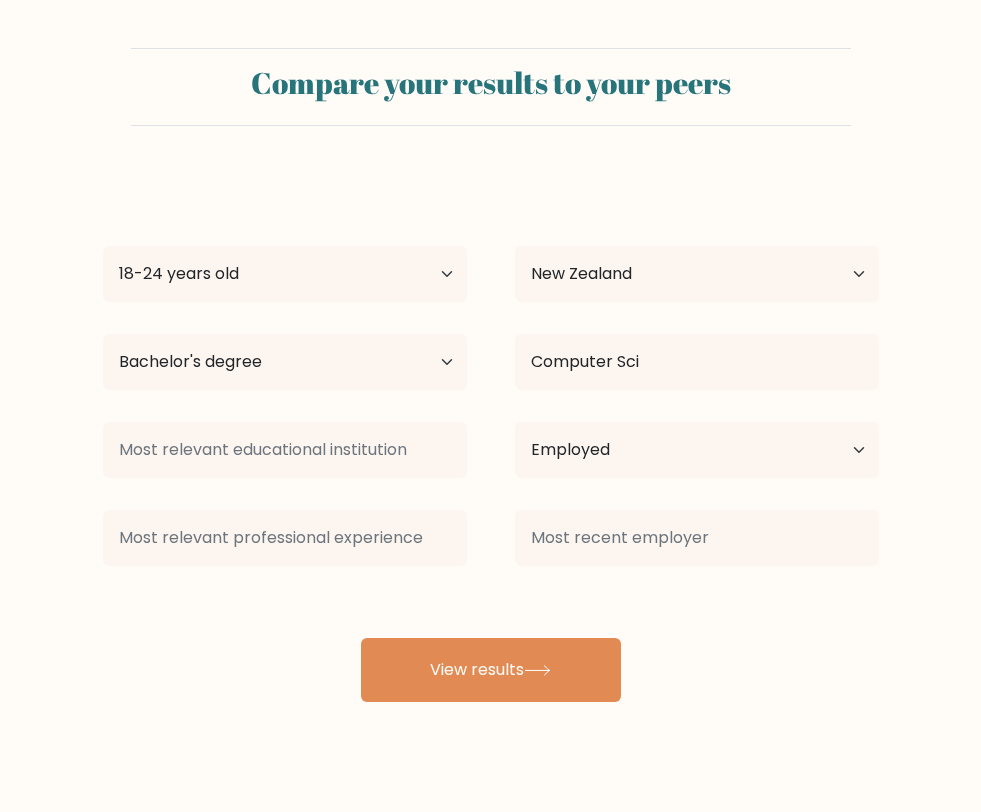 click on "Matilda
Griffiths
Age
Under 18 years old
18-24 years old
25-34 years old
35-44 years old
45-54 years old
55-64 years old
65 years old and above
Country
Afghanistan
Albania
Algeria
American Samoa
Andorra
Angola
Anguilla
Antarctica
Antigua and Barbuda
Argentina
Armenia
Aruba
Australia
Austria
Azerbaijan
Bahamas
Bahrain
Bangladesh
Barbados
Belarus
Belgium
Belize
Benin
Bermuda
Bhutan
Bolivia
Bonaire, Sint Eustatius and Saba
Bosnia and Herzegovina
Botswana
Bouvet Island
Brazil
Brunei" at bounding box center [491, 438] 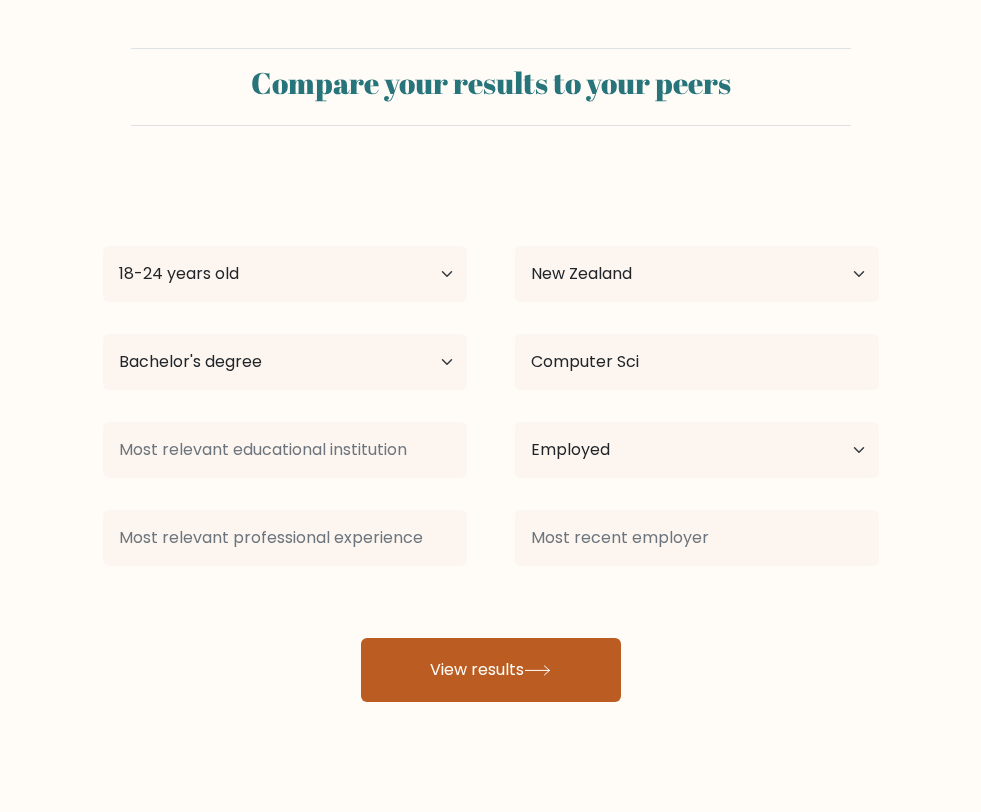 click on "View results" at bounding box center (491, 670) 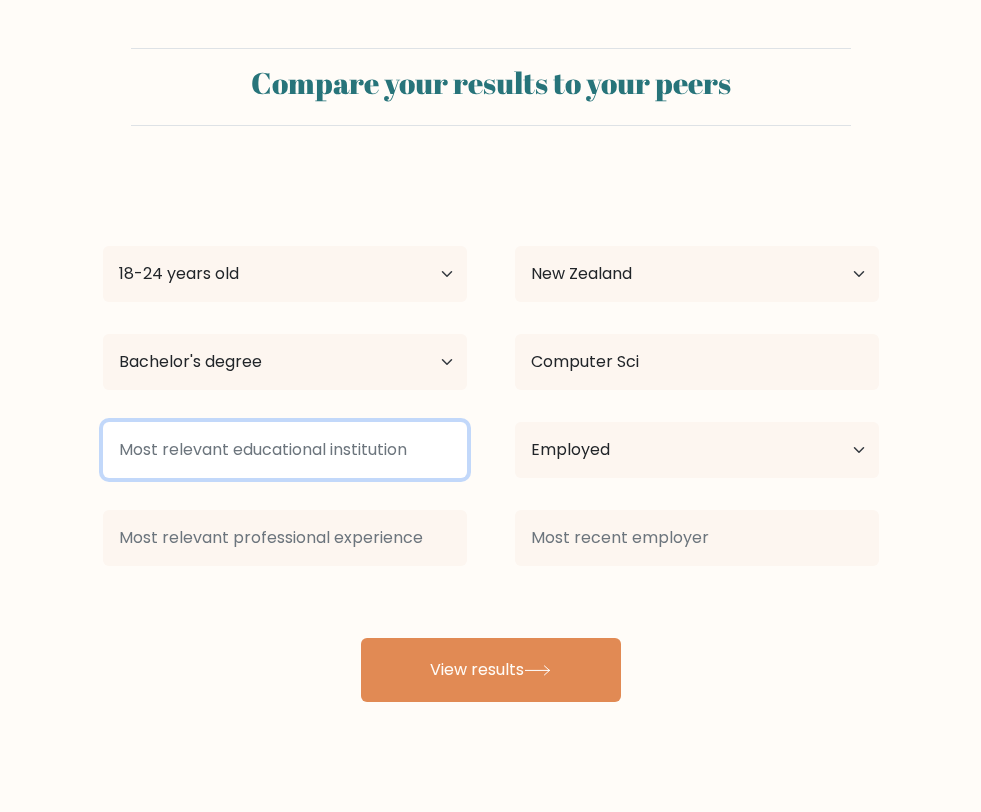 click at bounding box center (285, 450) 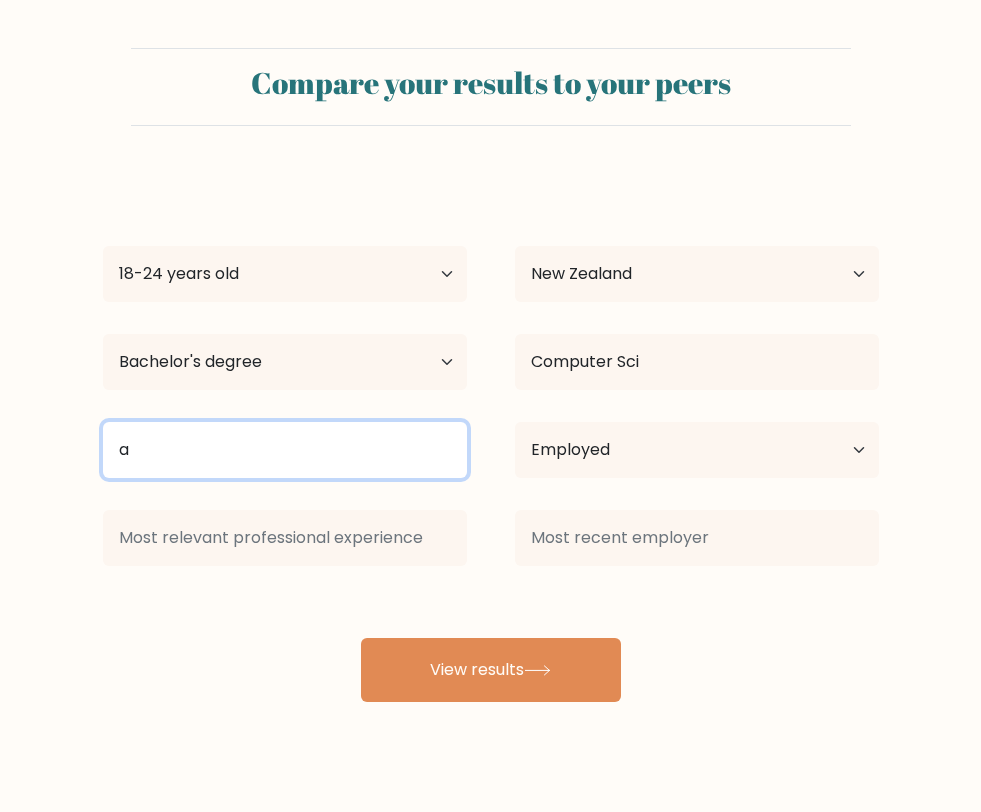 type on "a" 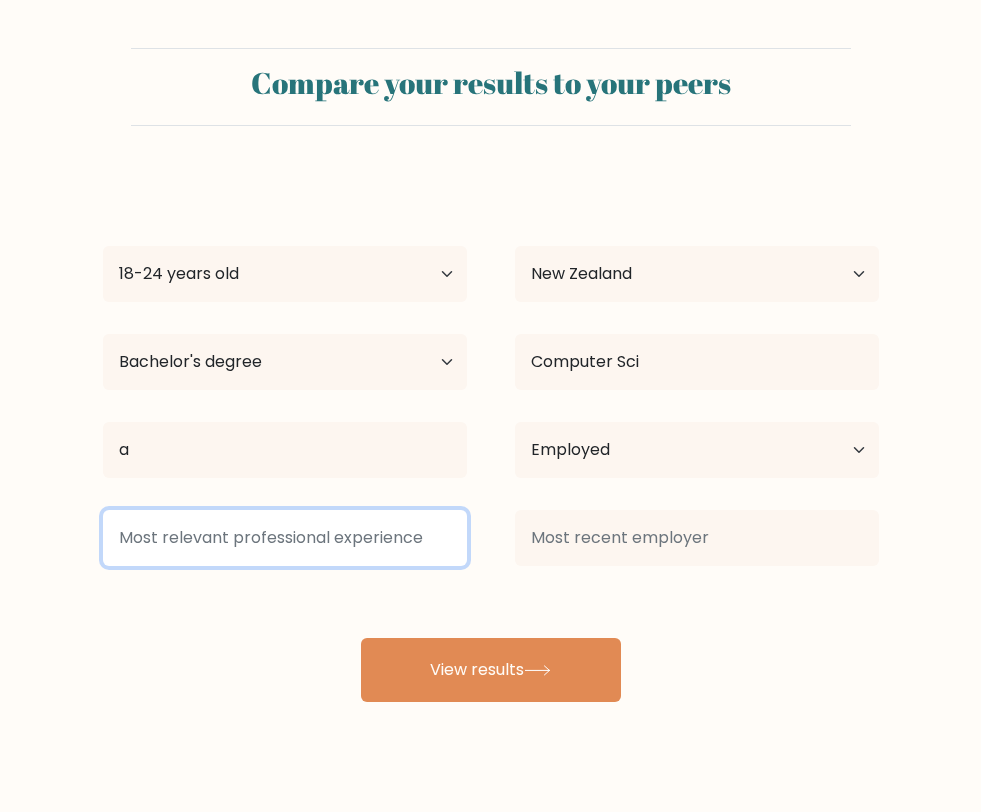 click at bounding box center [285, 538] 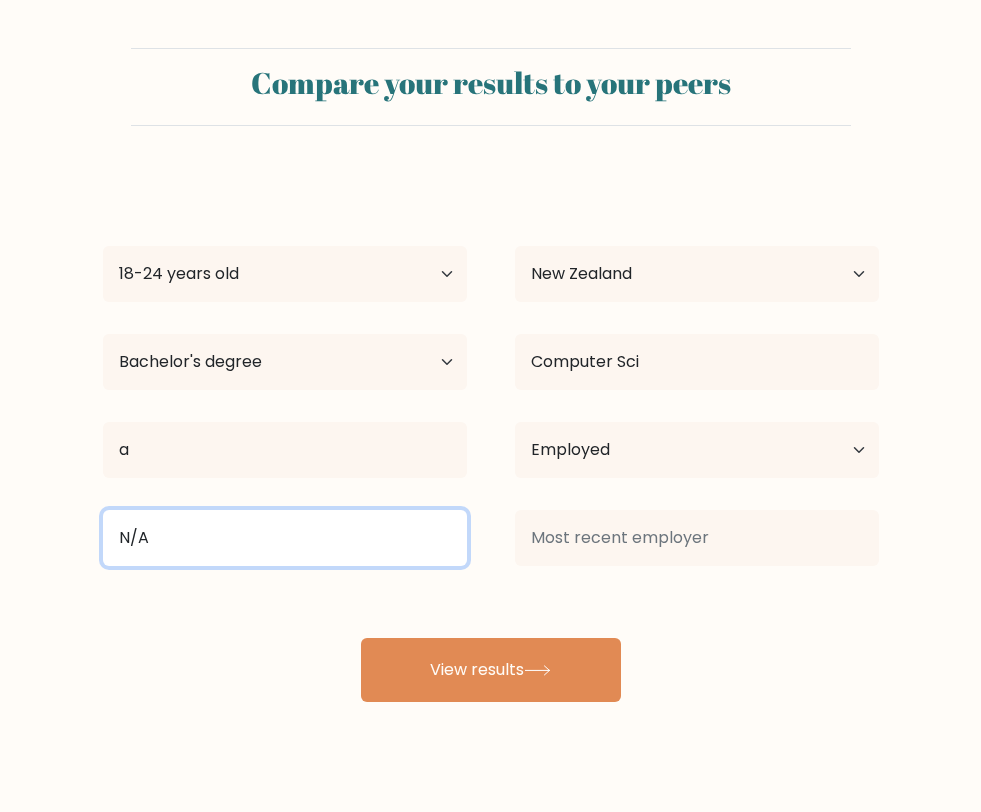 type on "N/A" 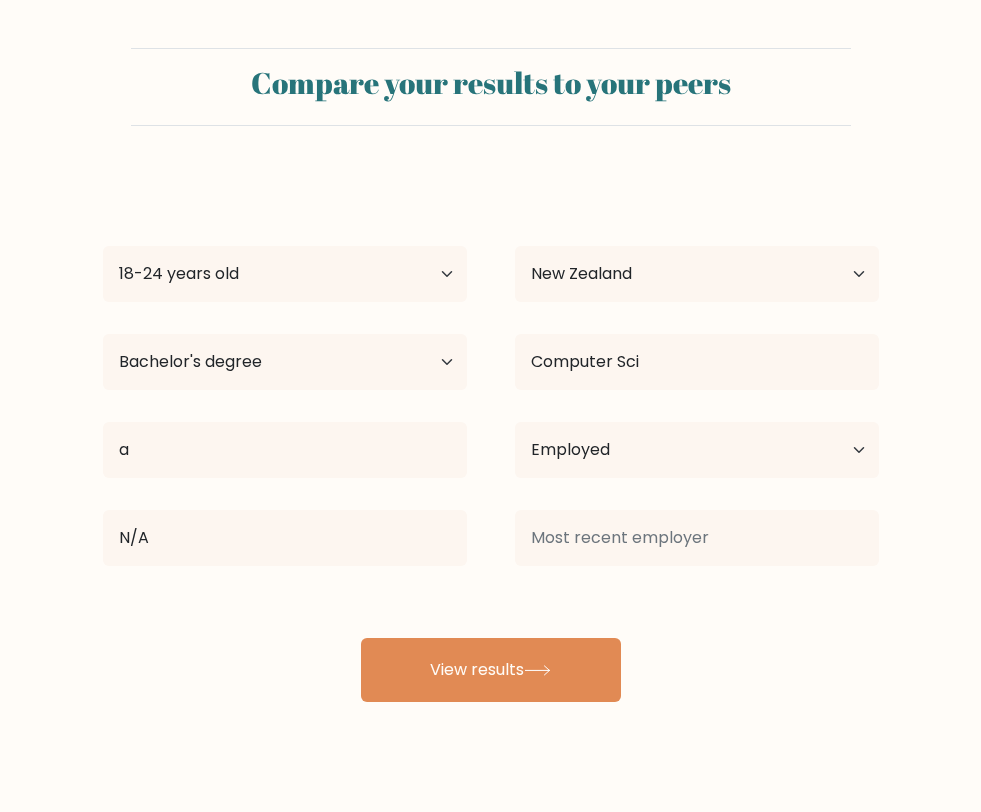 click on "a" at bounding box center (285, 274) 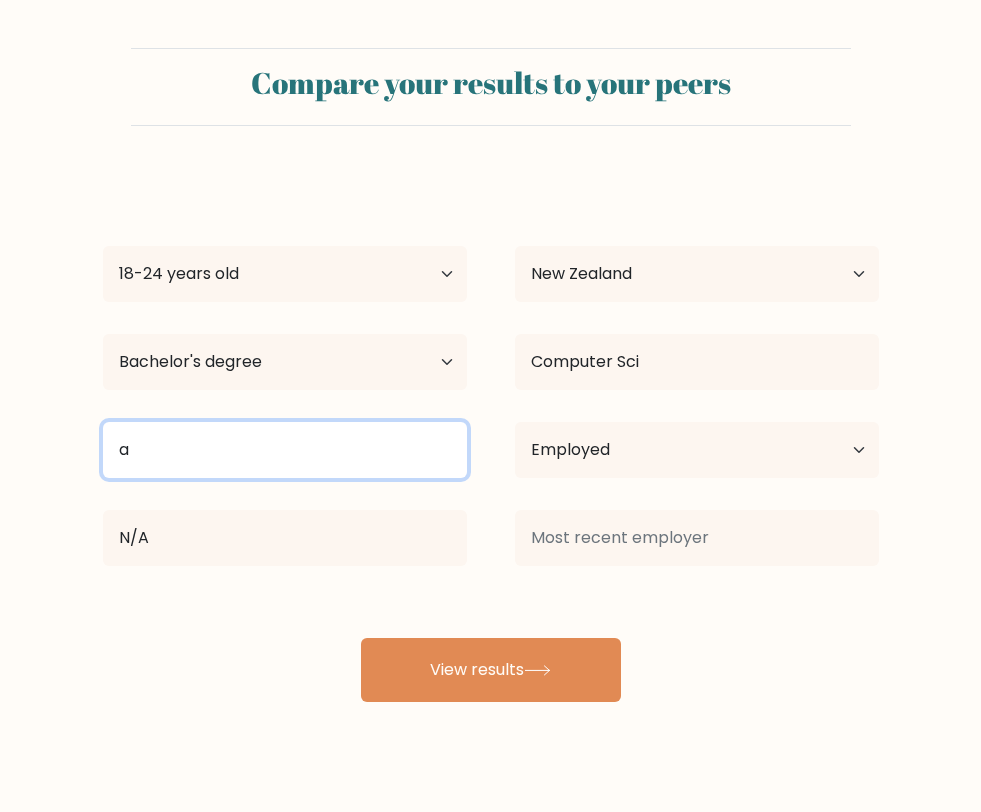 click on "a" at bounding box center [285, 450] 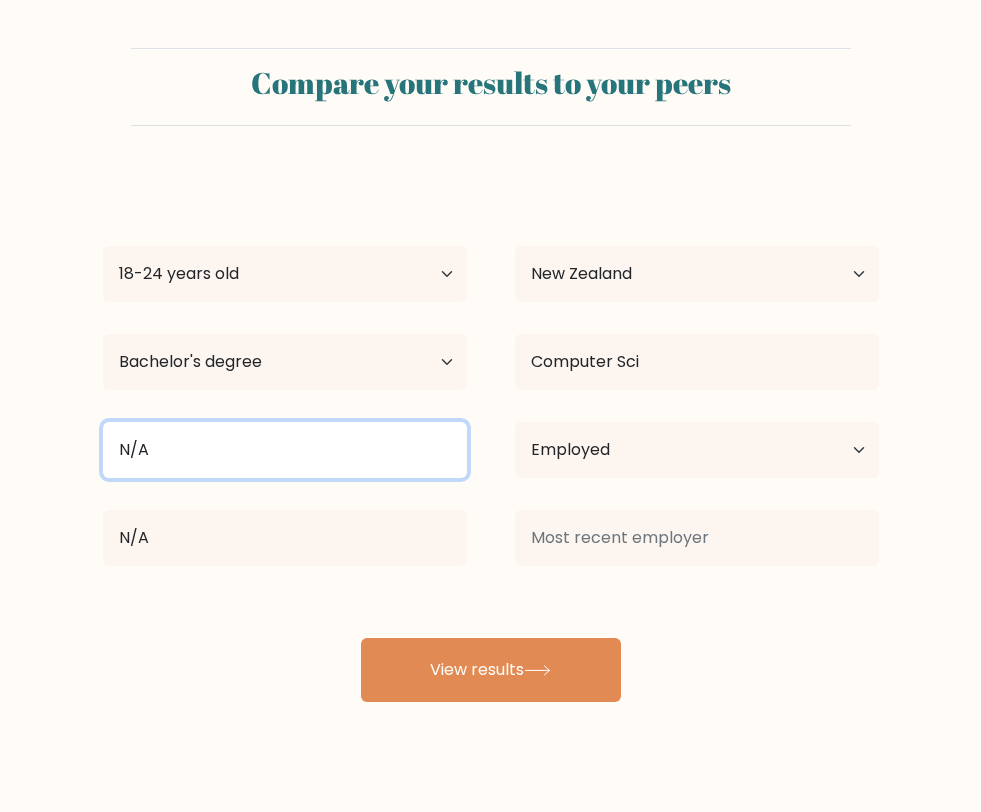 type on "N/A" 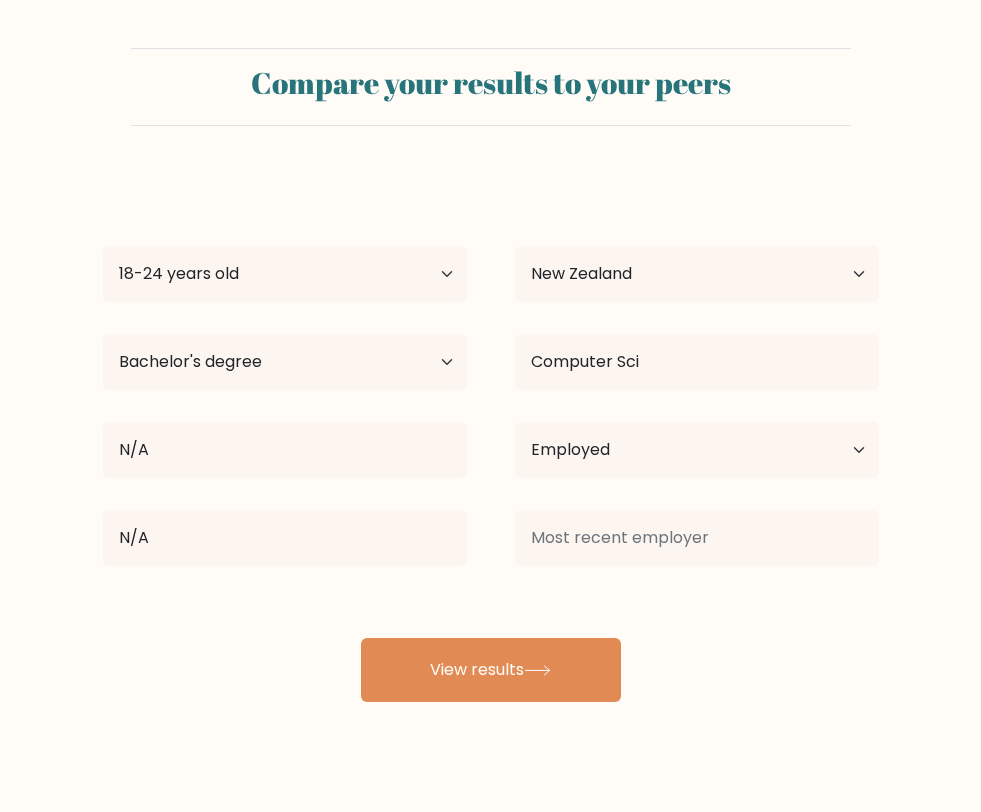 click on "Matilda
Griffiths
Age
Under 18 years old
18-24 years old
25-34 years old
35-44 years old
45-54 years old
55-64 years old
65 years old and above
Country
Afghanistan
Albania
Algeria
American Samoa
Andorra
Angola
Anguilla
Antarctica
Antigua and Barbuda
Argentina
Armenia
Aruba
Australia
Austria
Azerbaijan
Bahamas
Bahrain
Bangladesh
Barbados
Belarus
Belgium
Belize
Benin
Bermuda
Bhutan
Bolivia
Bonaire, Sint Eustatius and Saba
Bosnia and Herzegovina
Botswana
Bouvet Island
Brazil
Brunei" at bounding box center (491, 438) 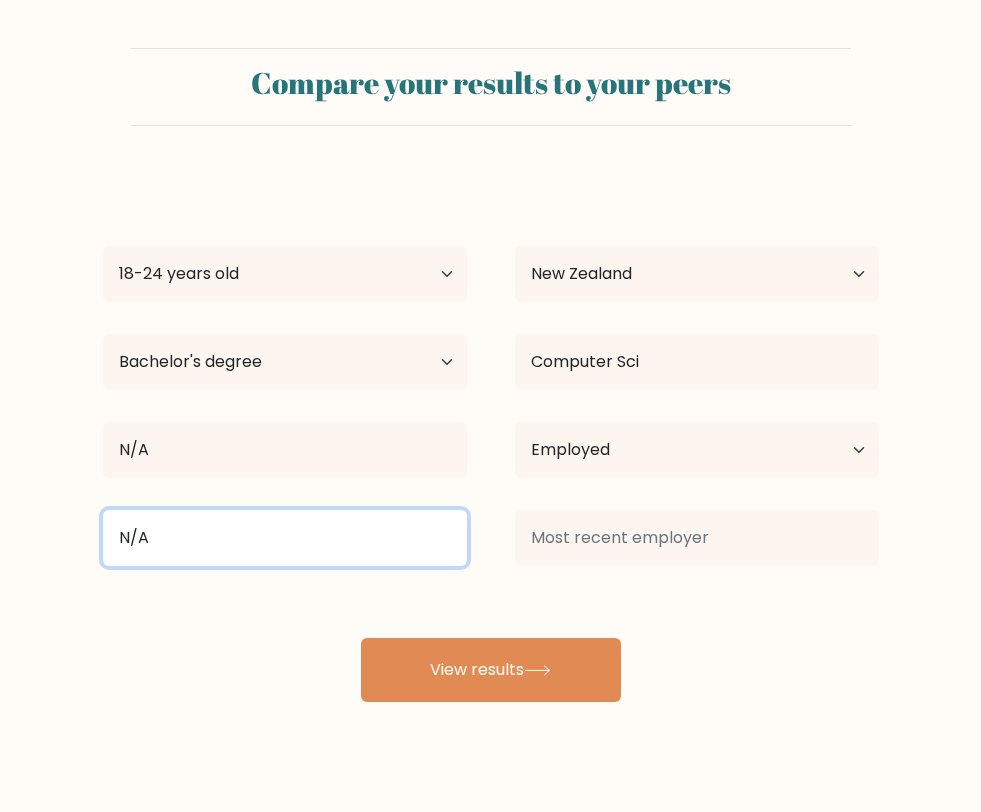 click on "N/A" at bounding box center [285, 538] 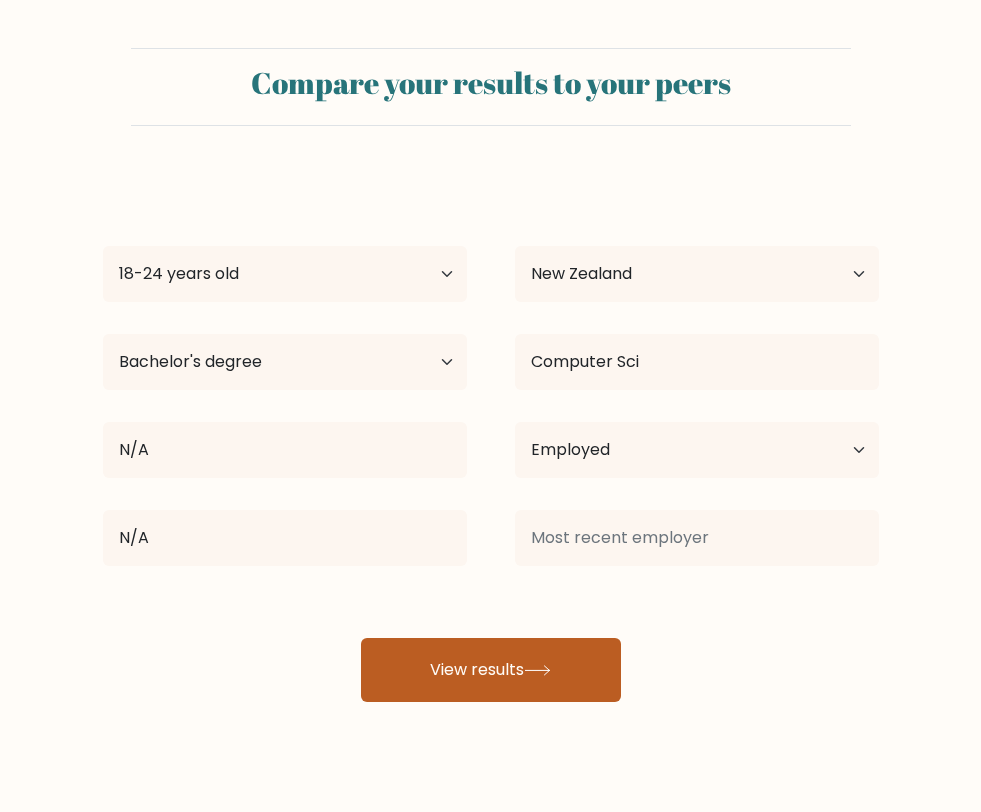 click on "View results" at bounding box center [491, 670] 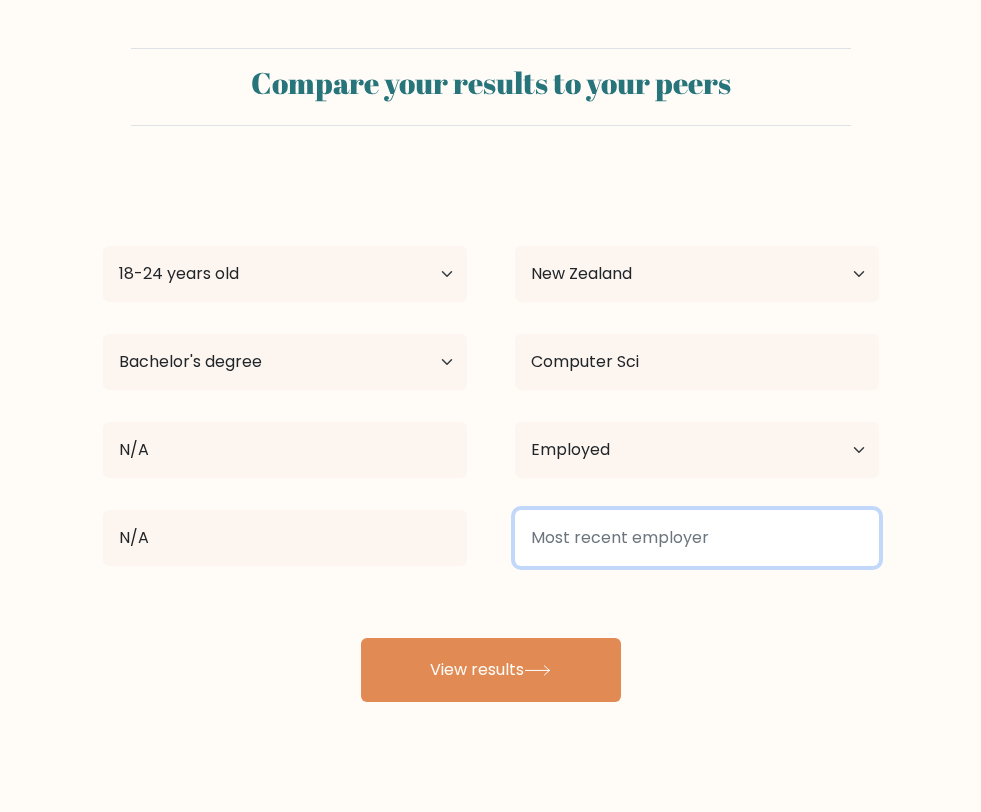 click at bounding box center [697, 538] 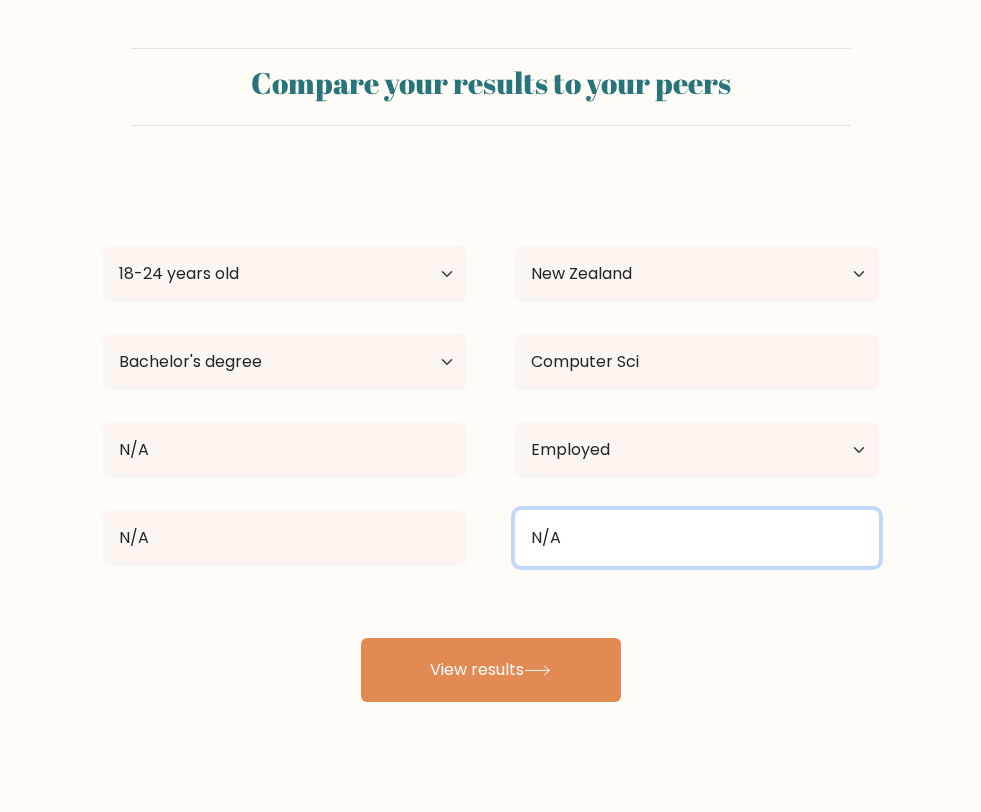 type on "N/A" 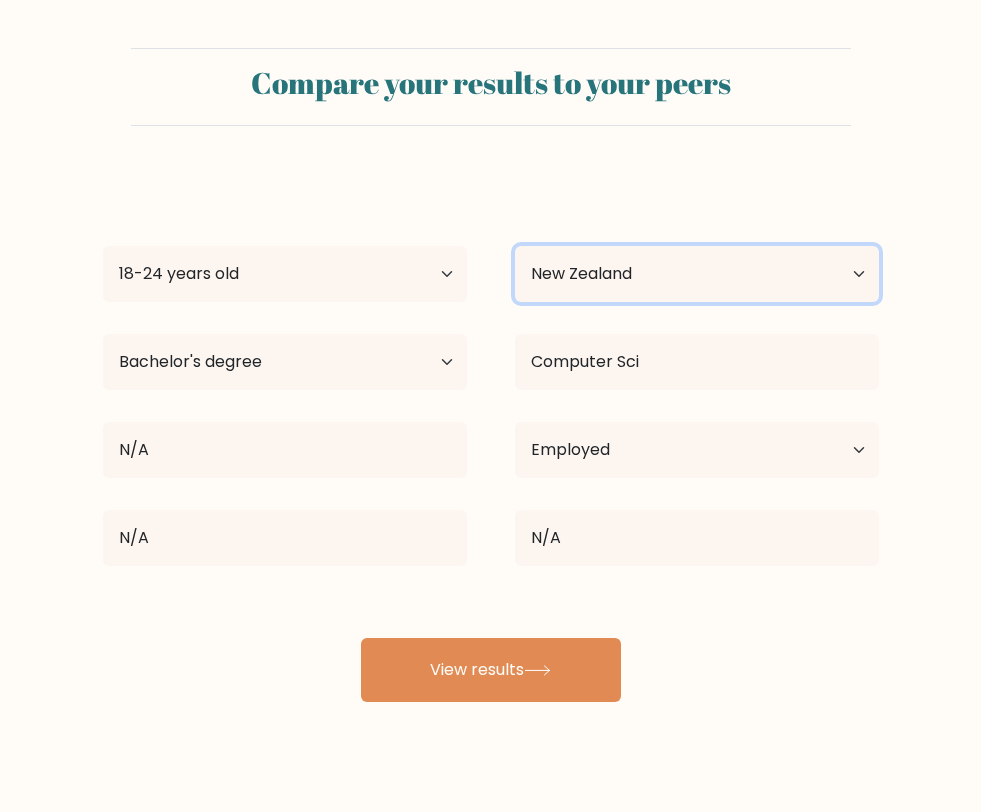 click on "Country
Afghanistan
Albania
Algeria
American Samoa
Andorra
Angola
Anguilla
Antarctica
Antigua and Barbuda
Argentina
Armenia
Aruba
Australia
Austria
Azerbaijan
Bahamas
Bahrain
Bangladesh
Barbados
Belarus
Belgium
Belize
Benin
Bermuda
Bhutan
Bolivia
Bonaire, Sint Eustatius and Saba
Bosnia and Herzegovina
Botswana
Bouvet Island
Brazil
British Indian Ocean Territory
Brunei
Bulgaria
Burkina Faso
Burundi
Cabo Verde
Cambodia
Cameroon
Canada
Cayman Islands
Central African Republic
Chad
Chile
China
Christmas Island
Cocos (Keeling) Islands
Colombia
Comoros
Congo
Congo (the Democratic Republic of the)
Cook Islands
Costa Rica
Côte d'Ivoire
Croatia
Cuba" at bounding box center [697, 274] 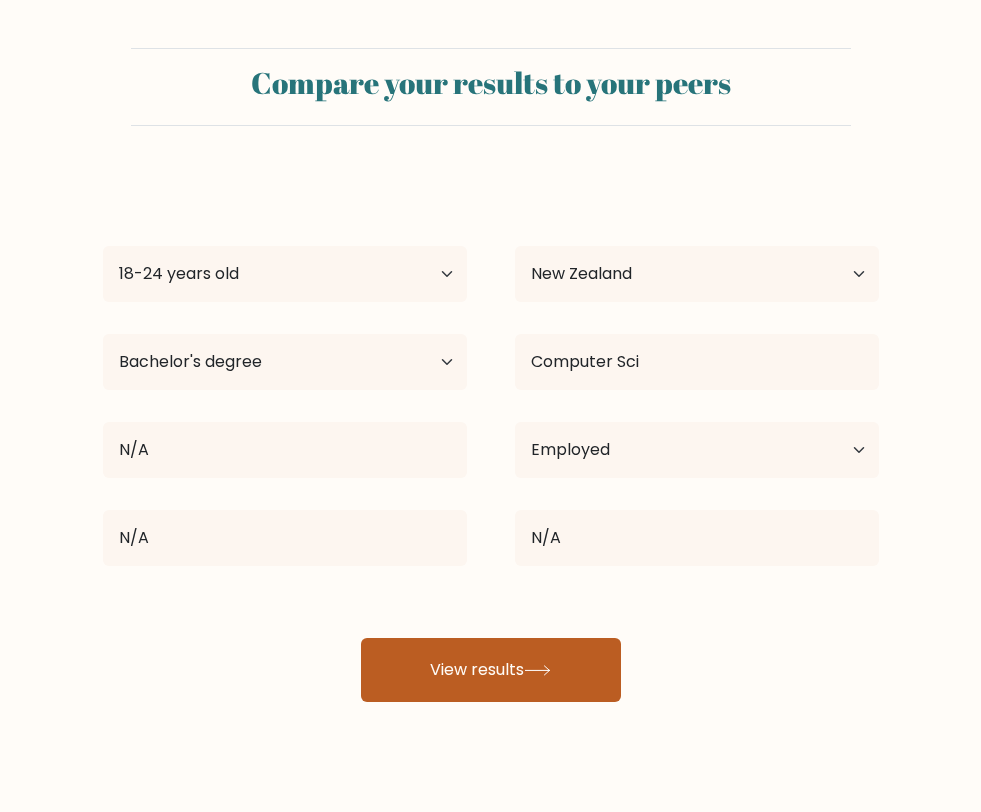 click on "View results" at bounding box center [491, 670] 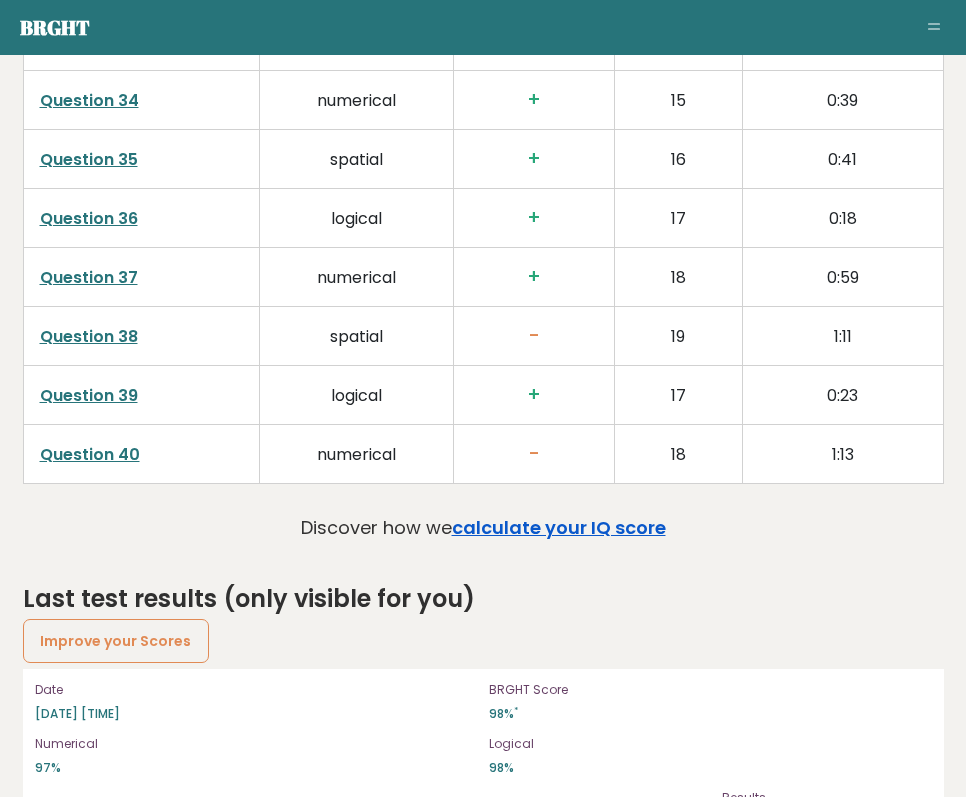 scroll, scrollTop: 5265, scrollLeft: 0, axis: vertical 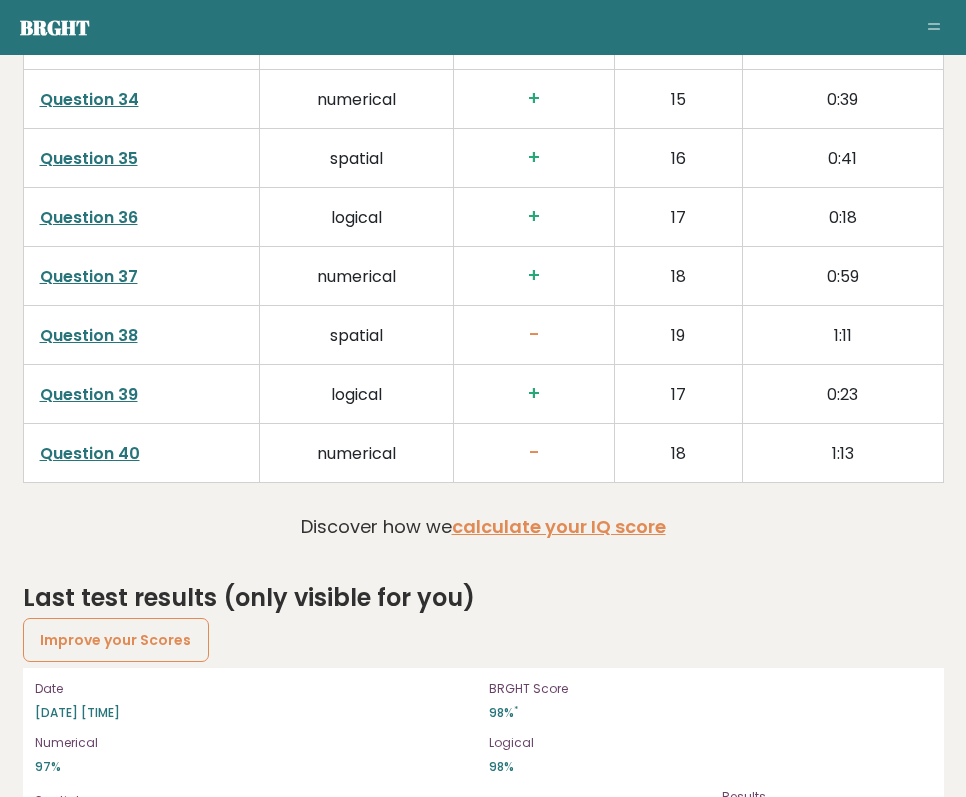 click on "View results" at bounding box center (784, 825) 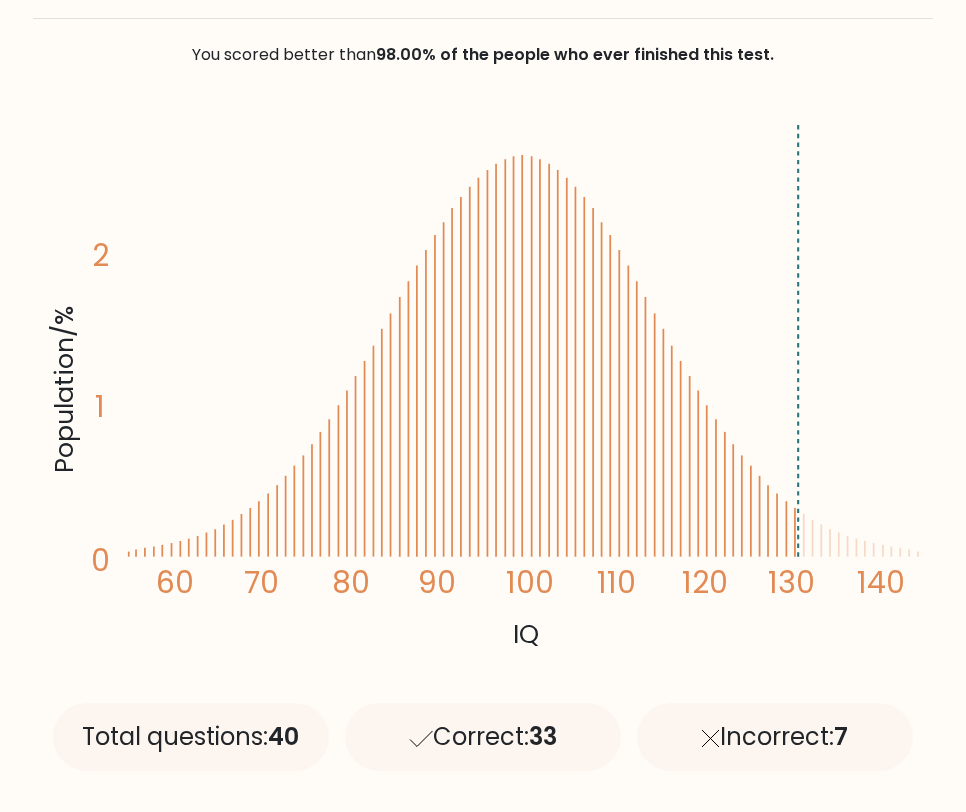 scroll, scrollTop: 255, scrollLeft: 0, axis: vertical 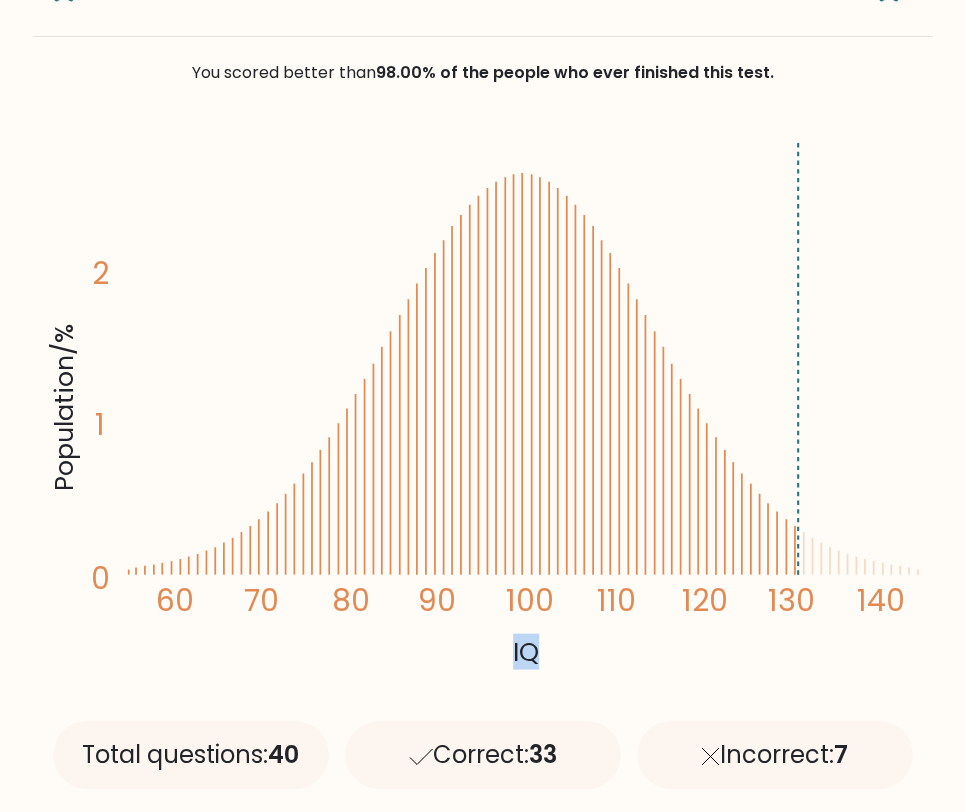 drag, startPoint x: 516, startPoint y: 650, endPoint x: 555, endPoint y: 654, distance: 39.20459 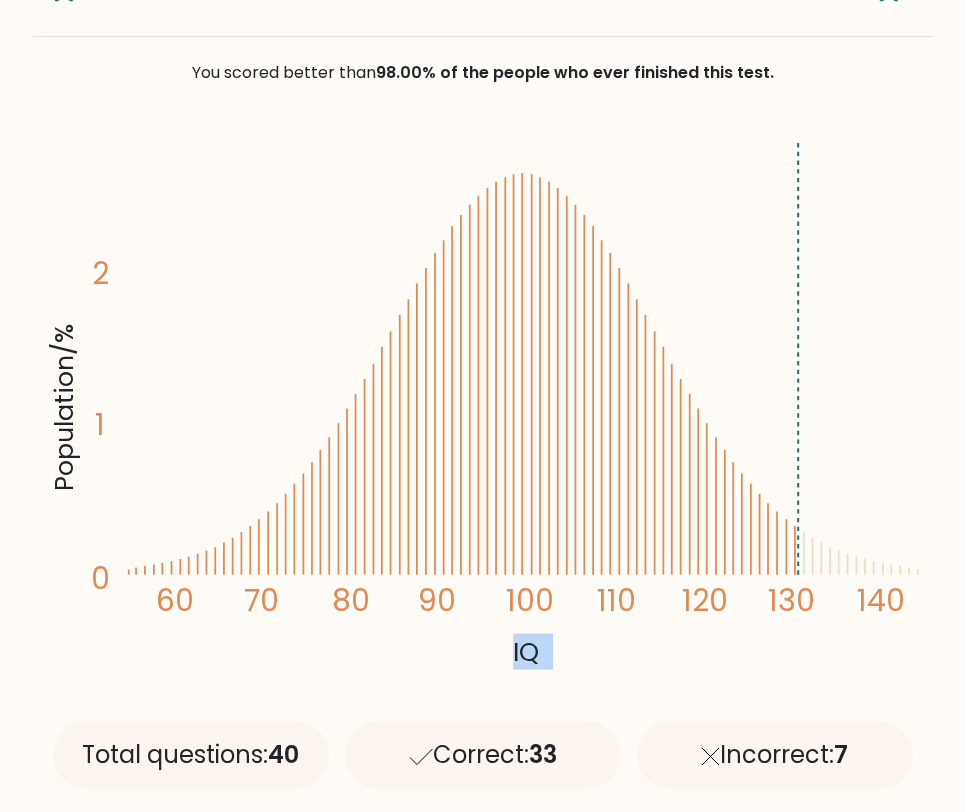 click on "Population/%
IQ
0
1
2
60
70
80
90
100
110
120
130
140" at bounding box center (483, 403) 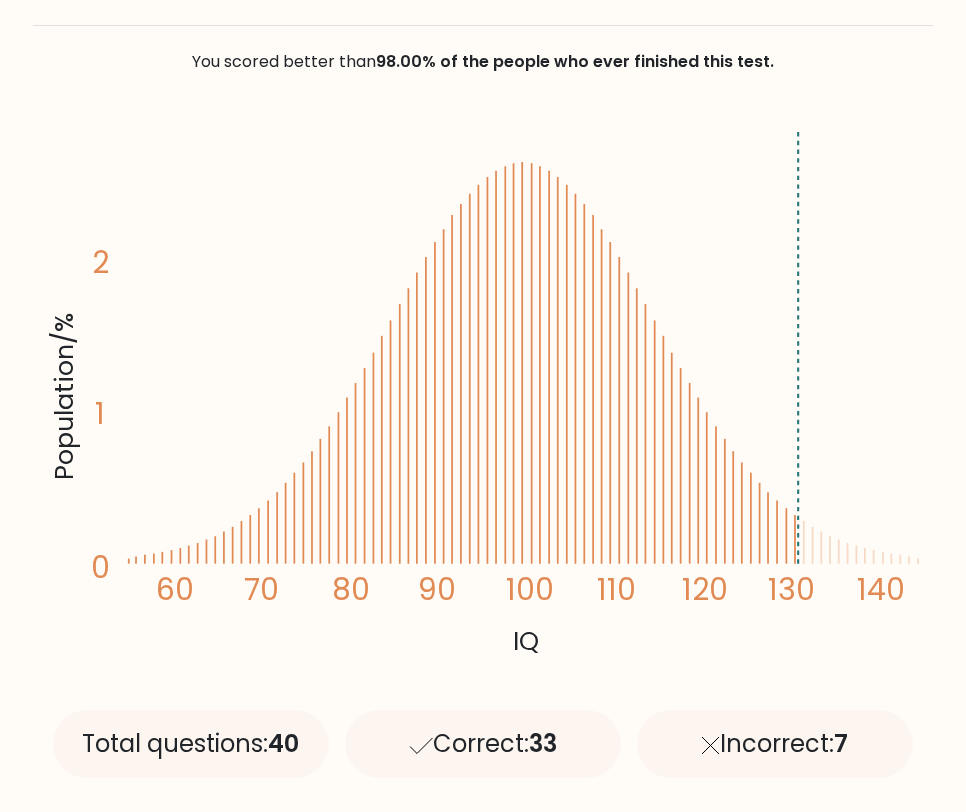 scroll, scrollTop: 0, scrollLeft: 0, axis: both 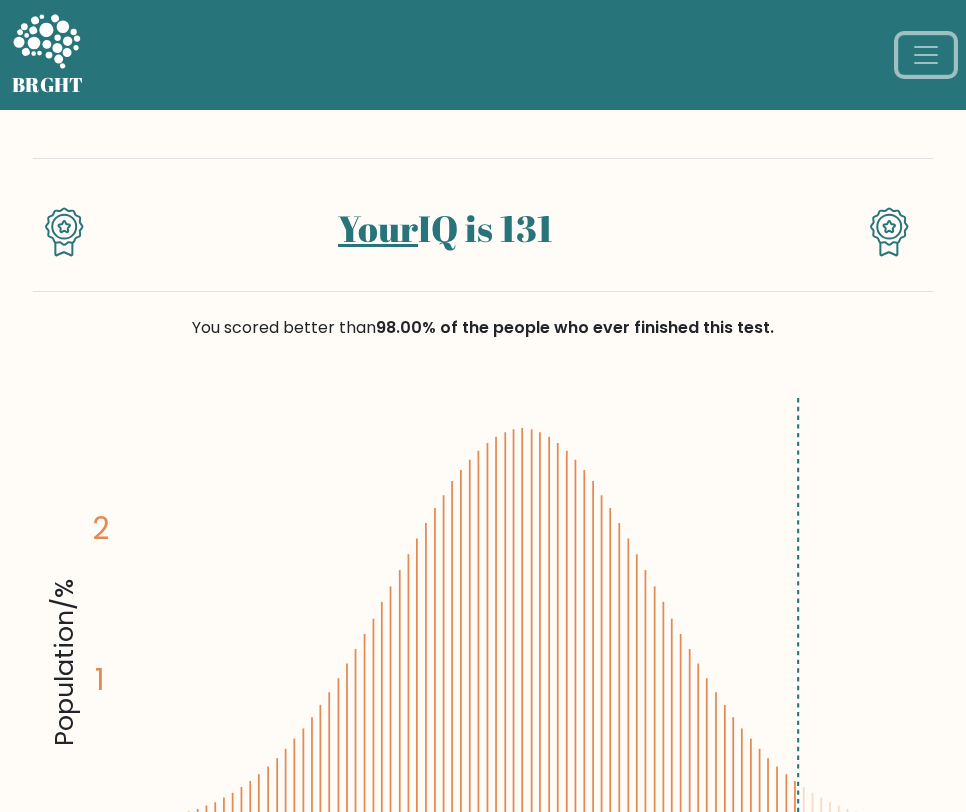 click at bounding box center [926, 55] 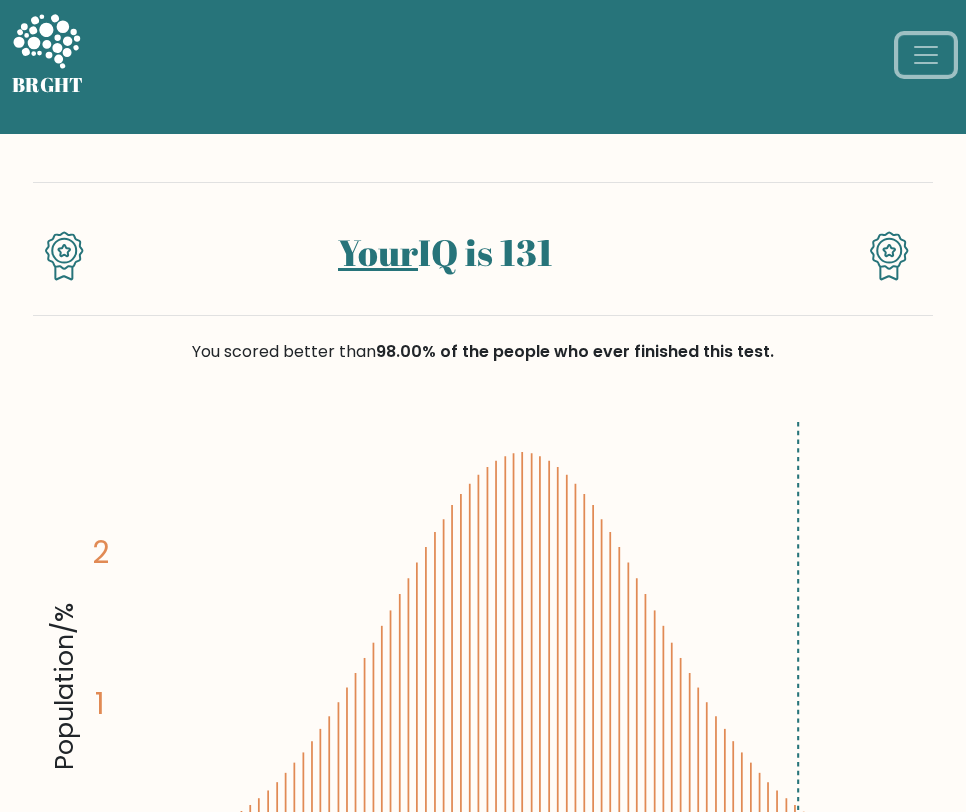click at bounding box center [926, 55] 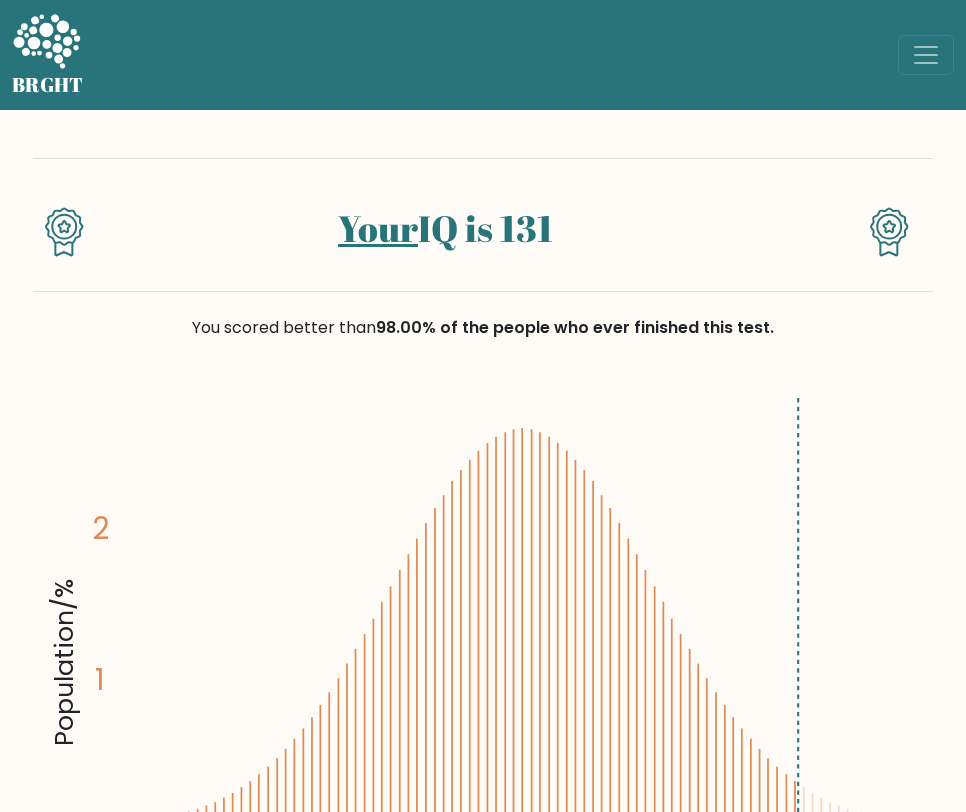 click on "Your" at bounding box center (378, 228) 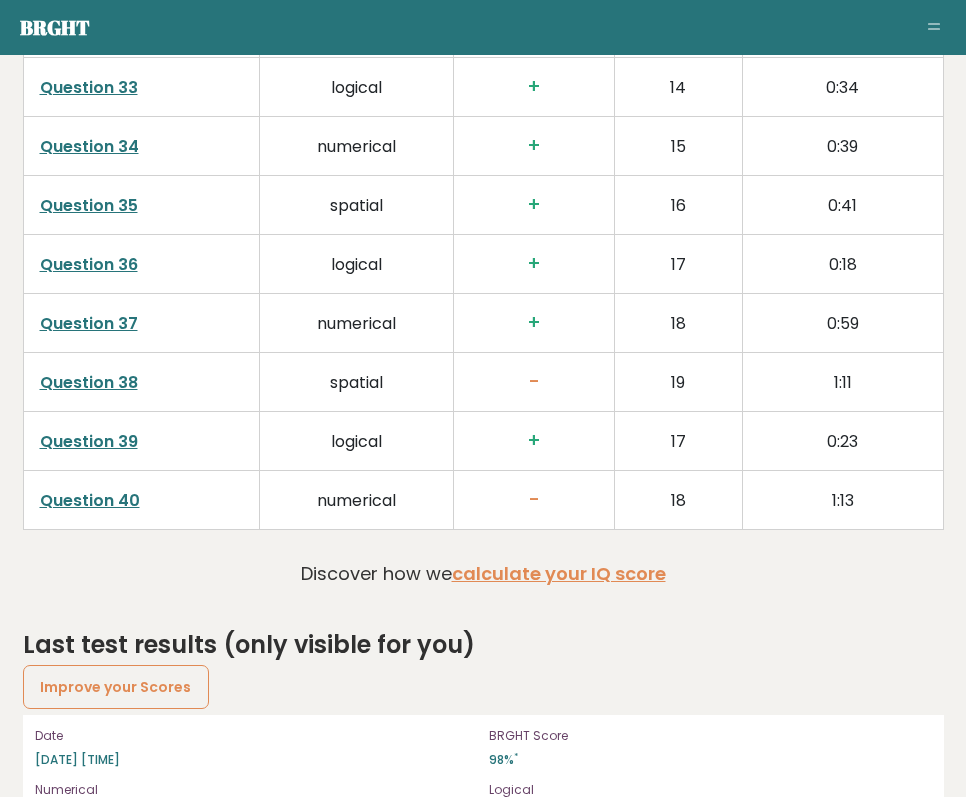 scroll, scrollTop: 5132, scrollLeft: 0, axis: vertical 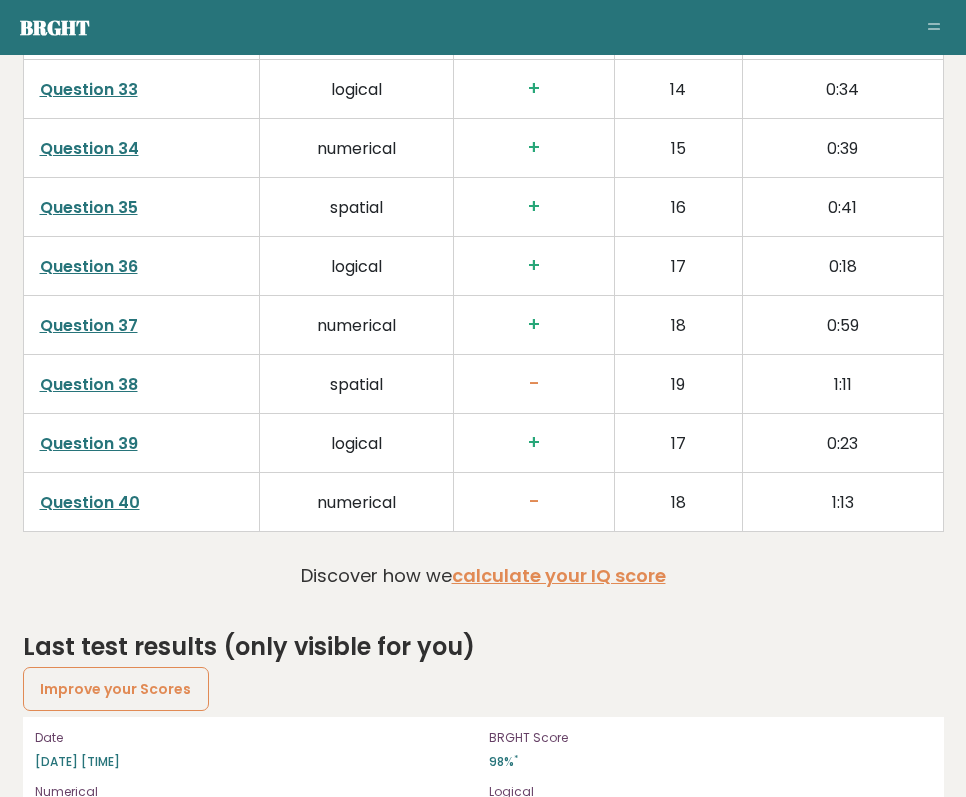 click on "Question
38" at bounding box center (89, 384) 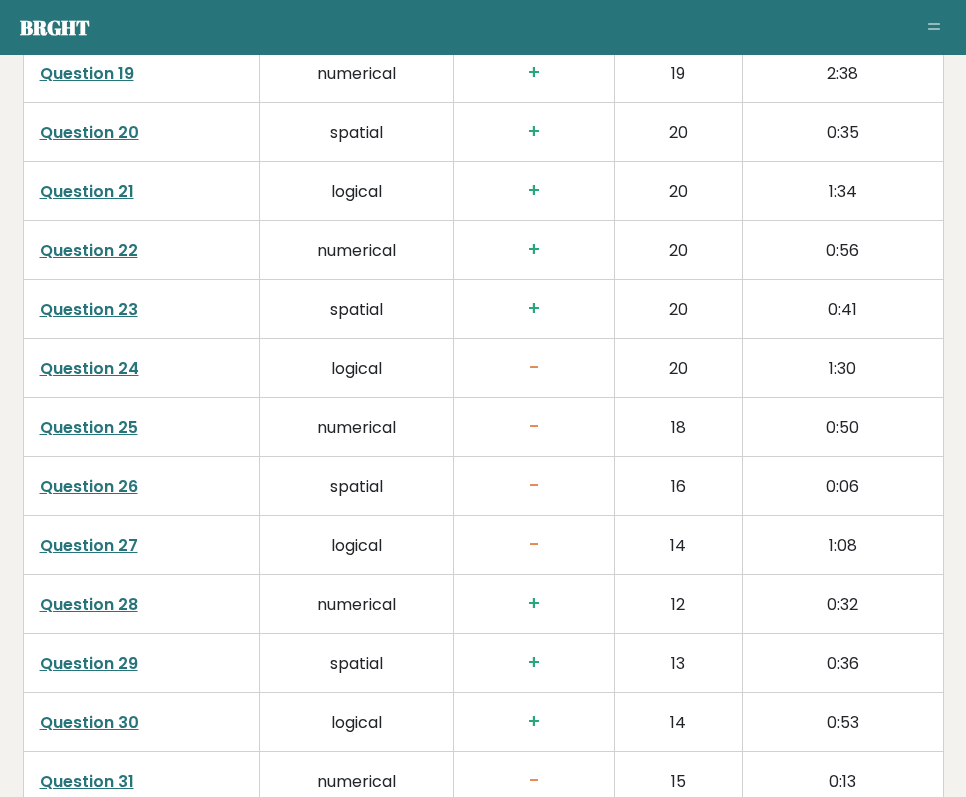 scroll, scrollTop: 4318, scrollLeft: 0, axis: vertical 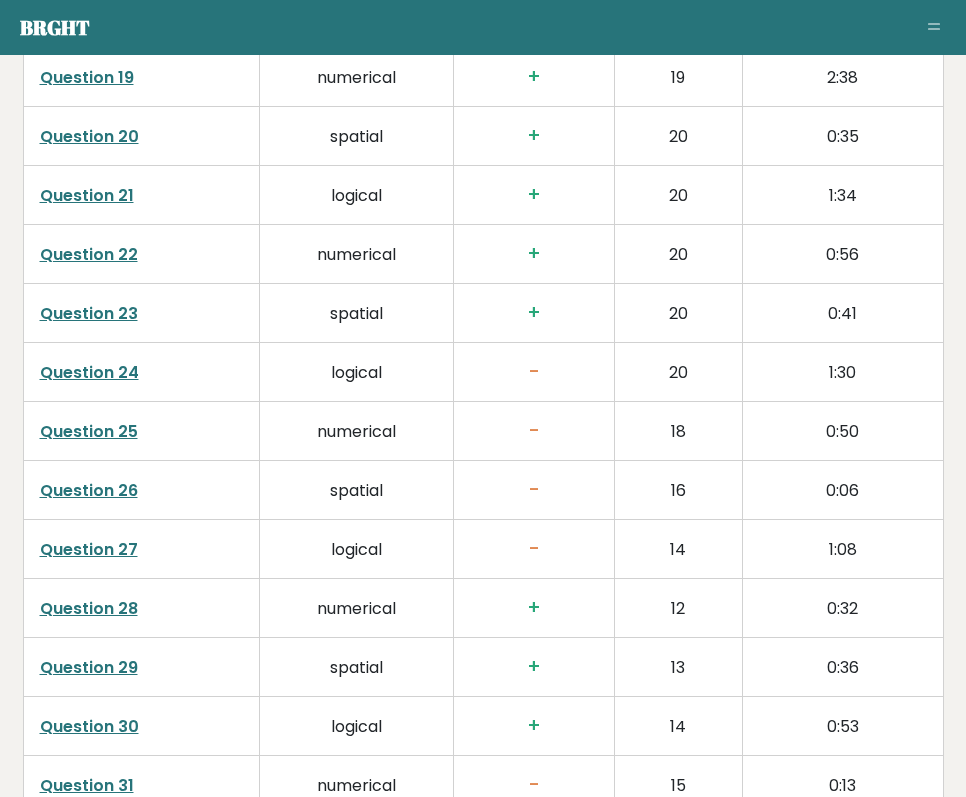 click on "Question
24" at bounding box center [89, 372] 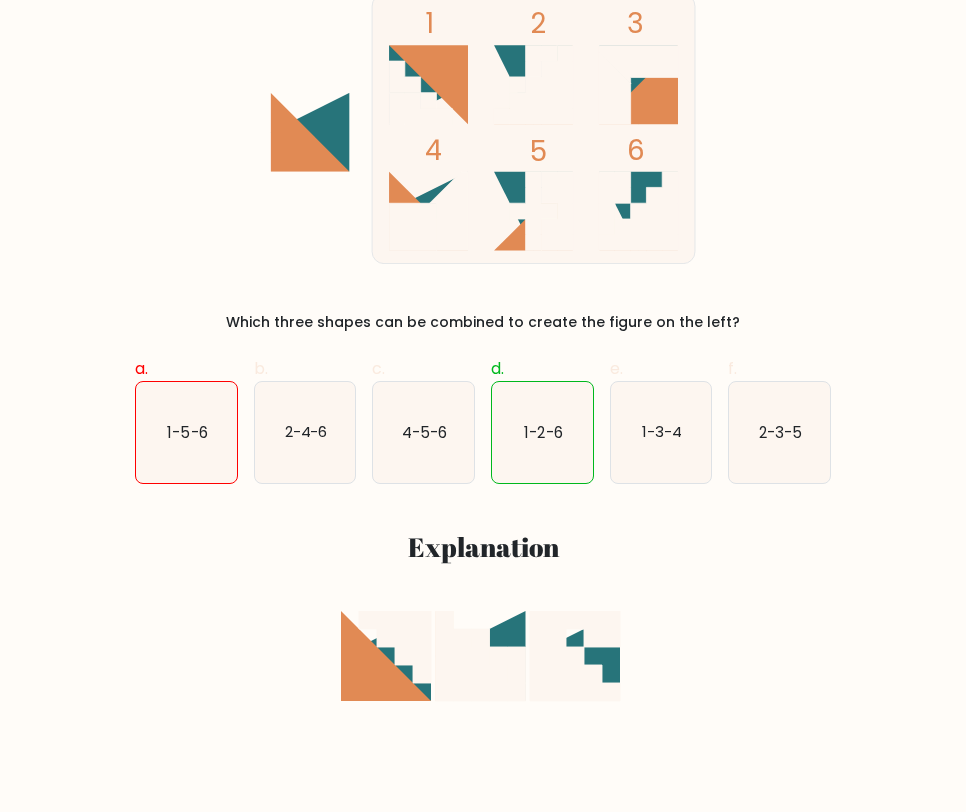scroll, scrollTop: 0, scrollLeft: 0, axis: both 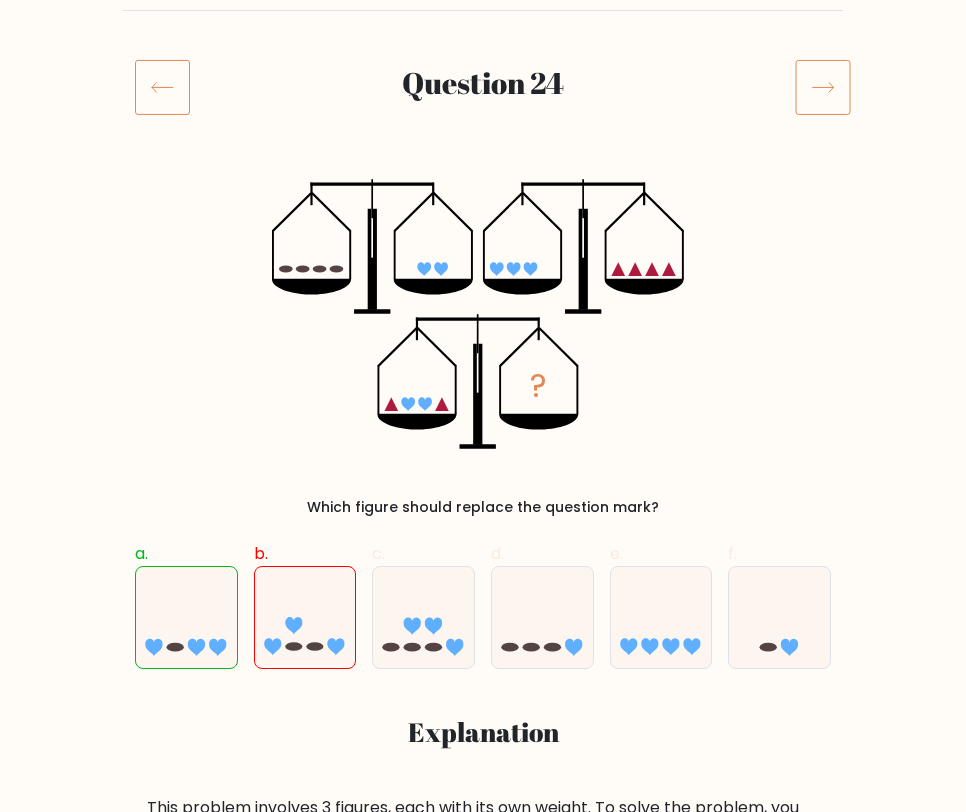 click at bounding box center (823, 87) 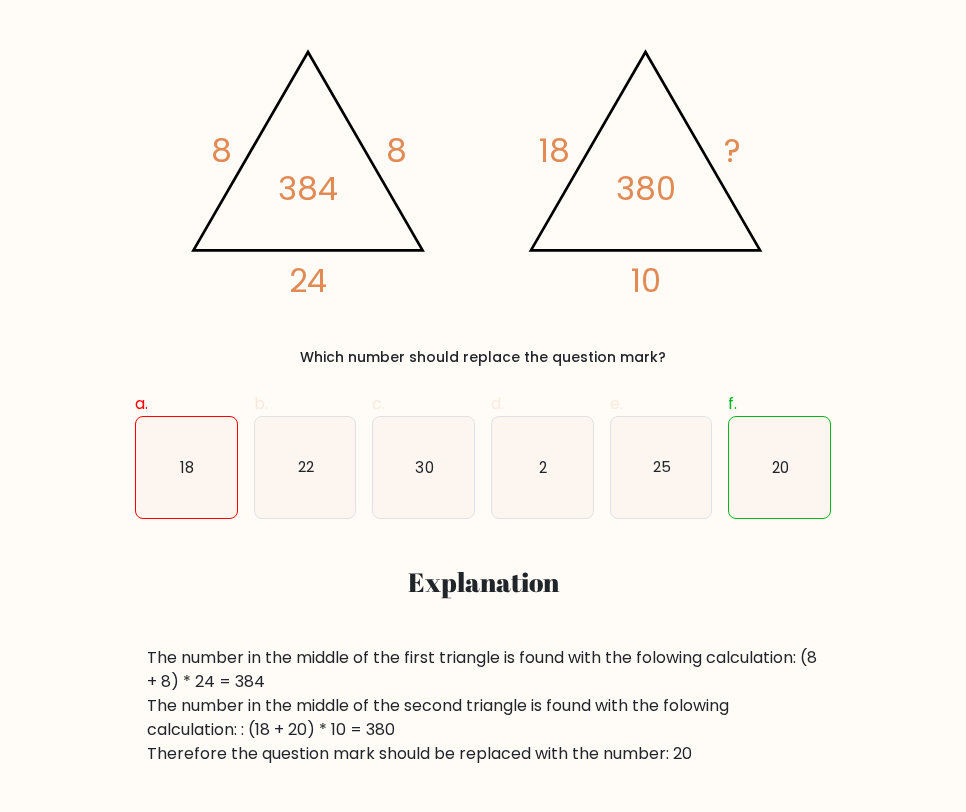 scroll, scrollTop: 0, scrollLeft: 0, axis: both 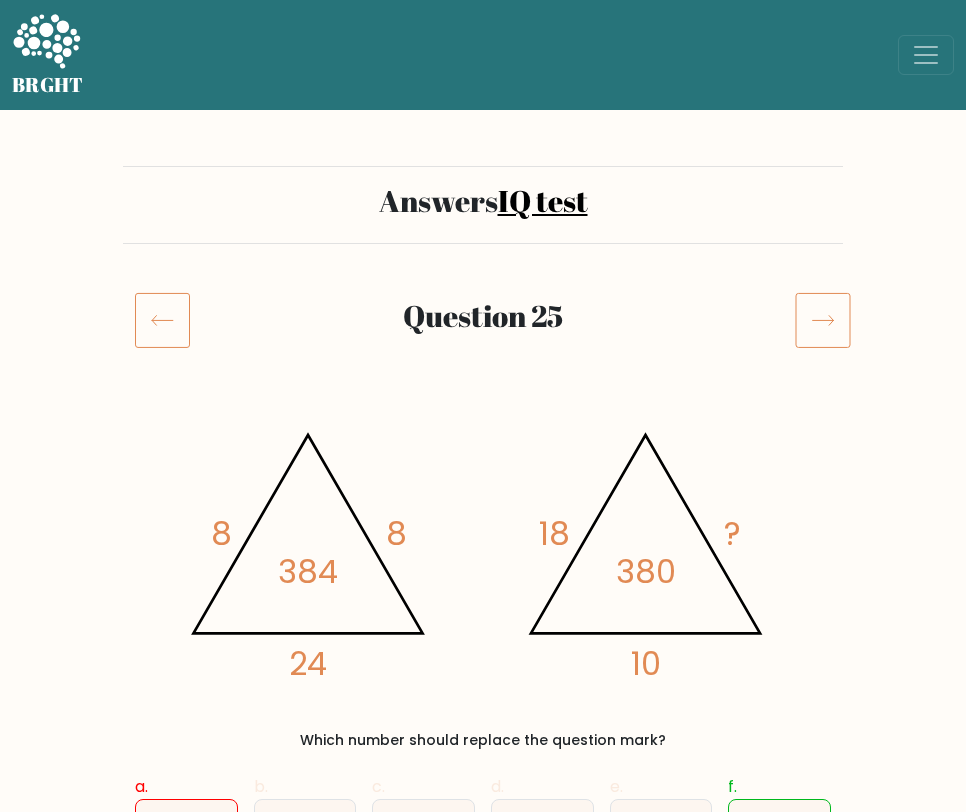 click at bounding box center [823, 320] 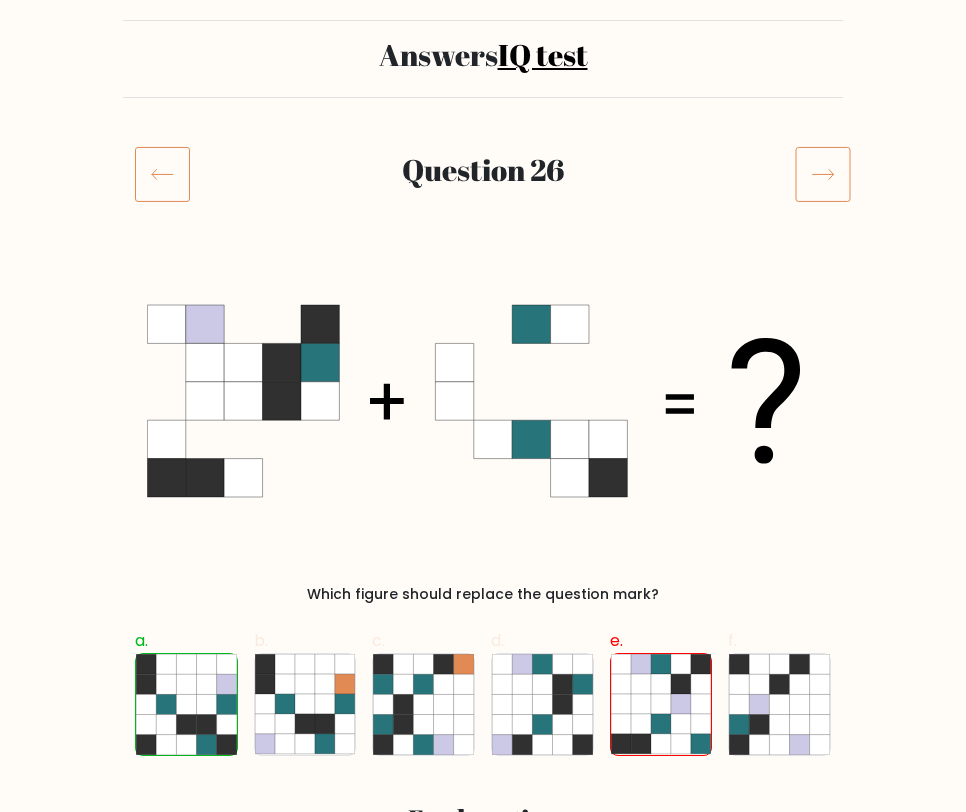 scroll, scrollTop: 138, scrollLeft: 0, axis: vertical 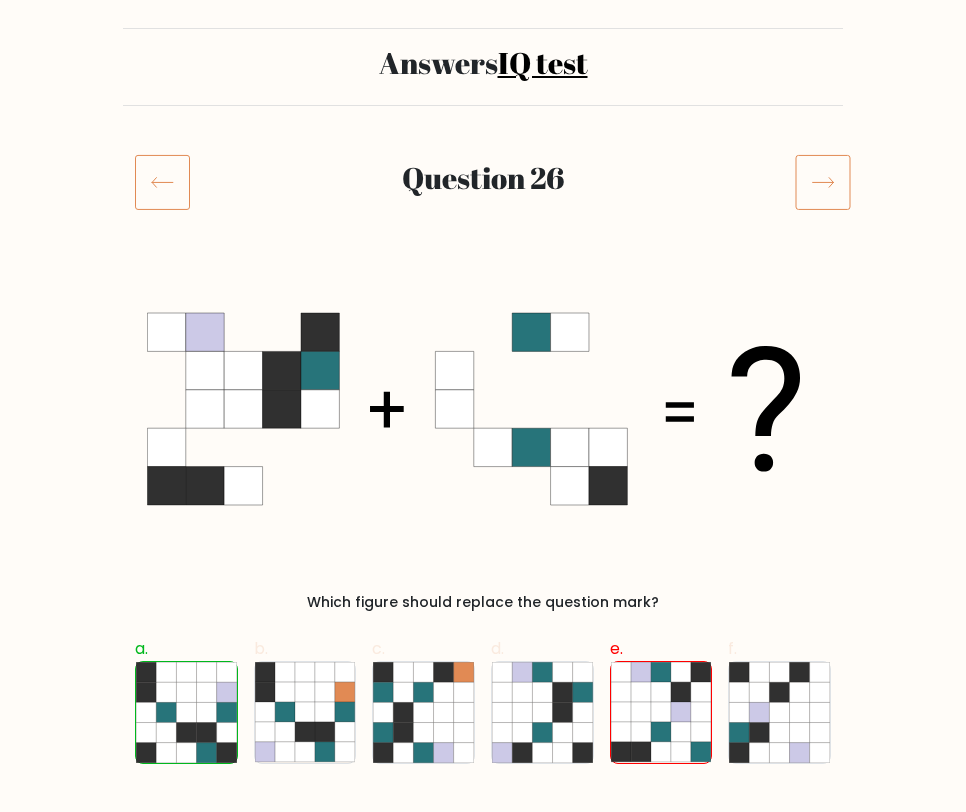 click at bounding box center [823, 182] 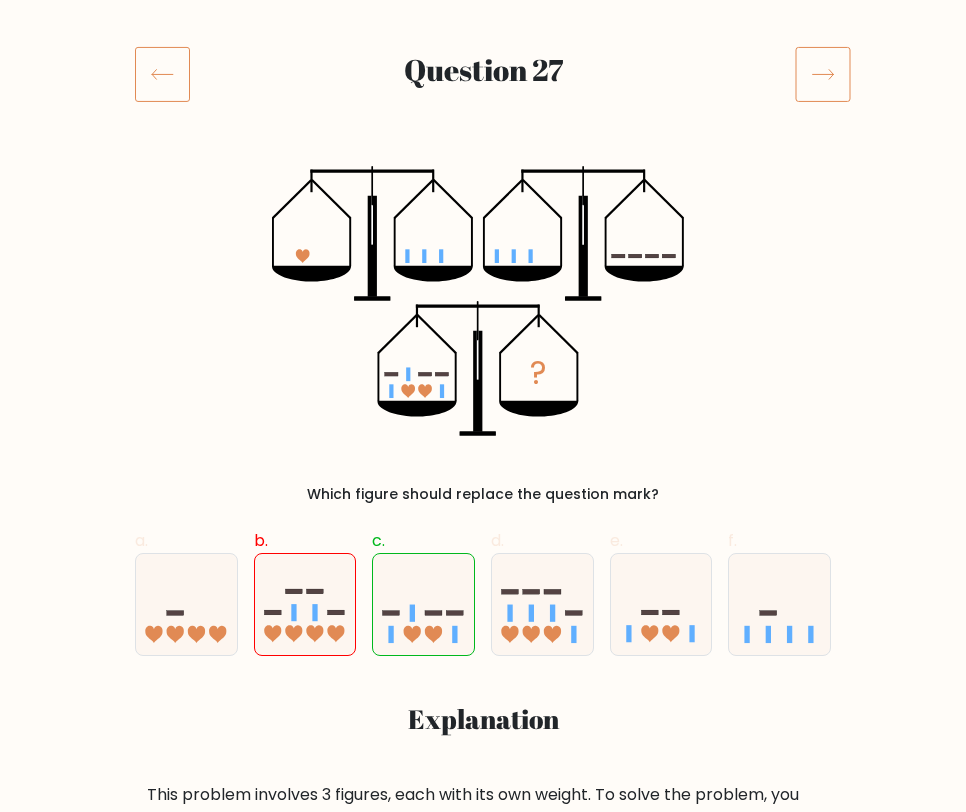 scroll, scrollTop: 0, scrollLeft: 0, axis: both 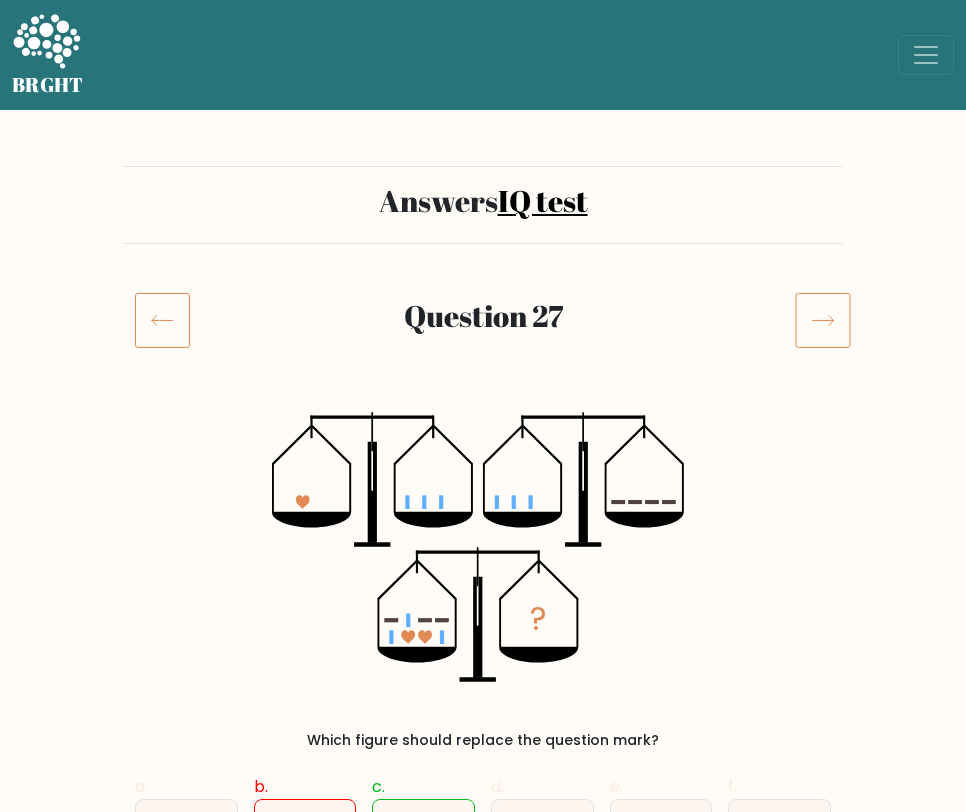 click at bounding box center [823, 320] 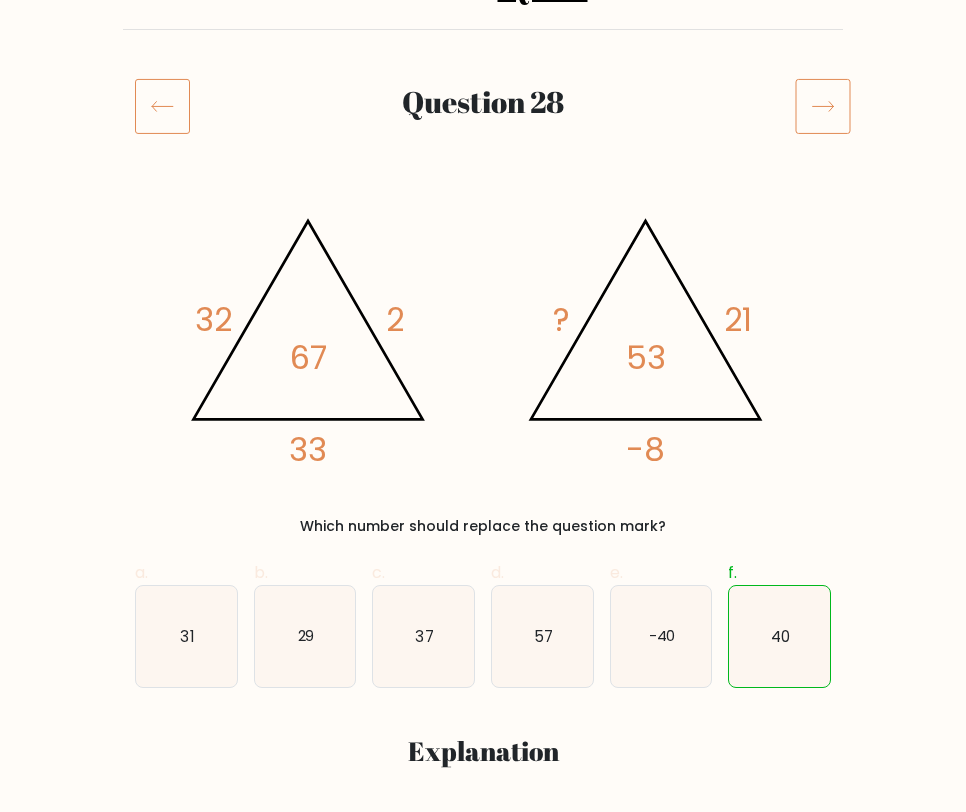 scroll, scrollTop: 0, scrollLeft: 0, axis: both 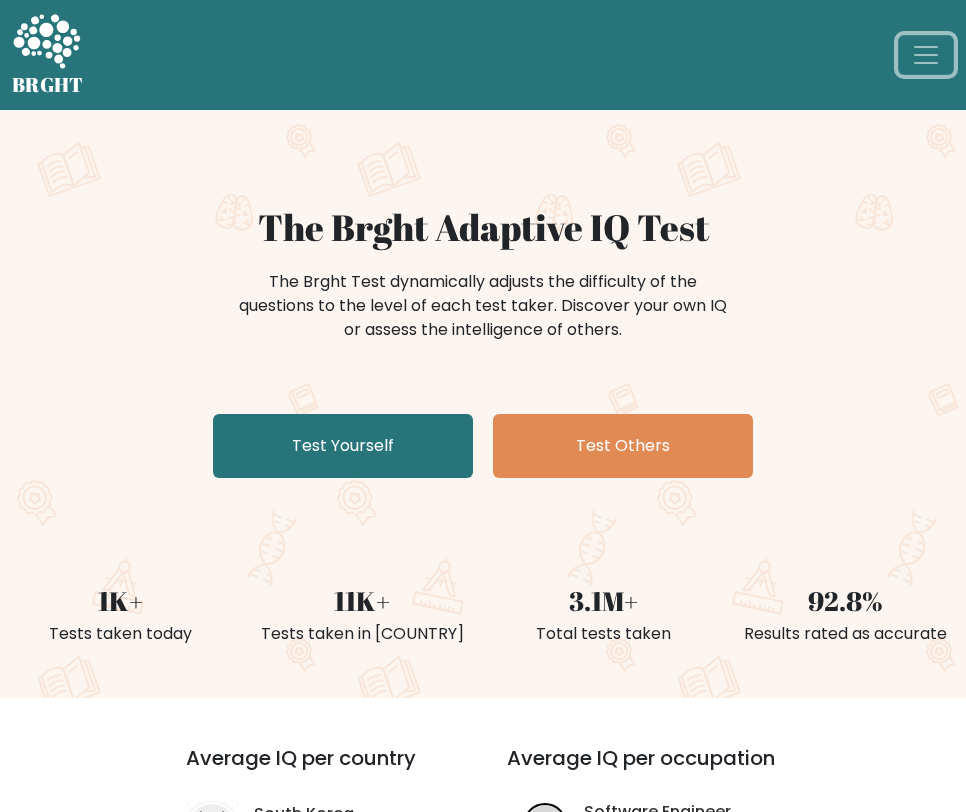 click at bounding box center (926, 55) 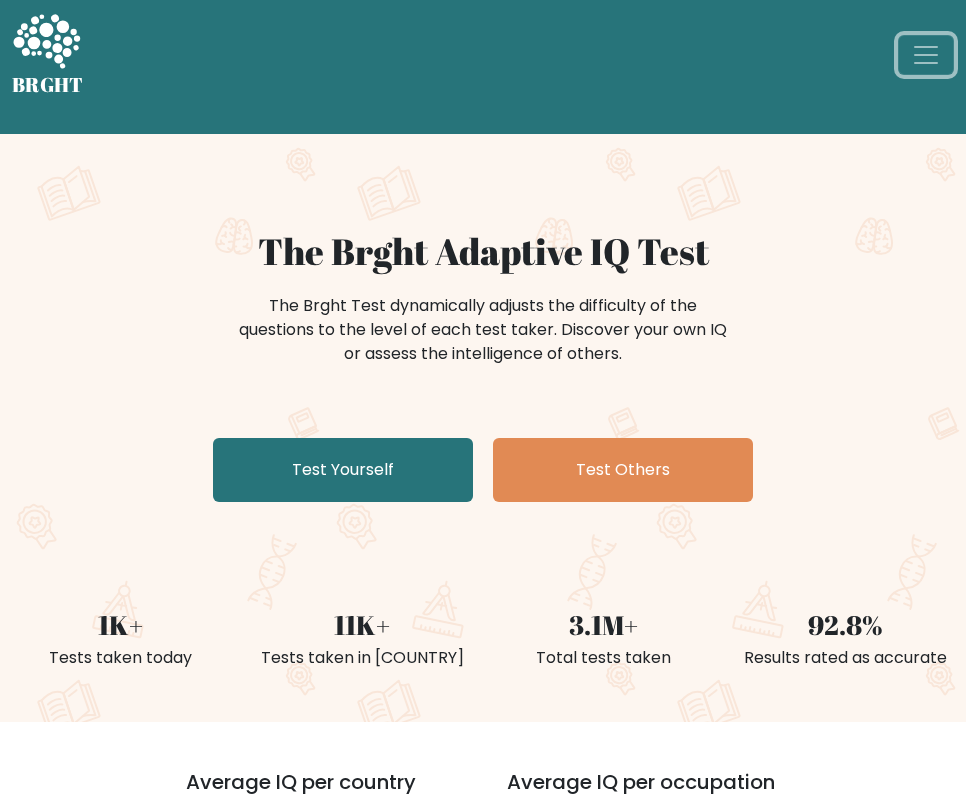 click at bounding box center (926, 55) 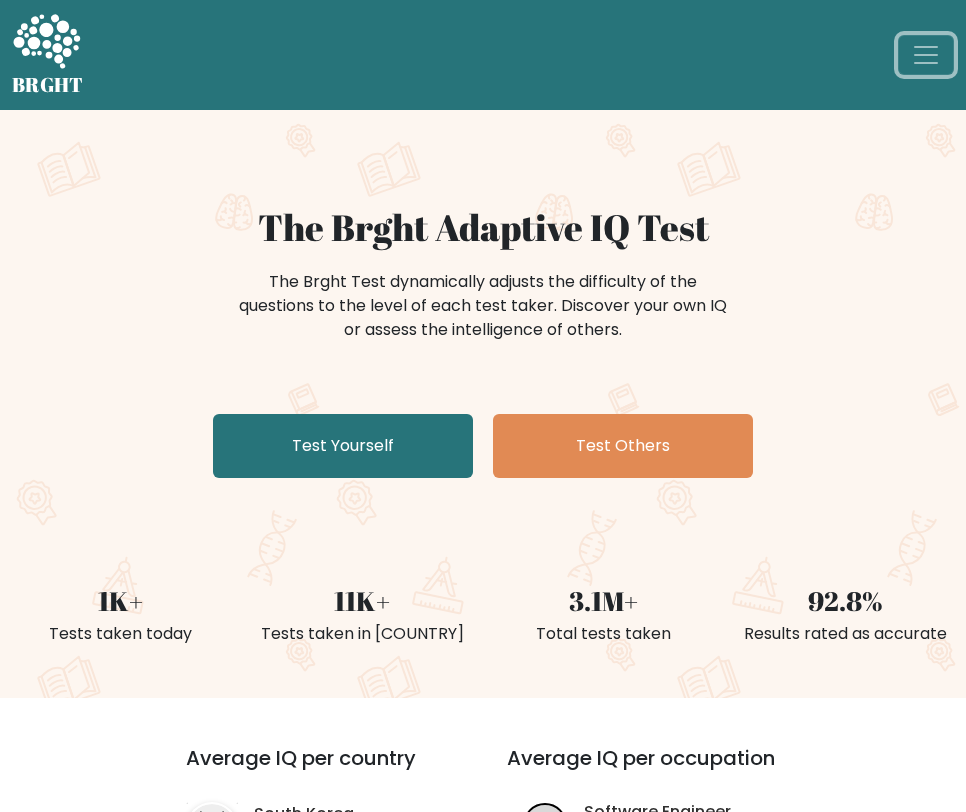 click at bounding box center [926, 55] 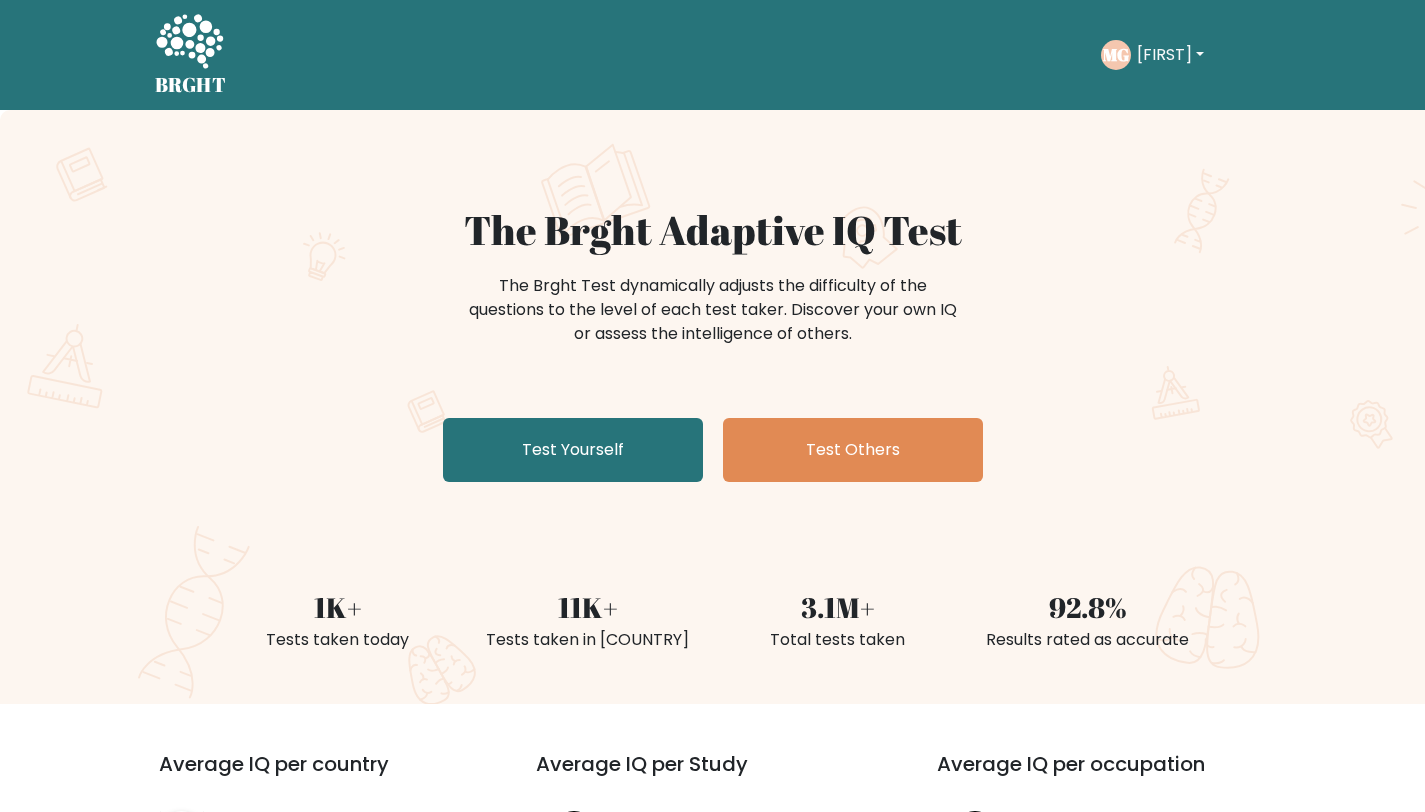 click on "[FIRST]" at bounding box center (1170, 55) 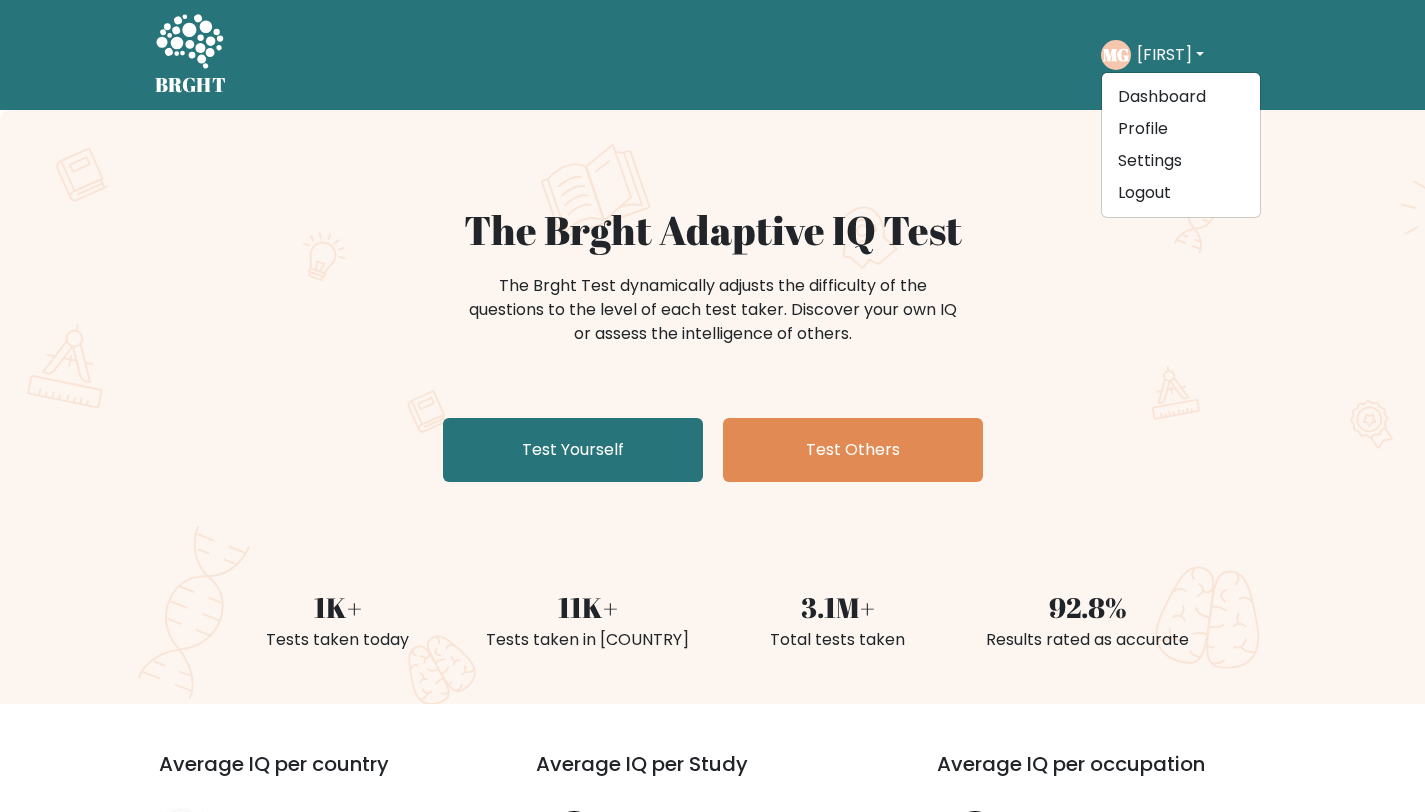 click on "The Brght Adaptive IQ Test" at bounding box center [713, 230] 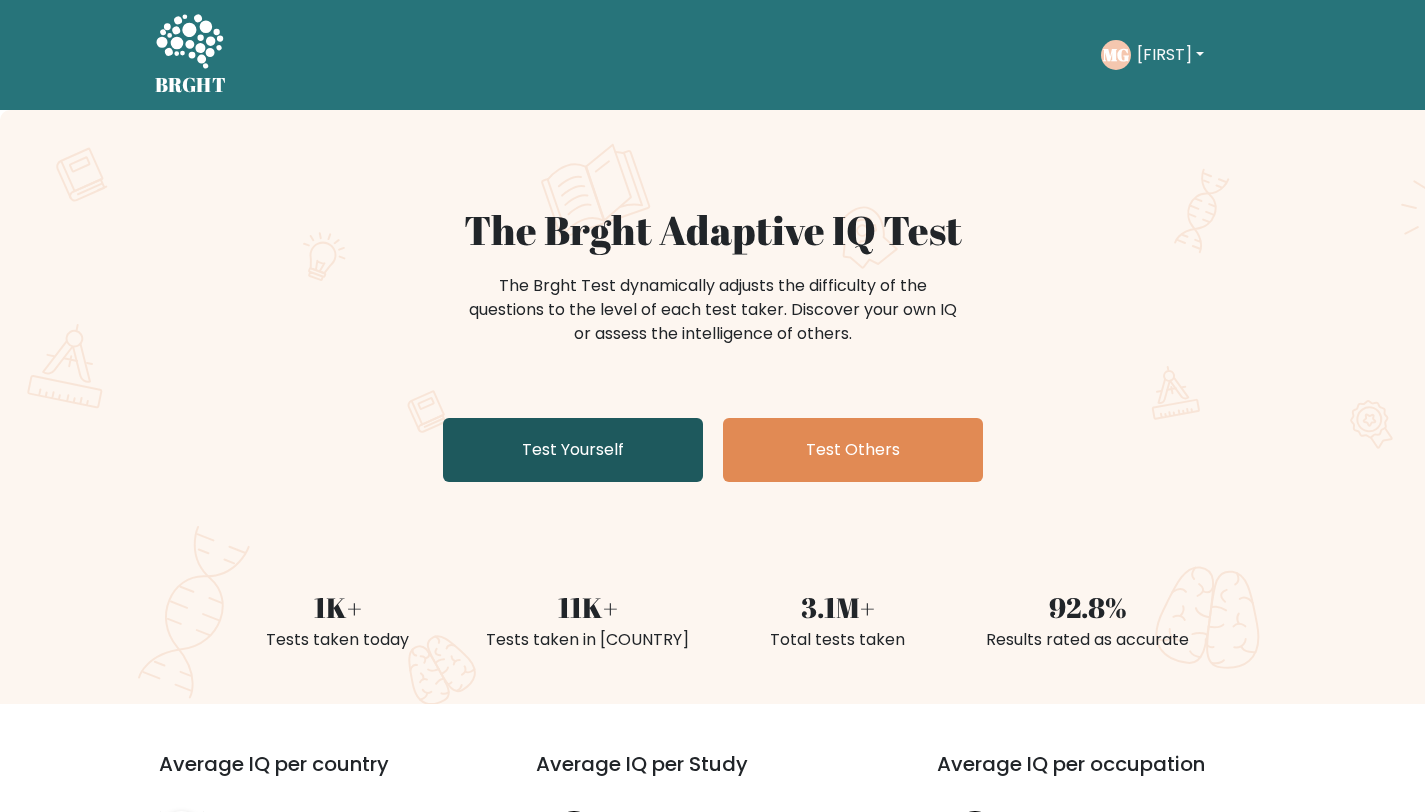 click on "Test Yourself" at bounding box center [573, 450] 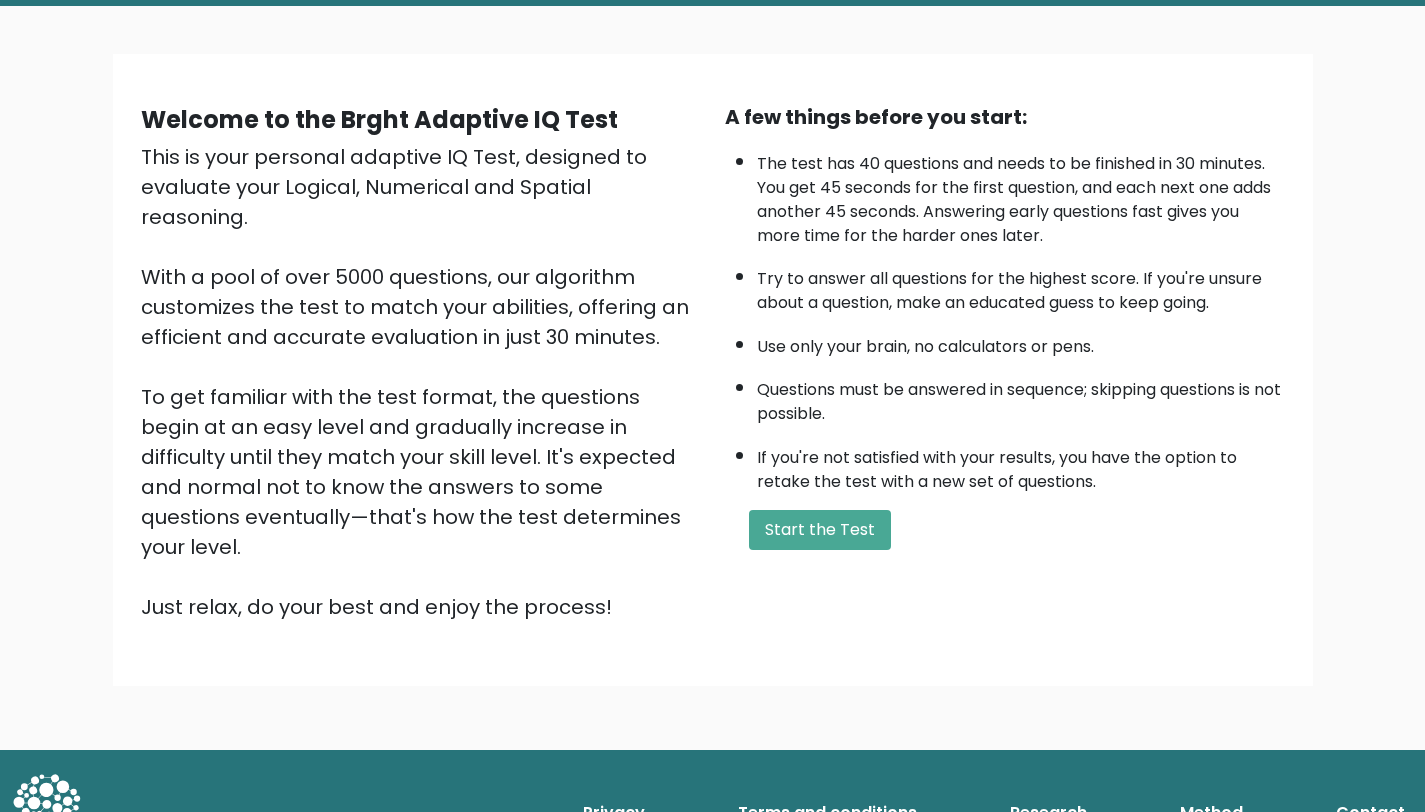 scroll, scrollTop: 0, scrollLeft: 0, axis: both 